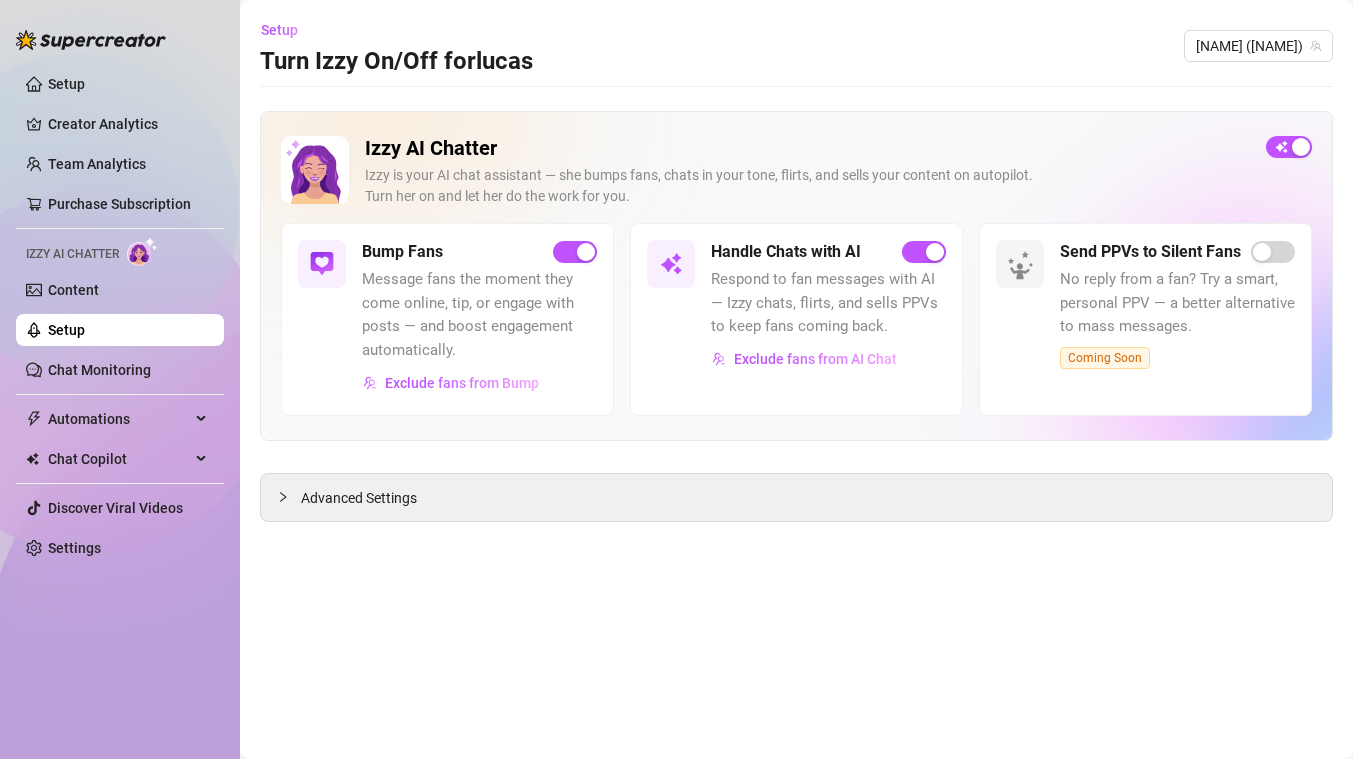 scroll, scrollTop: 0, scrollLeft: 0, axis: both 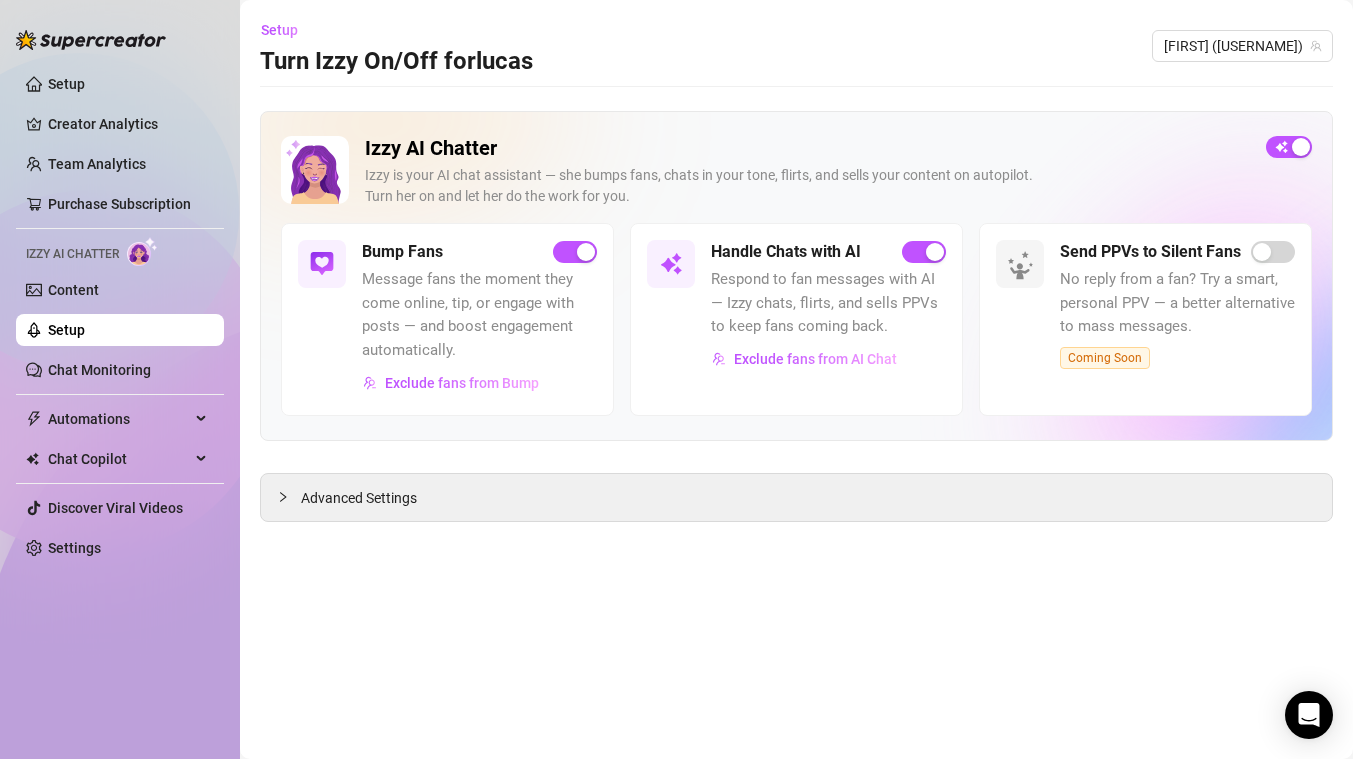 click on "Bump Fans" at bounding box center (402, 252) 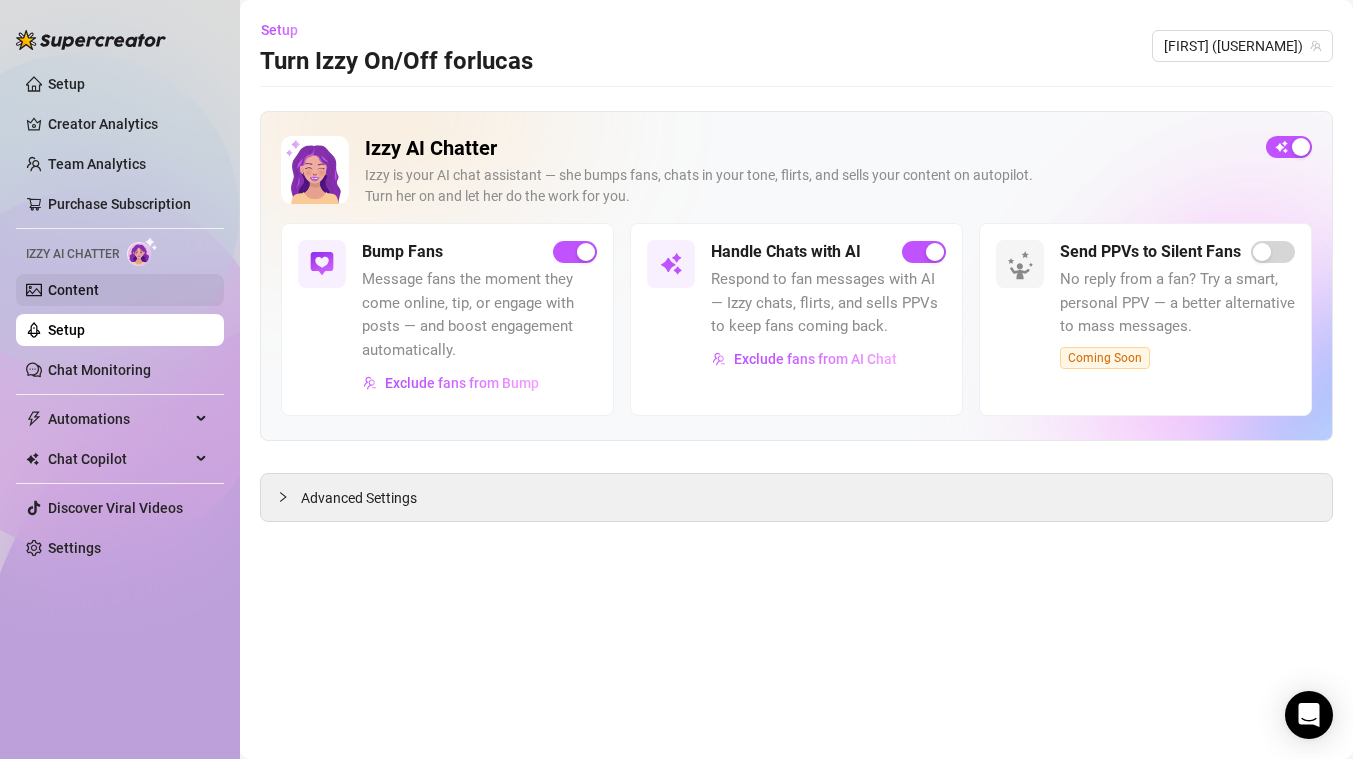 click on "Content" at bounding box center (73, 290) 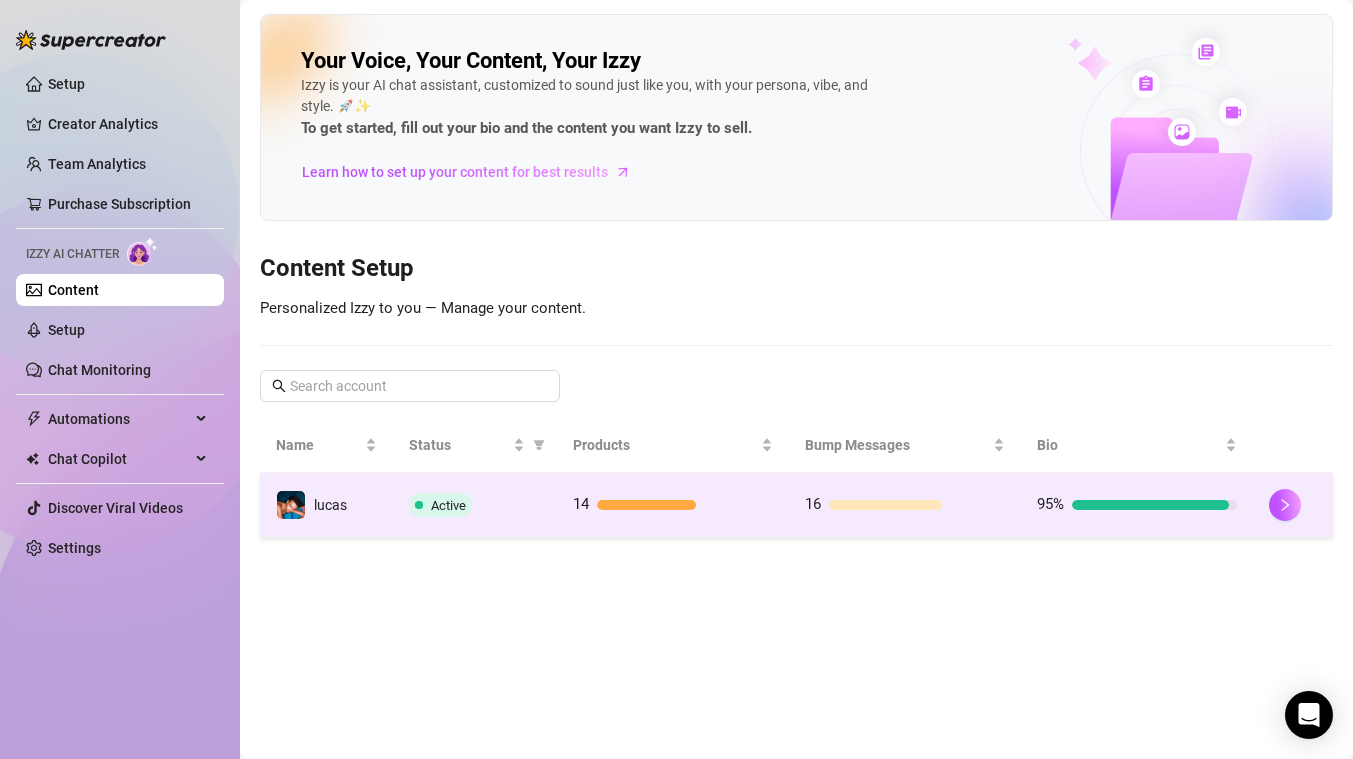 click on "Active" at bounding box center (448, 505) 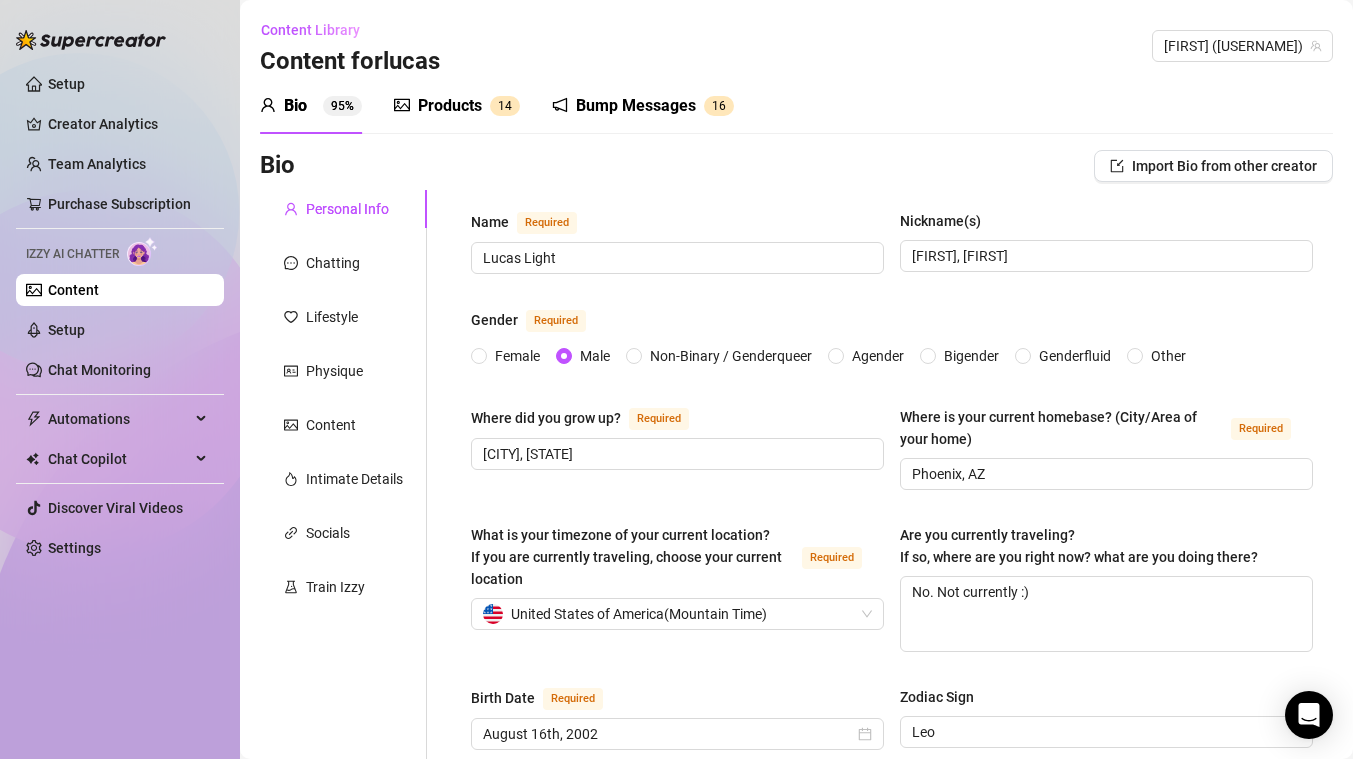 click on "Products" at bounding box center (450, 106) 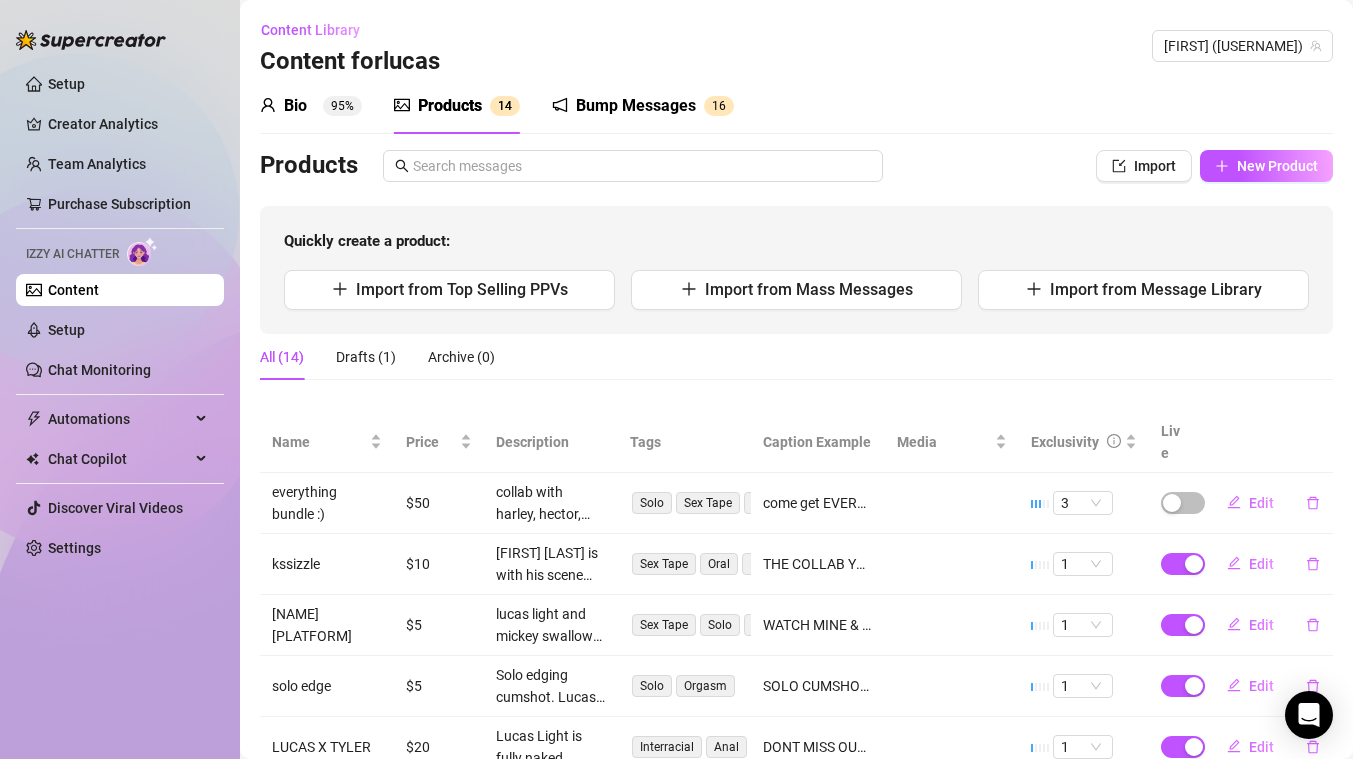click on "Bump Messages" at bounding box center (636, 106) 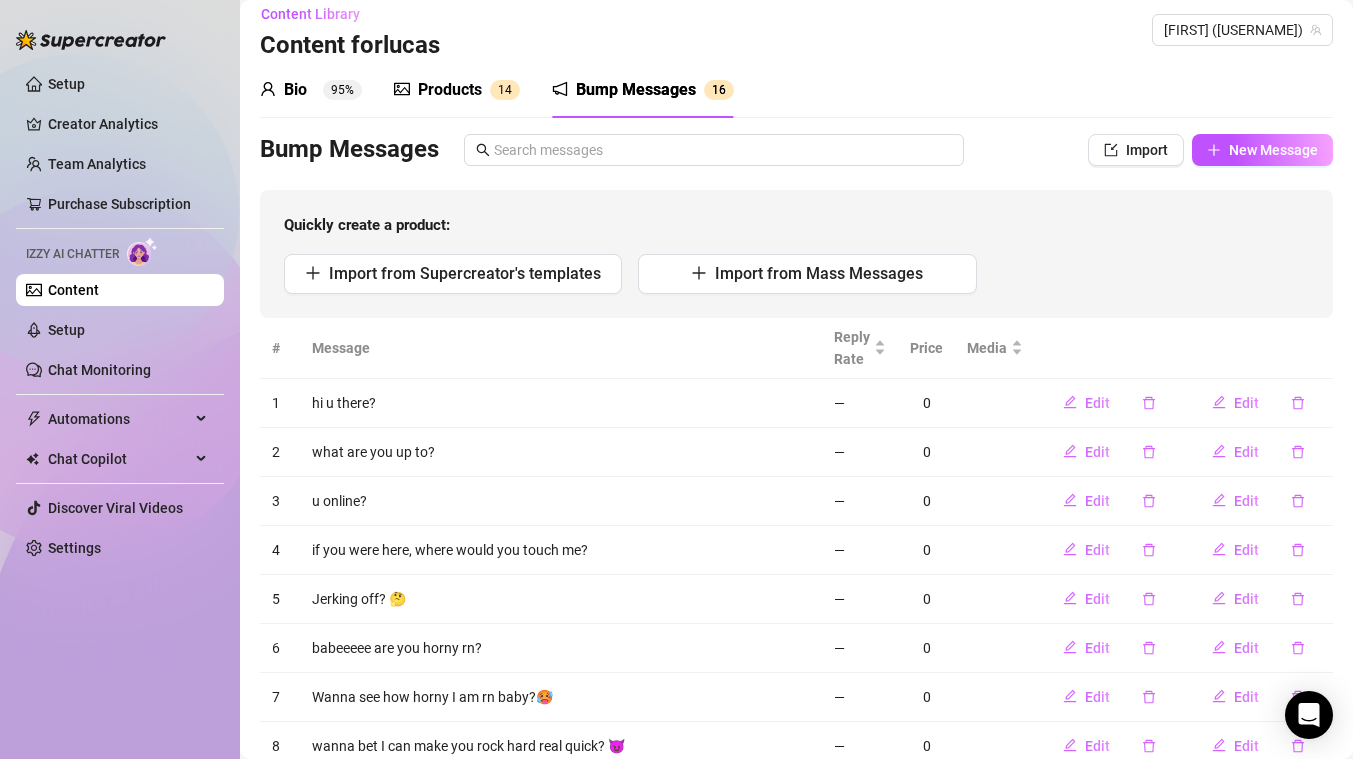 scroll, scrollTop: 11, scrollLeft: 0, axis: vertical 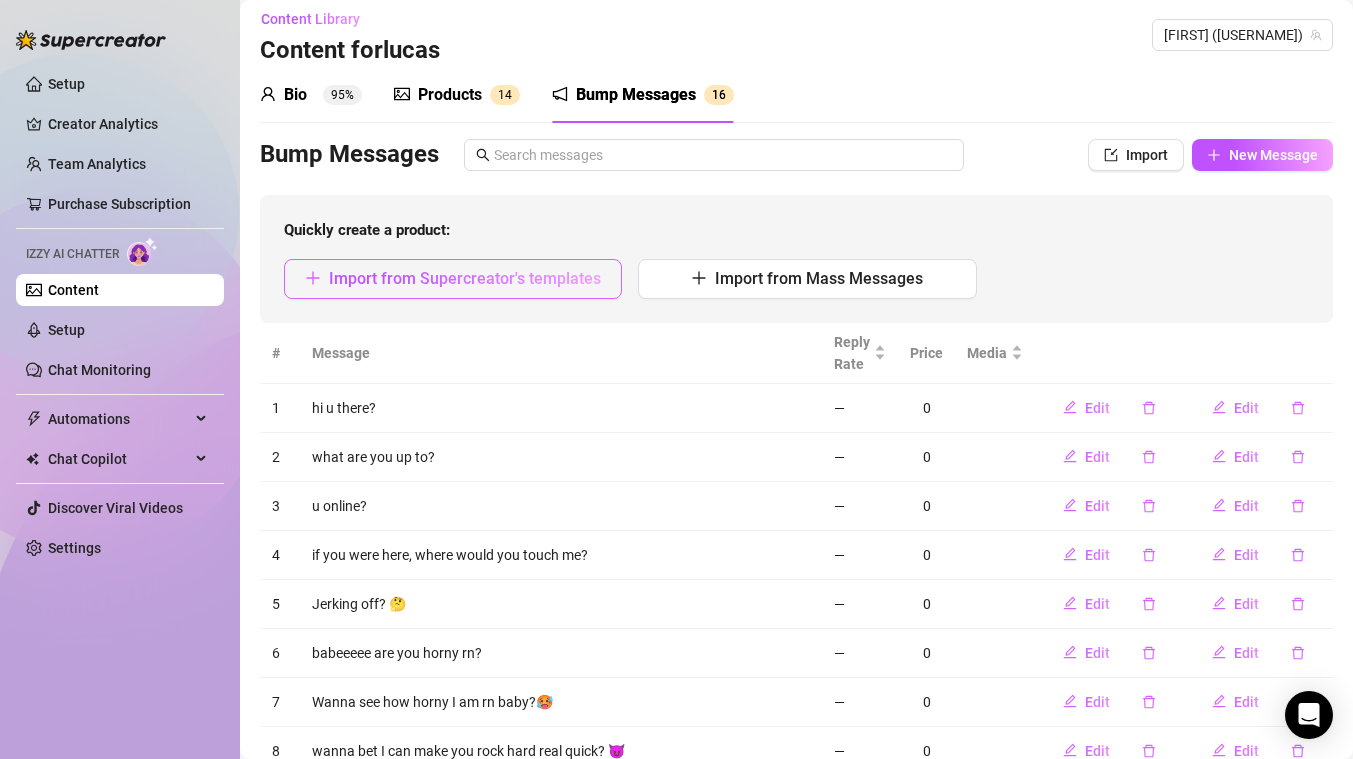 click on "Import from Supercreator's templates" at bounding box center [465, 278] 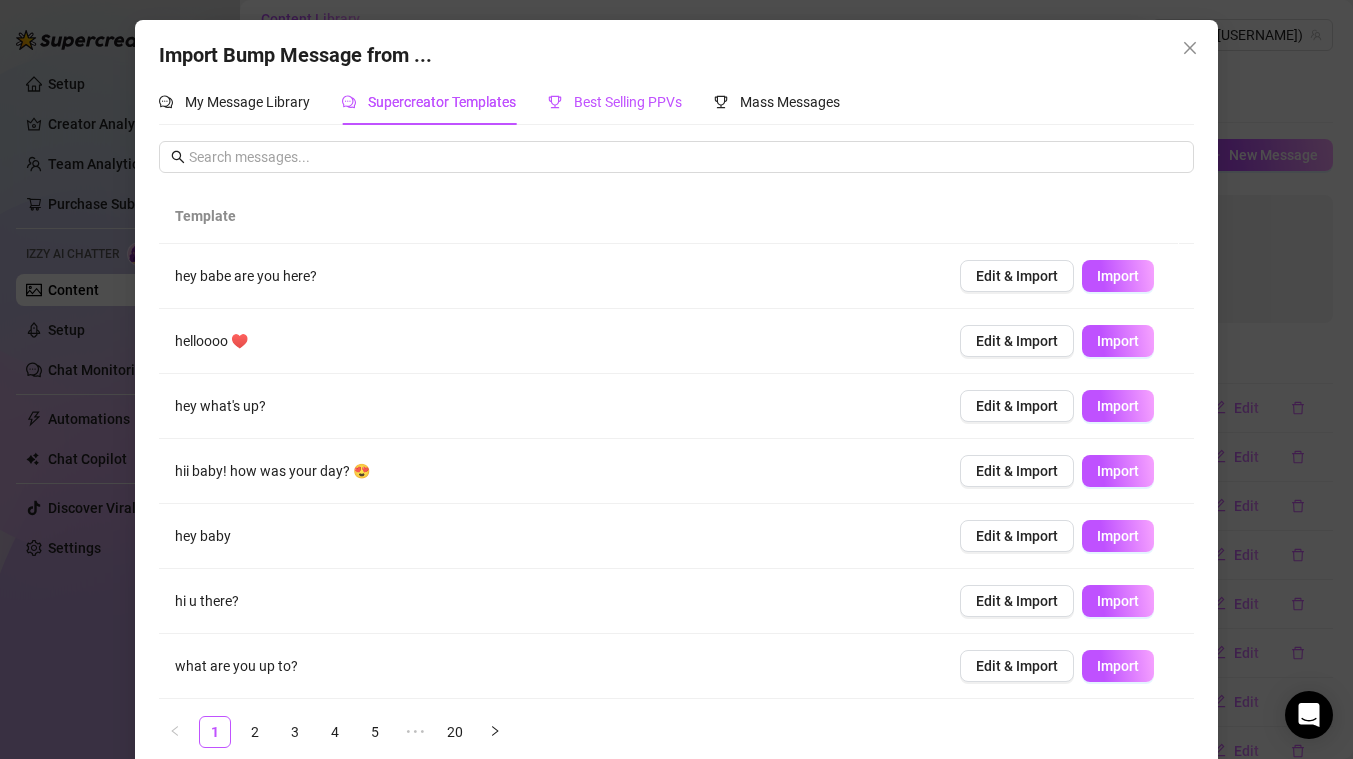 click on "Best Selling PPVs" at bounding box center (628, 102) 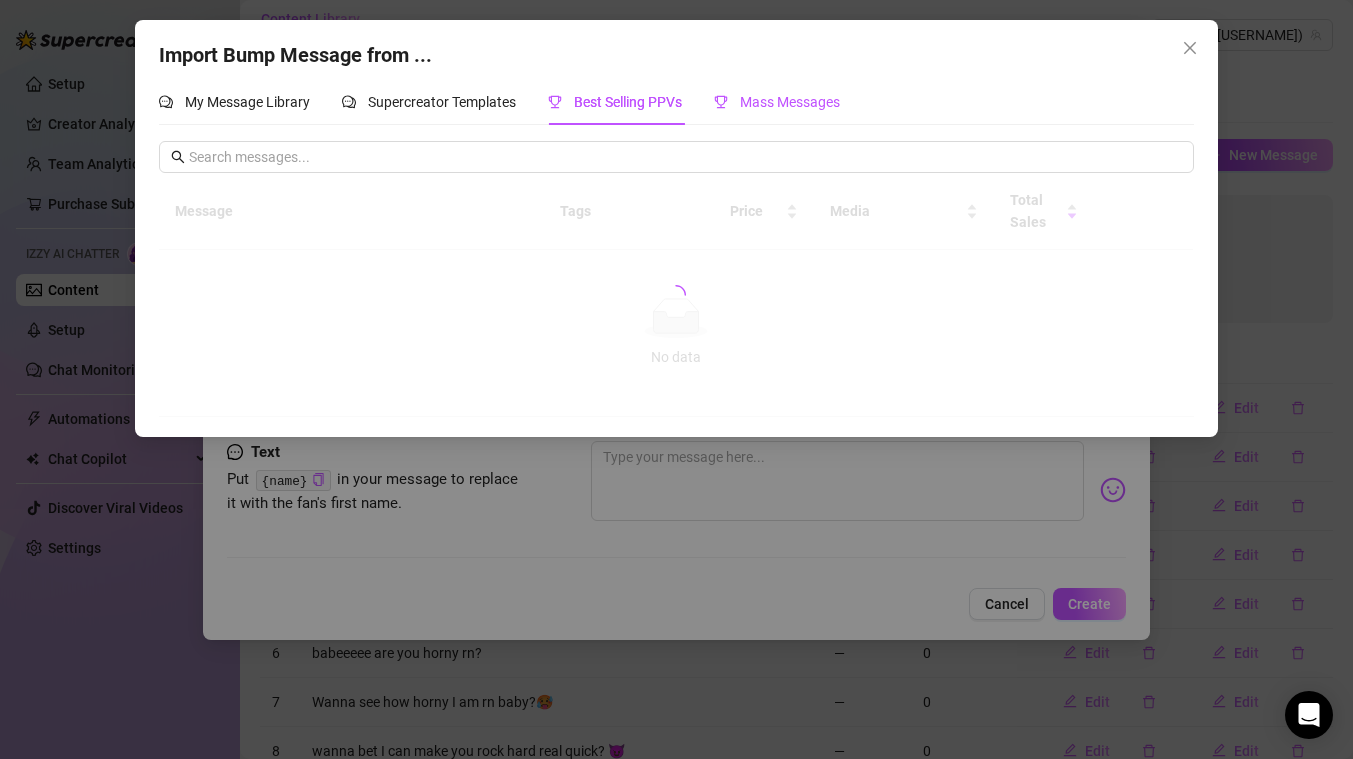 click on "Mass Messages" at bounding box center (790, 102) 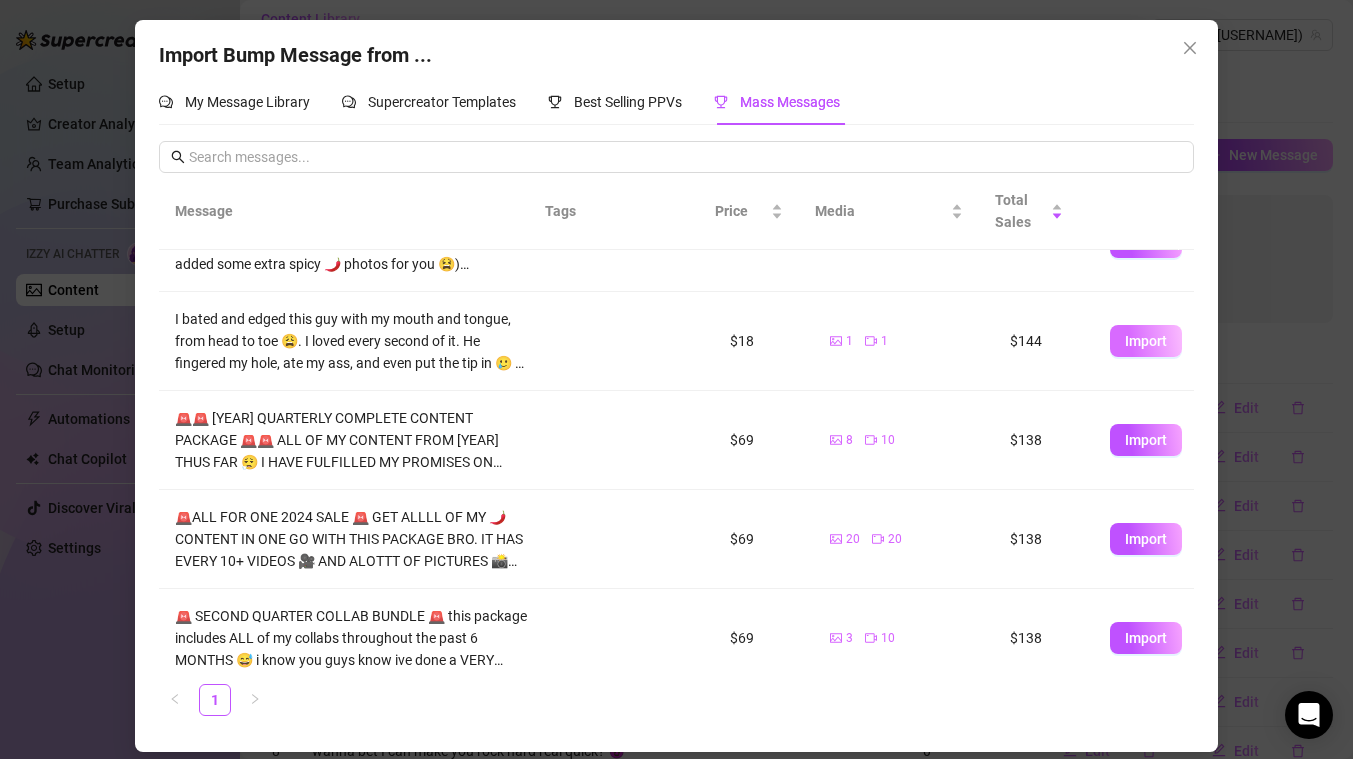 scroll, scrollTop: 60, scrollLeft: 0, axis: vertical 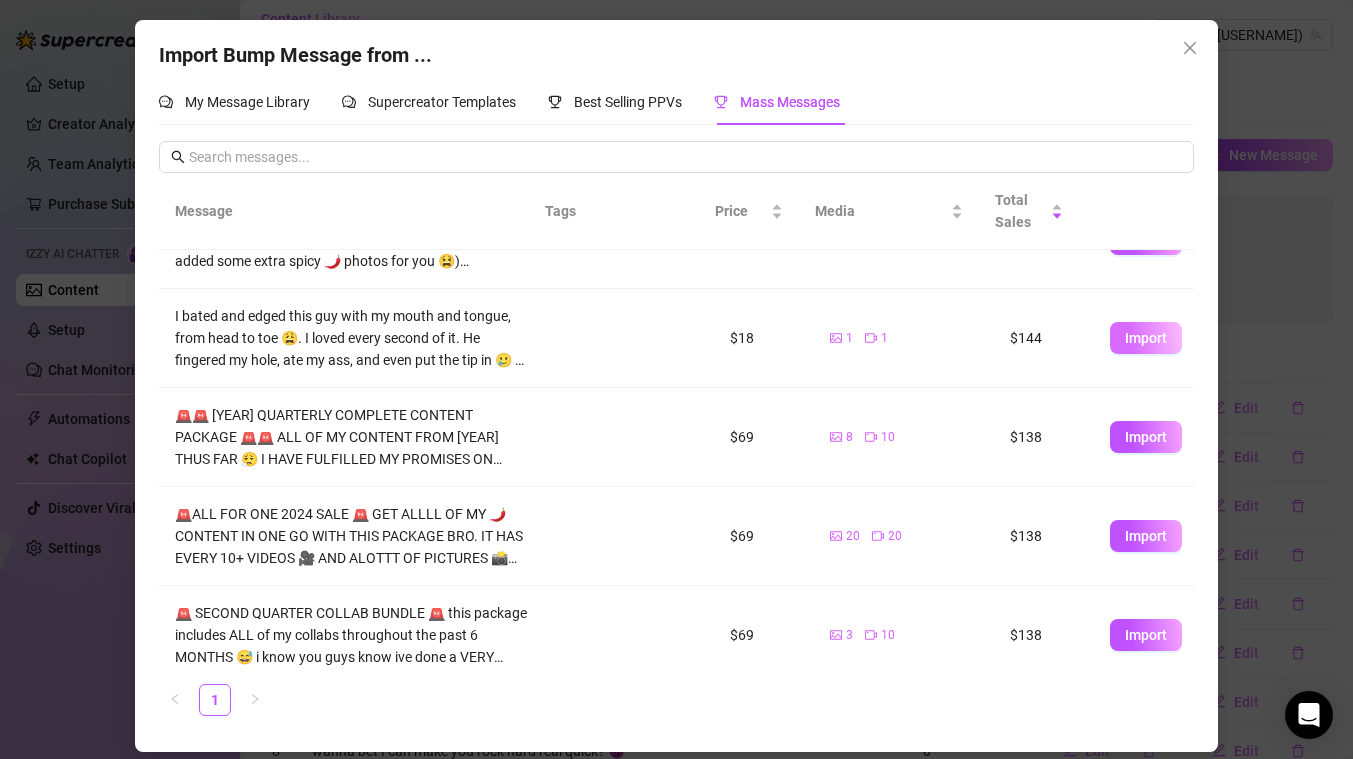 click on "Import" at bounding box center (1146, 338) 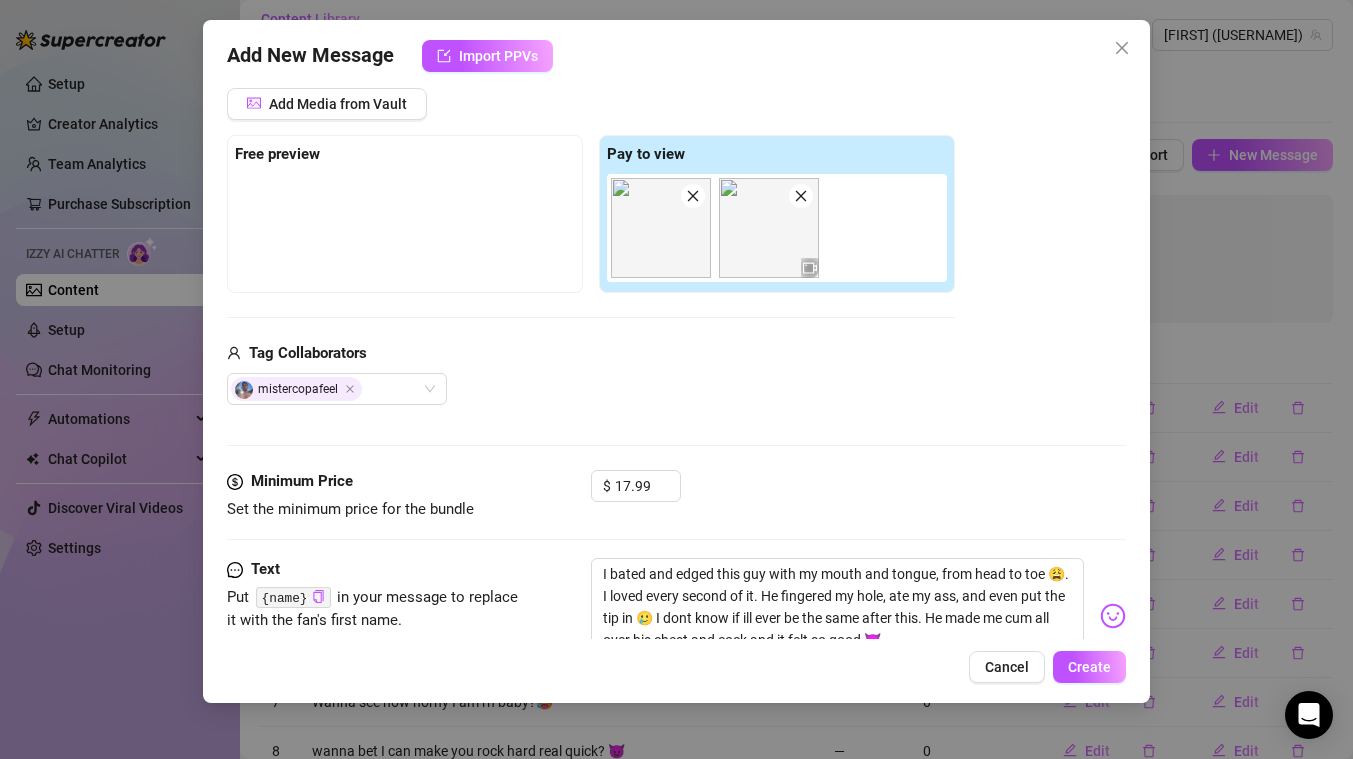 scroll, scrollTop: 132, scrollLeft: 0, axis: vertical 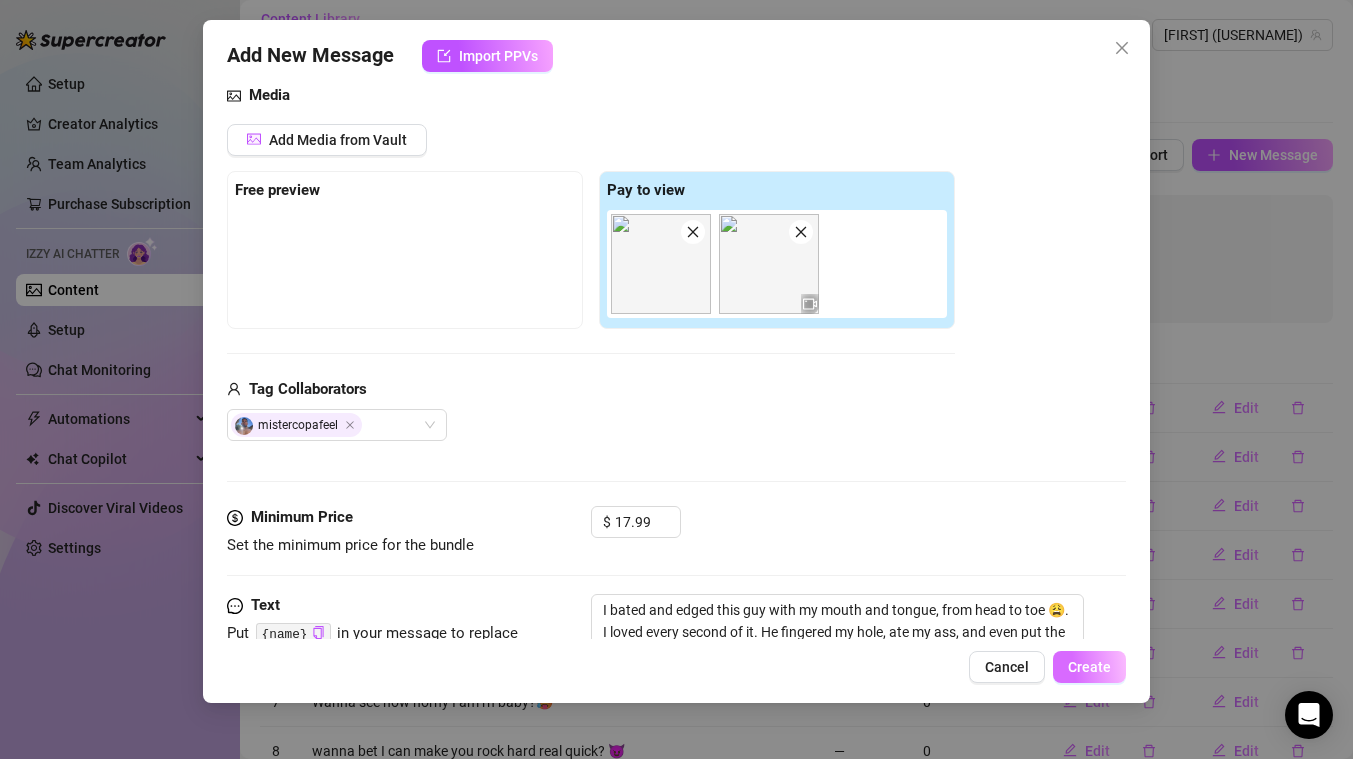 click on "Create" at bounding box center [1089, 667] 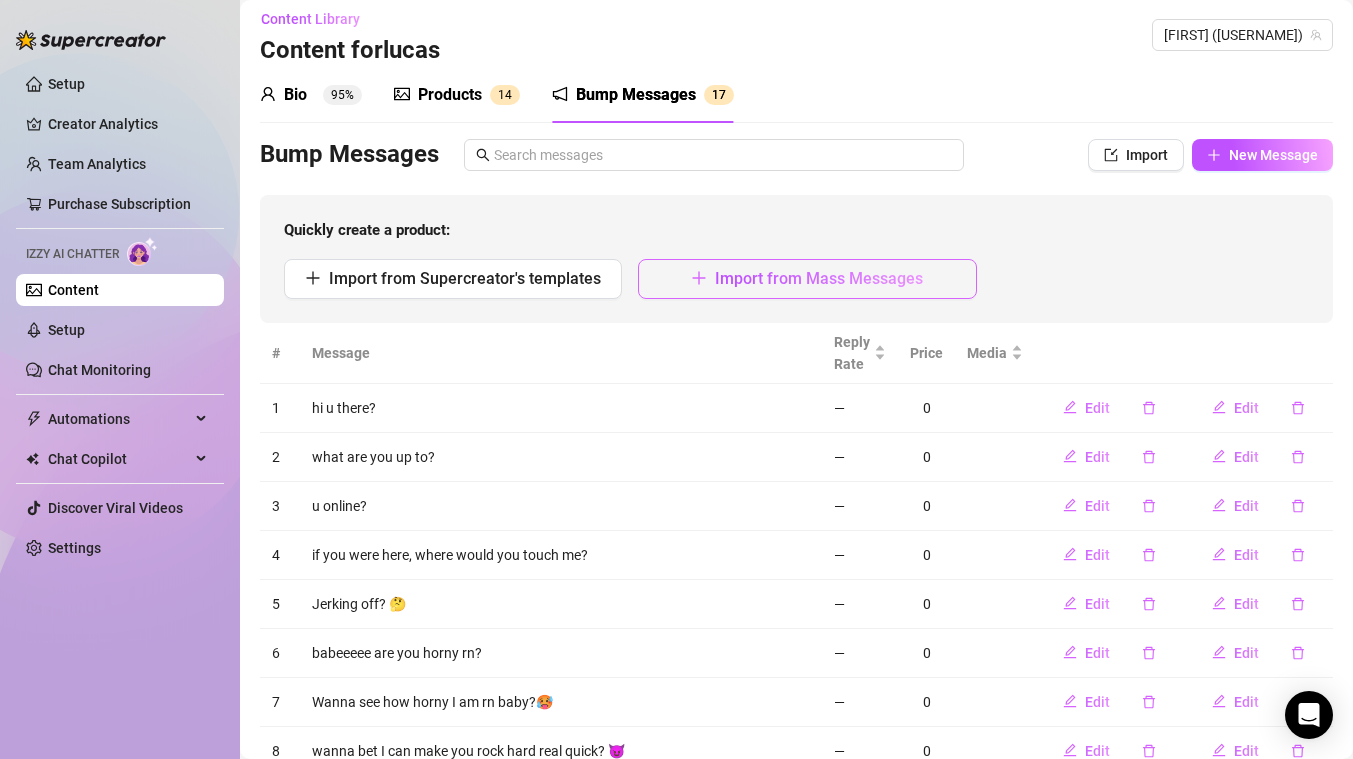 click on "Import from Mass Messages" at bounding box center [819, 278] 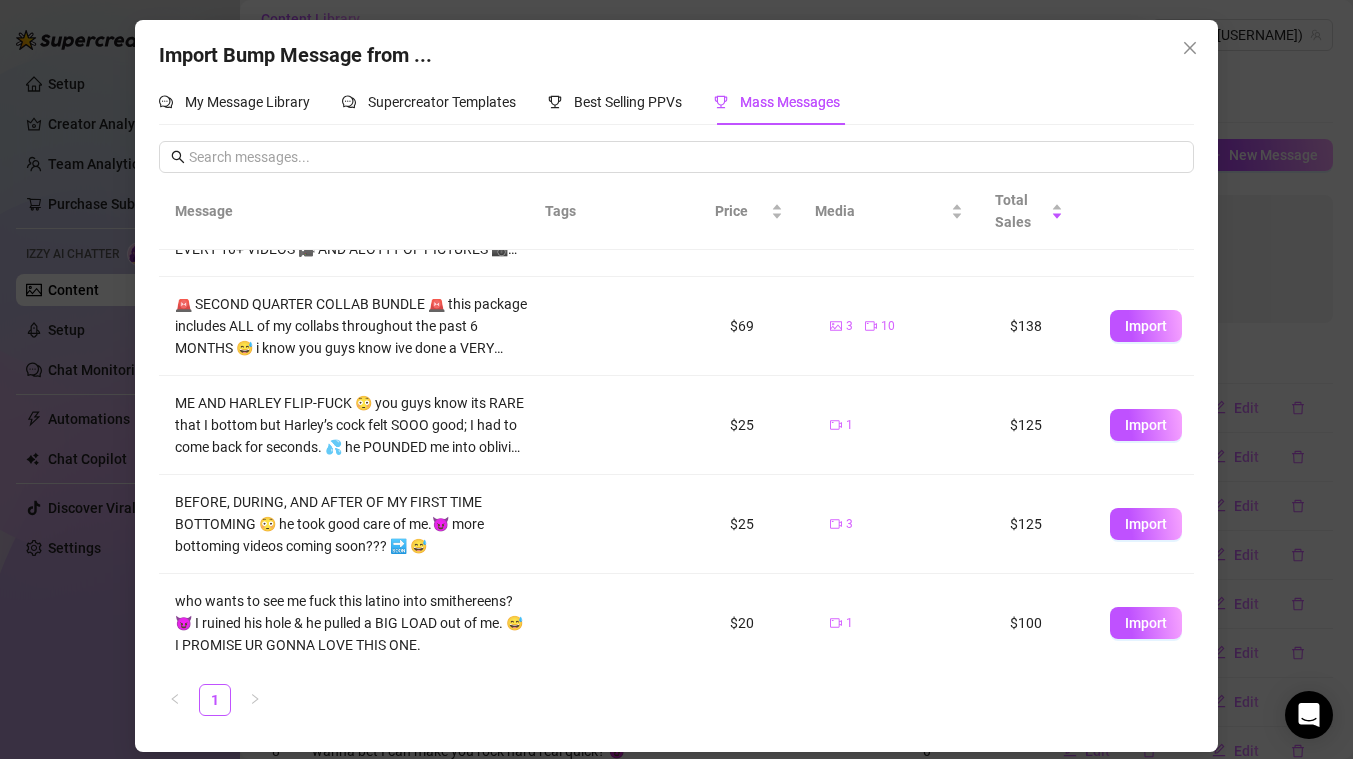 scroll, scrollTop: 374, scrollLeft: 0, axis: vertical 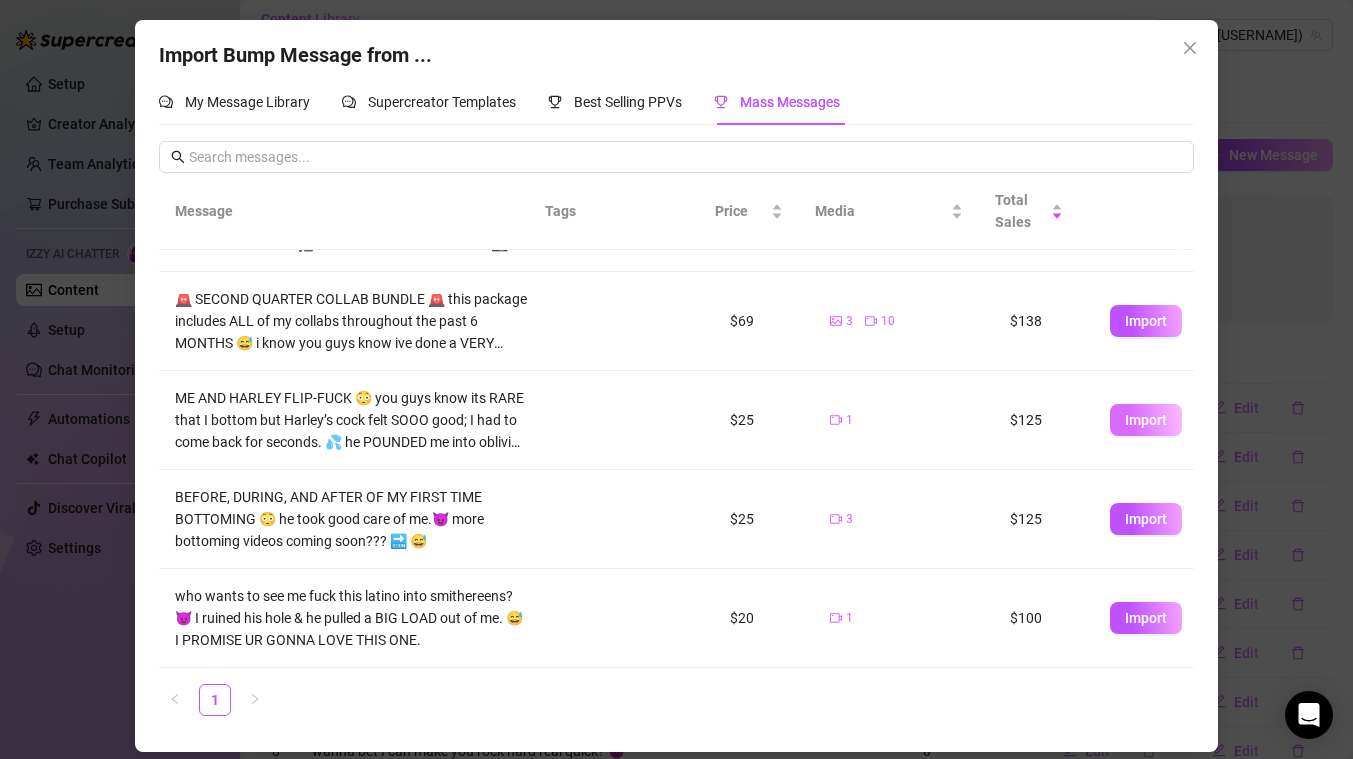 click on "Import" at bounding box center (1146, 420) 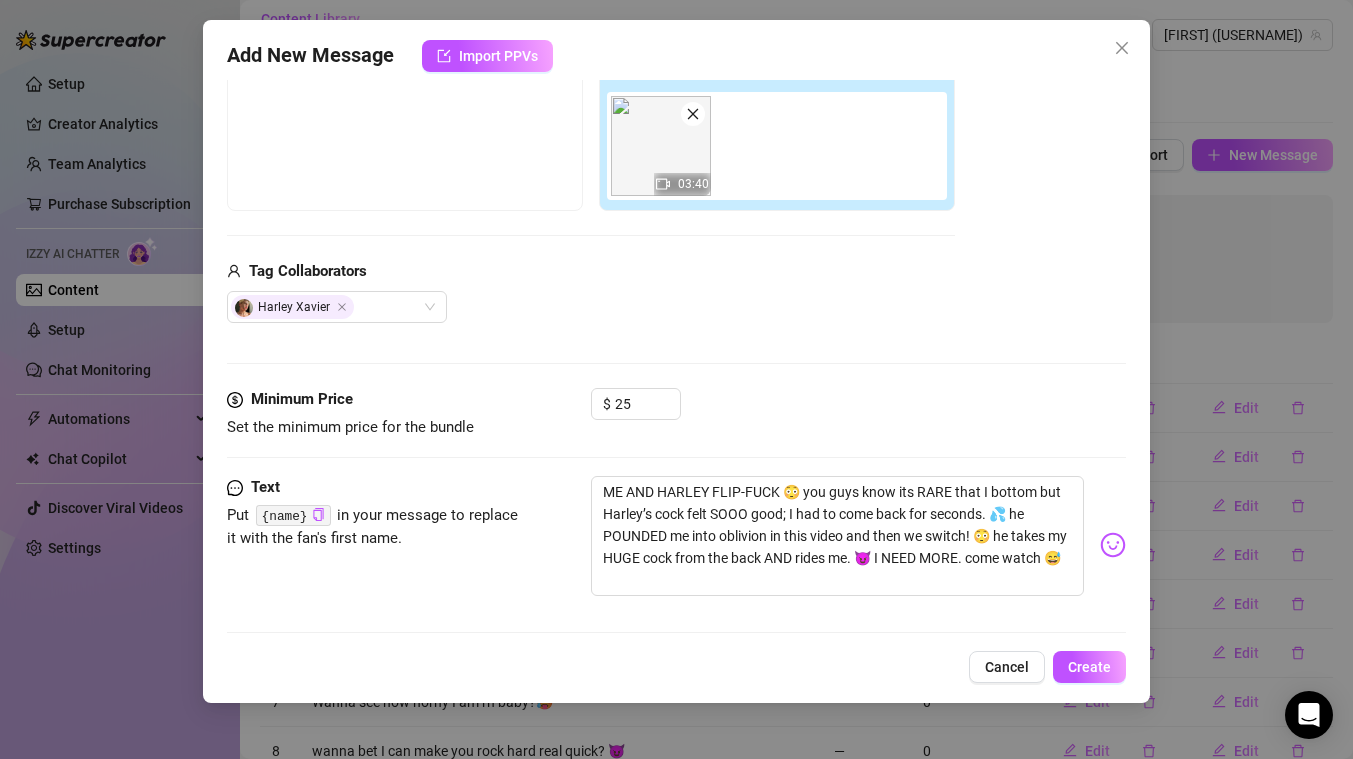 scroll, scrollTop: 262, scrollLeft: 0, axis: vertical 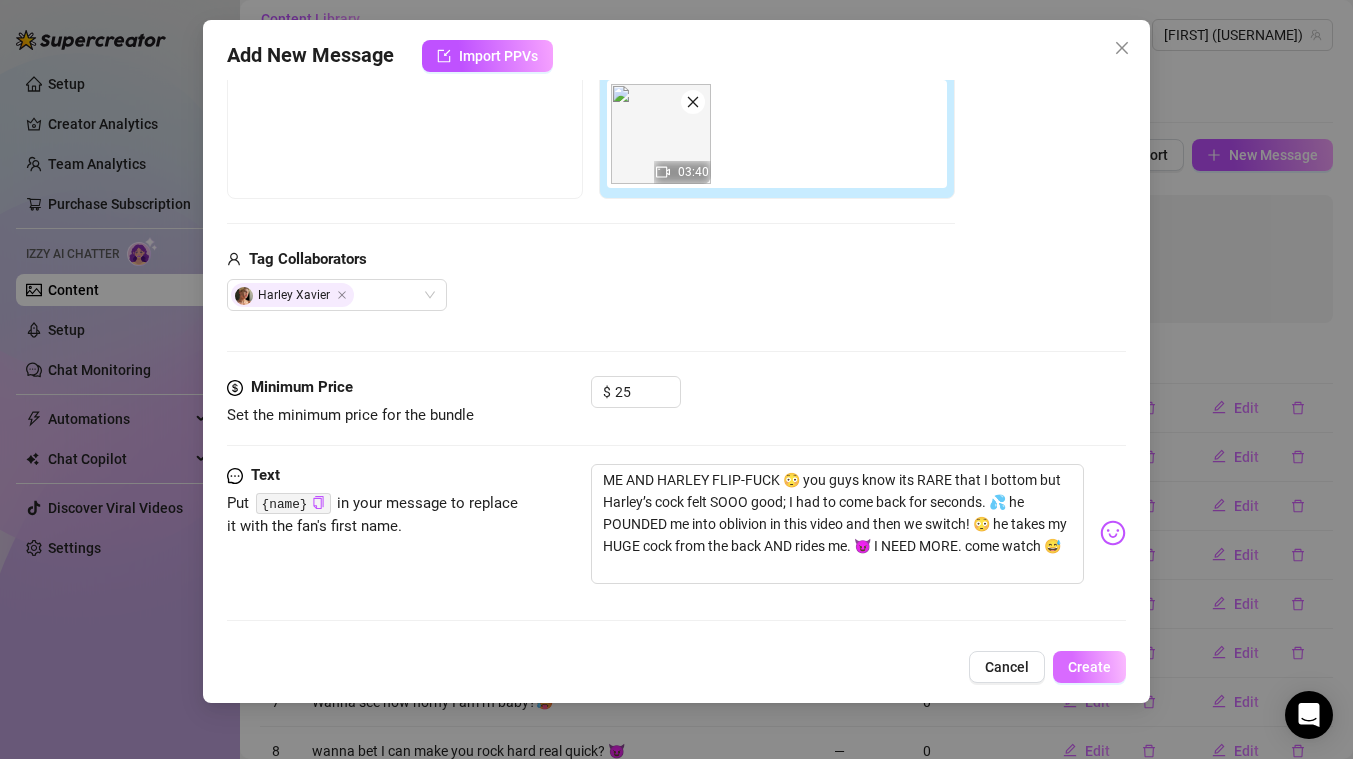 click on "Create" at bounding box center (1089, 667) 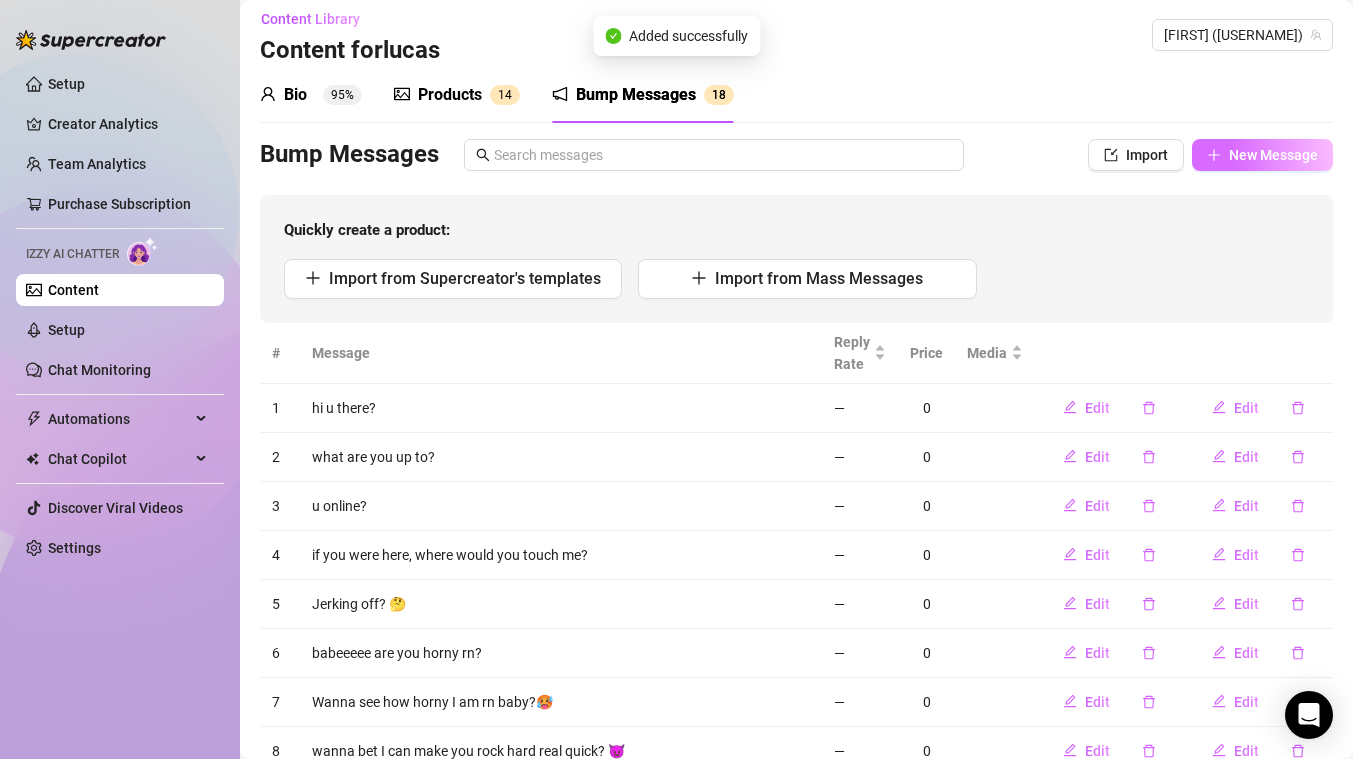 click on "New Message" at bounding box center [1273, 155] 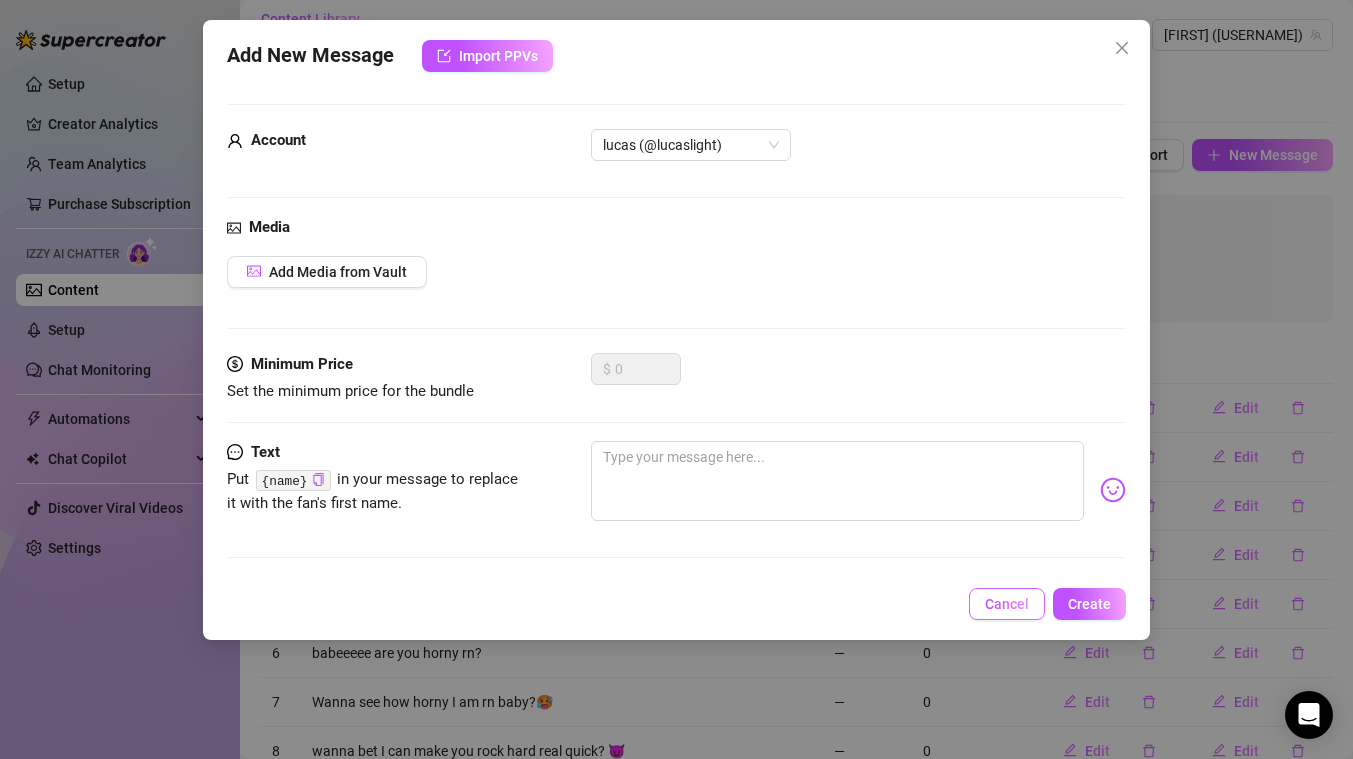 click on "Cancel" at bounding box center (1007, 604) 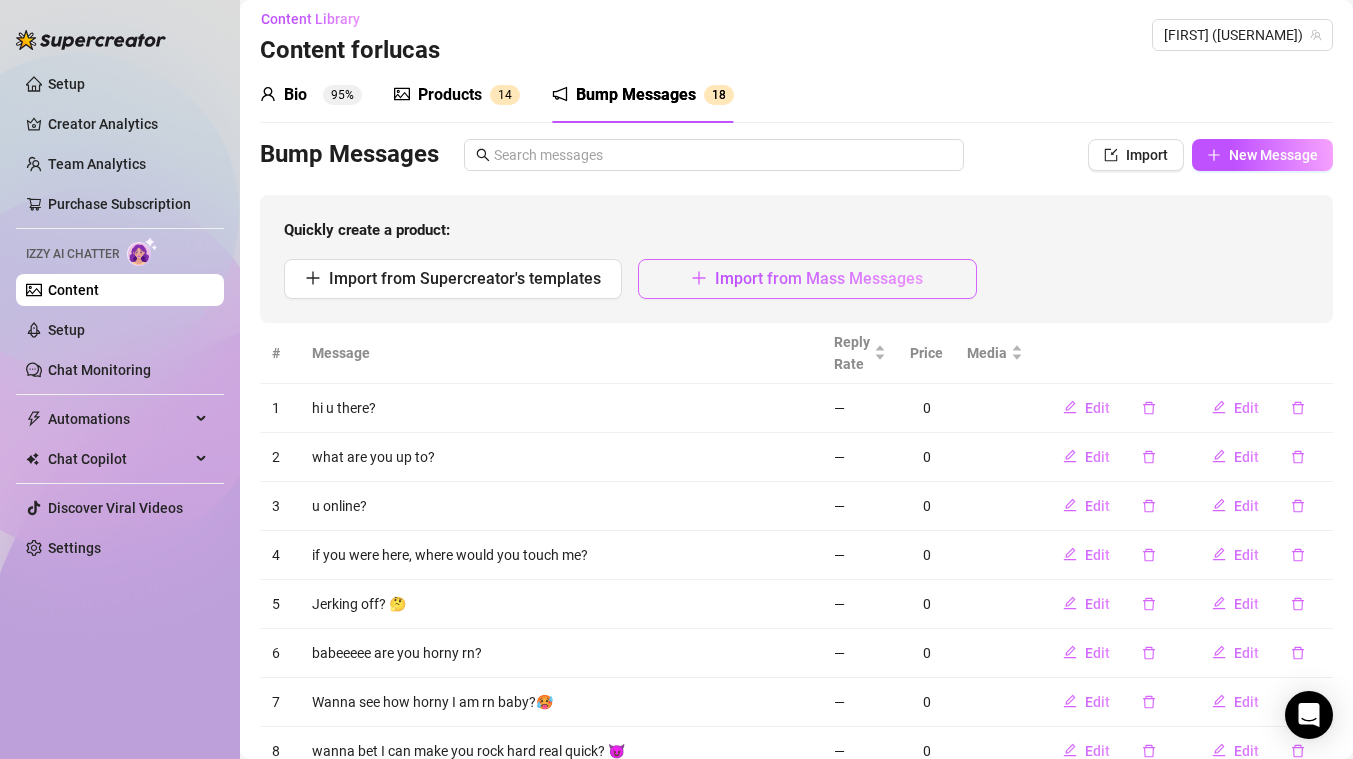 click on "Import from Mass Messages" at bounding box center [819, 278] 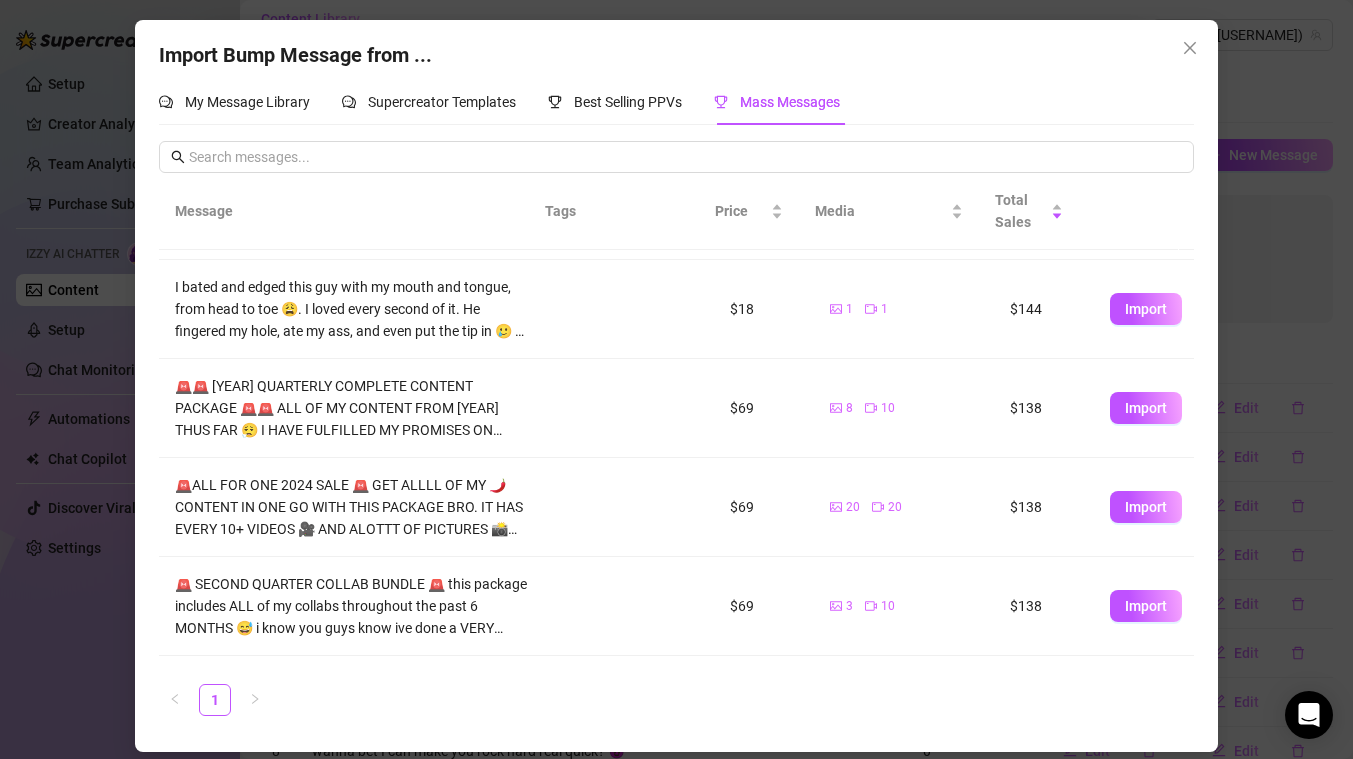 scroll, scrollTop: 374, scrollLeft: 0, axis: vertical 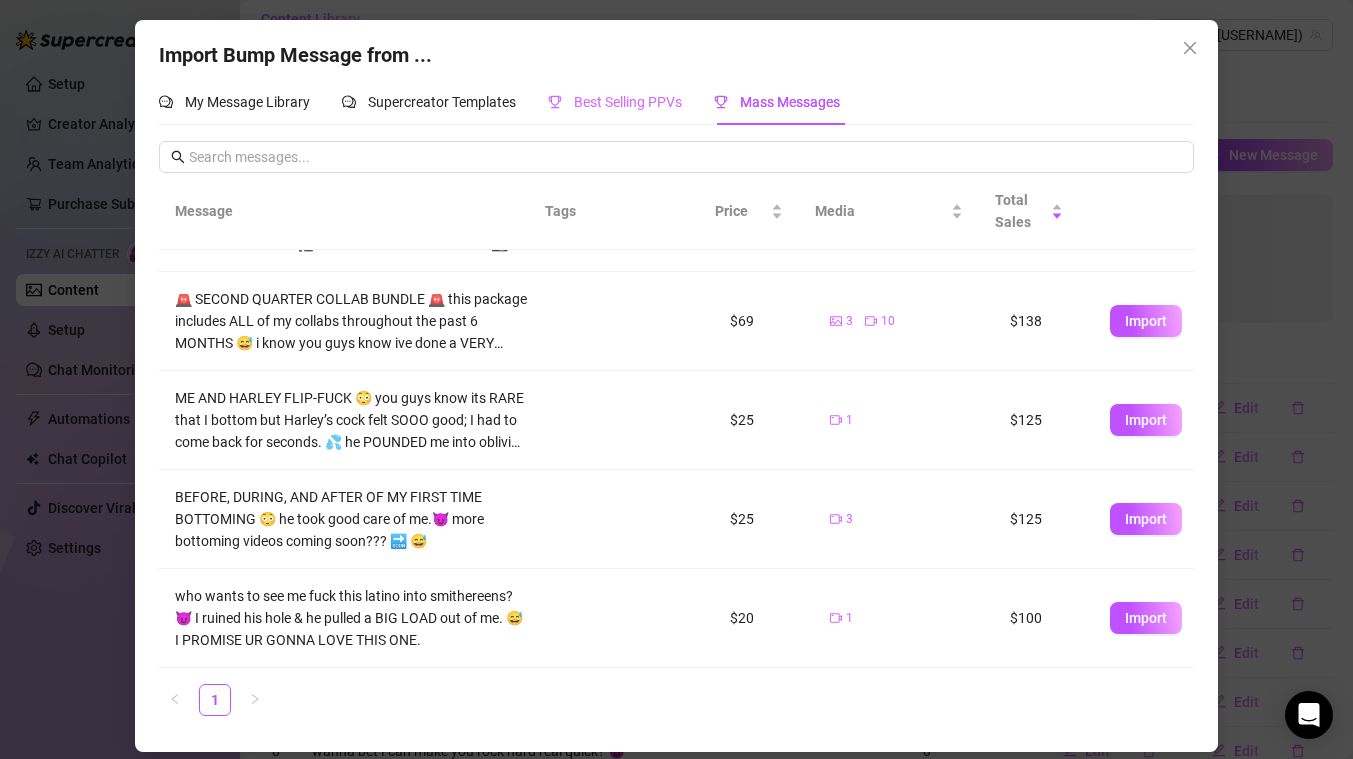 click on "Best Selling PPVs" at bounding box center [615, 102] 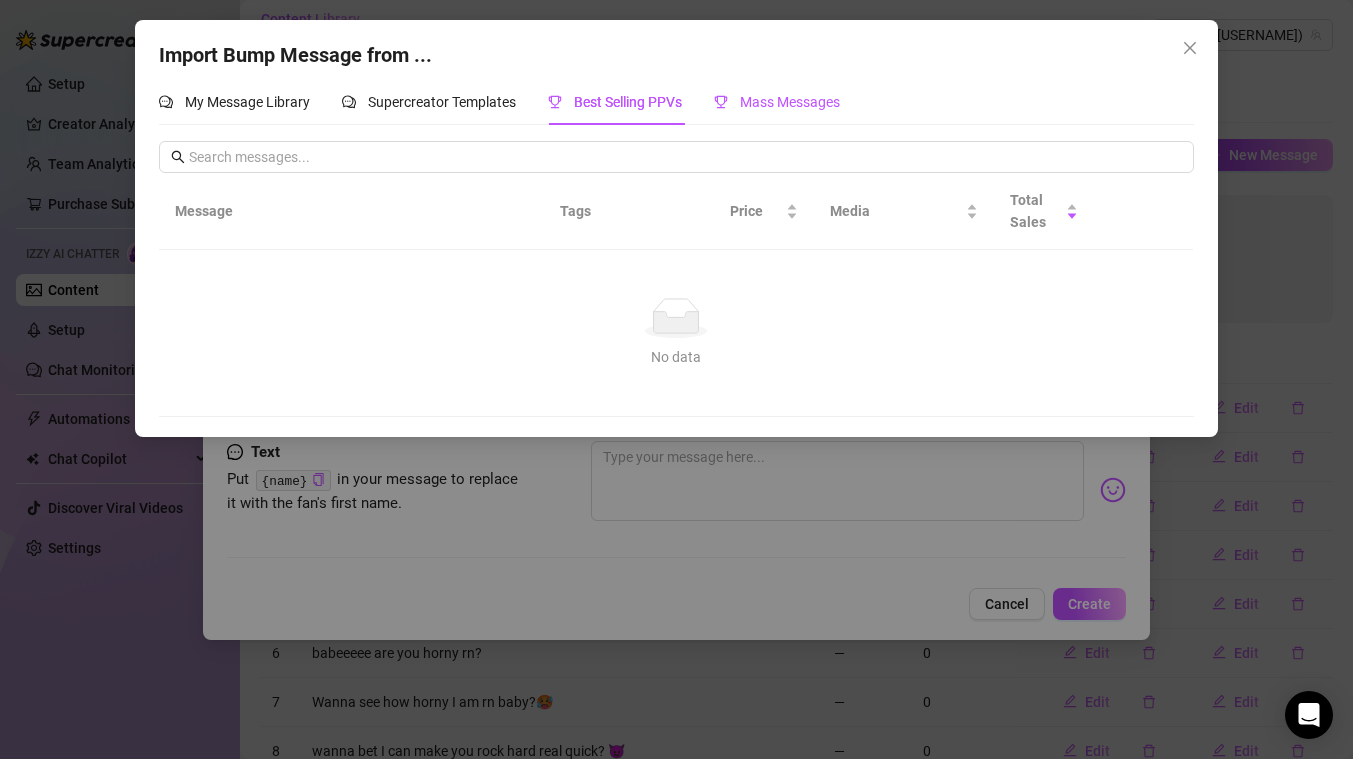 click on "Mass Messages" at bounding box center (790, 102) 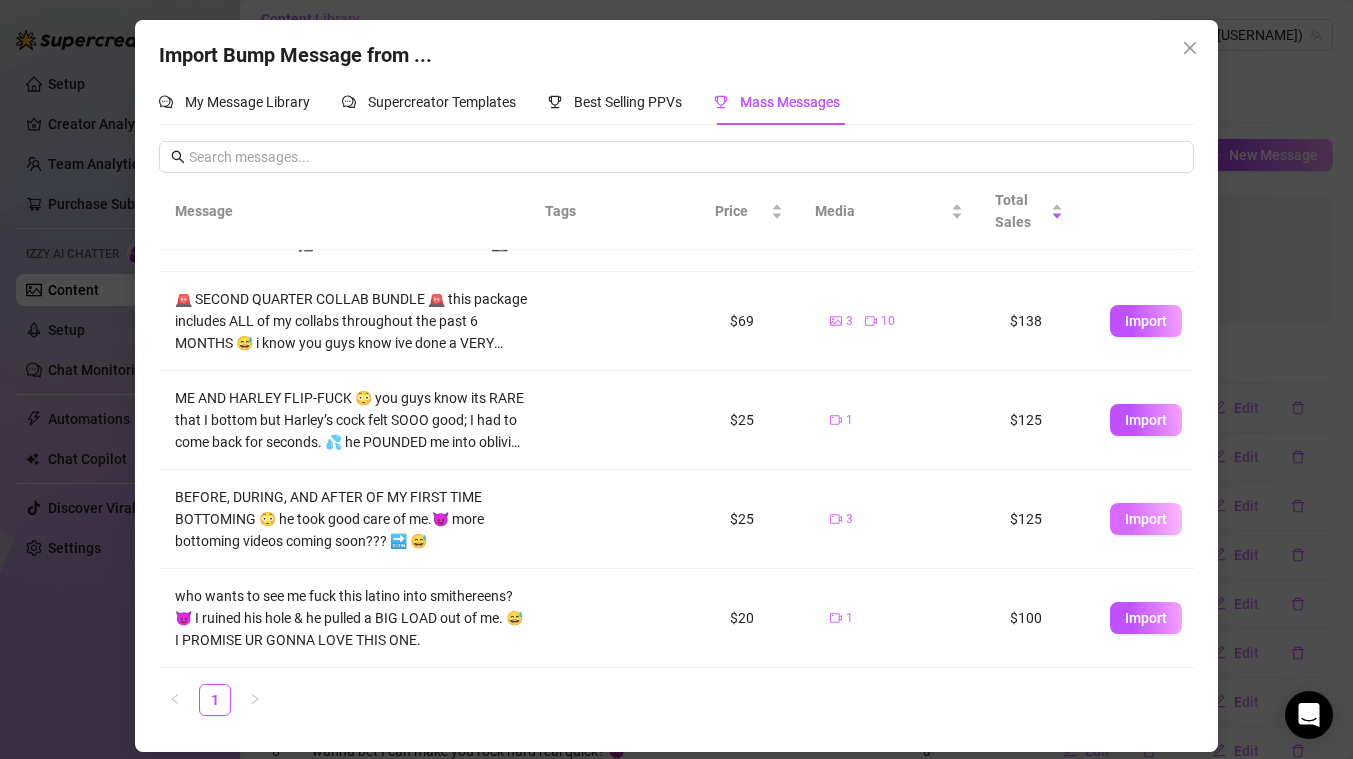 click on "Import" at bounding box center [1146, 519] 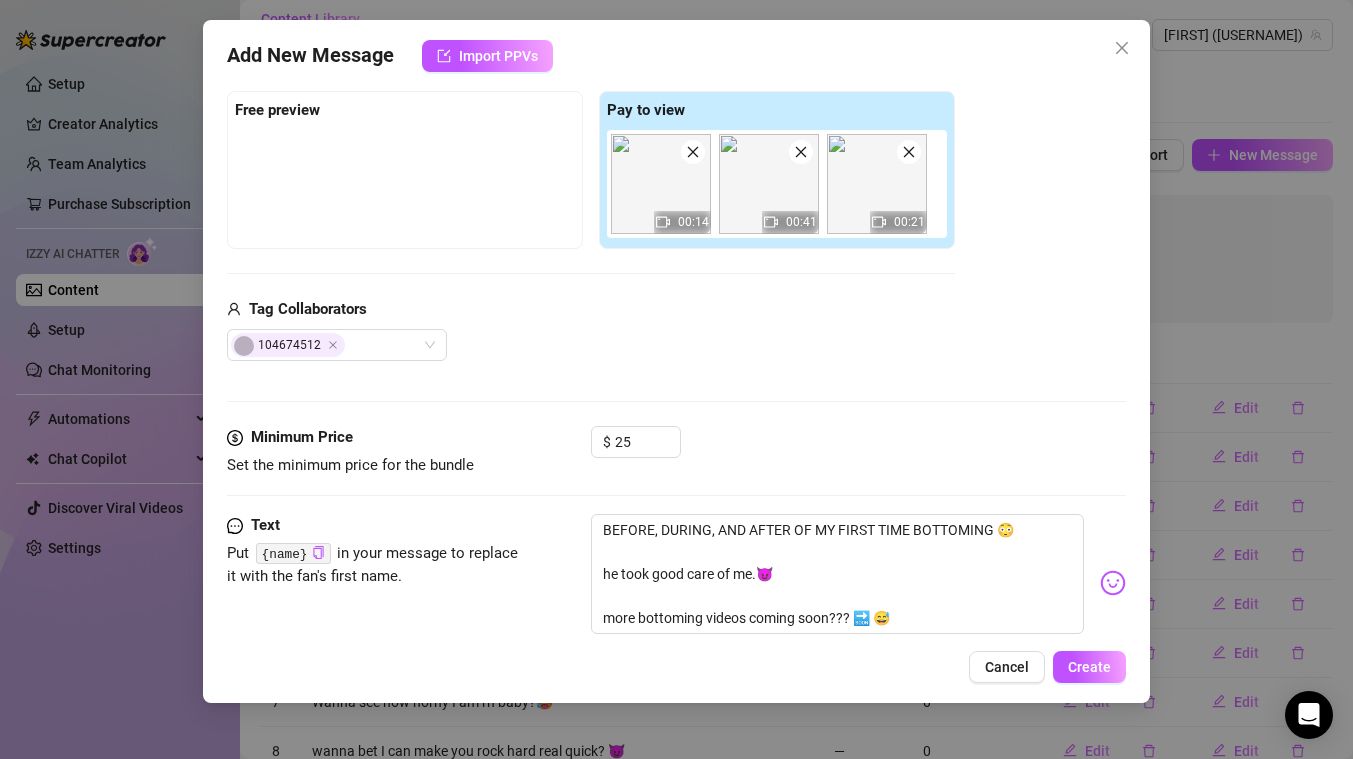 scroll, scrollTop: 217, scrollLeft: 0, axis: vertical 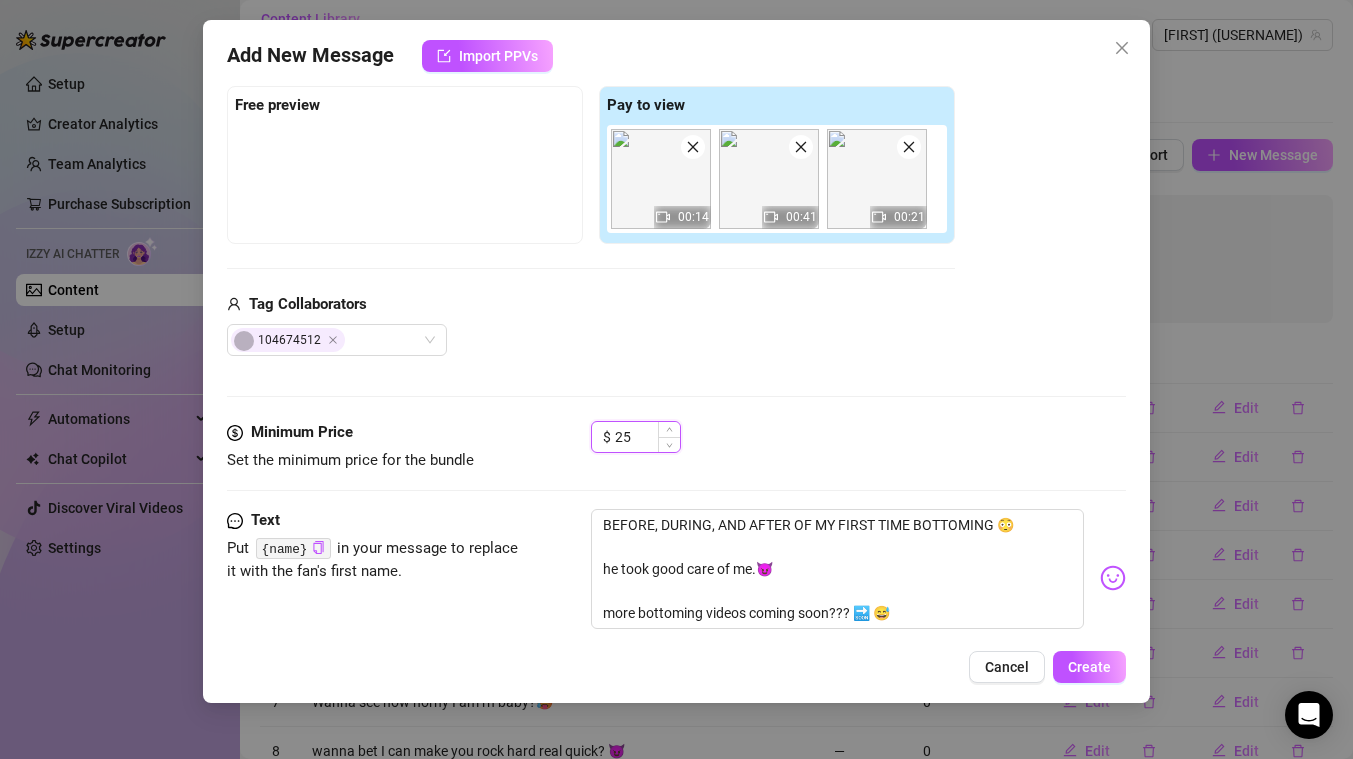 drag, startPoint x: 650, startPoint y: 442, endPoint x: 609, endPoint y: 439, distance: 41.109608 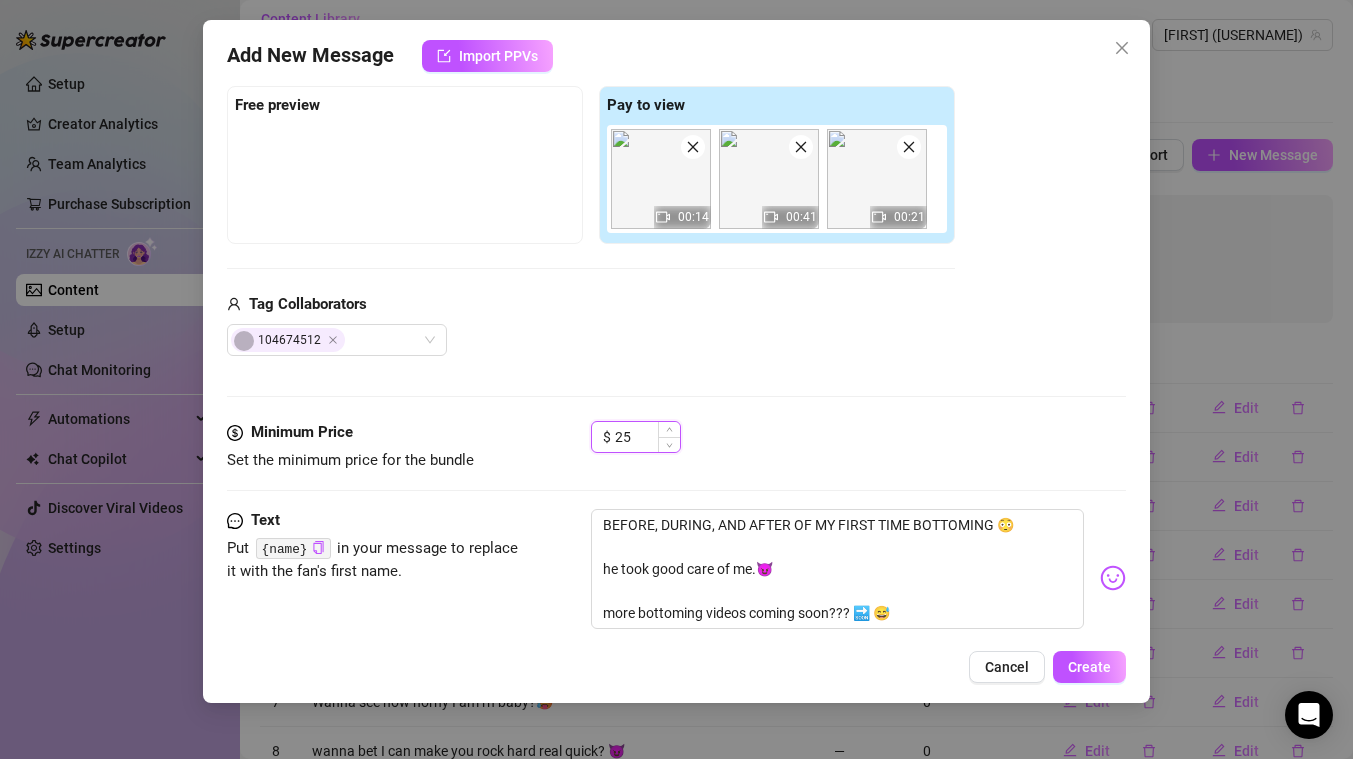 click on "$ 25" at bounding box center (636, 437) 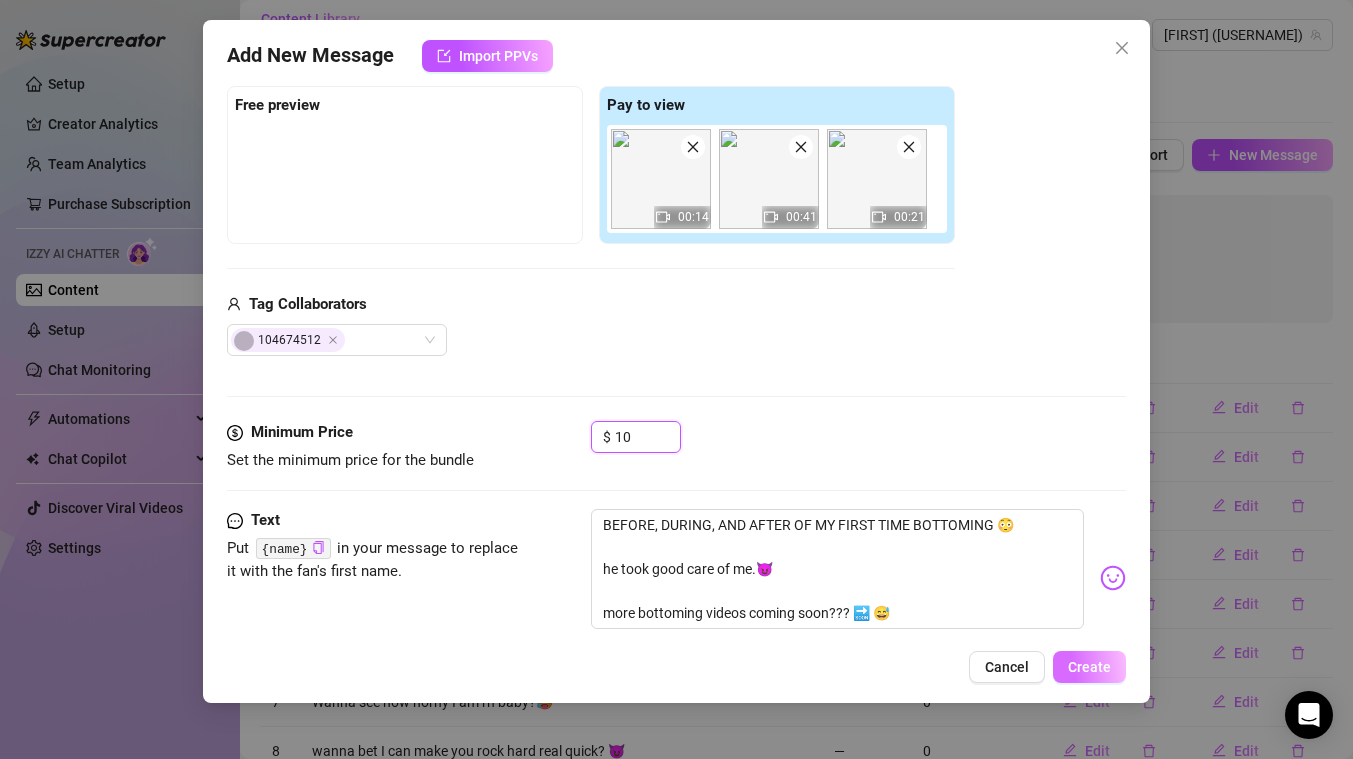 type on "10" 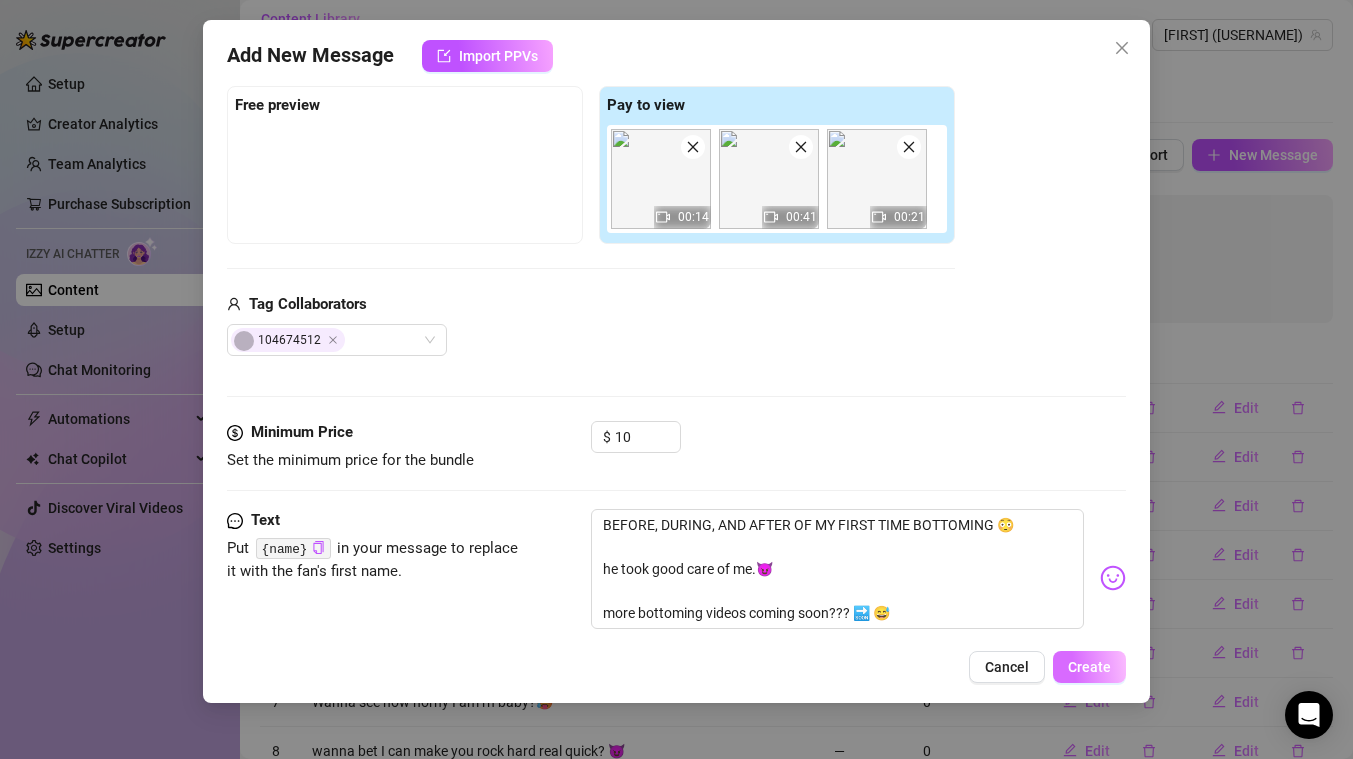 click on "Create" at bounding box center [1089, 667] 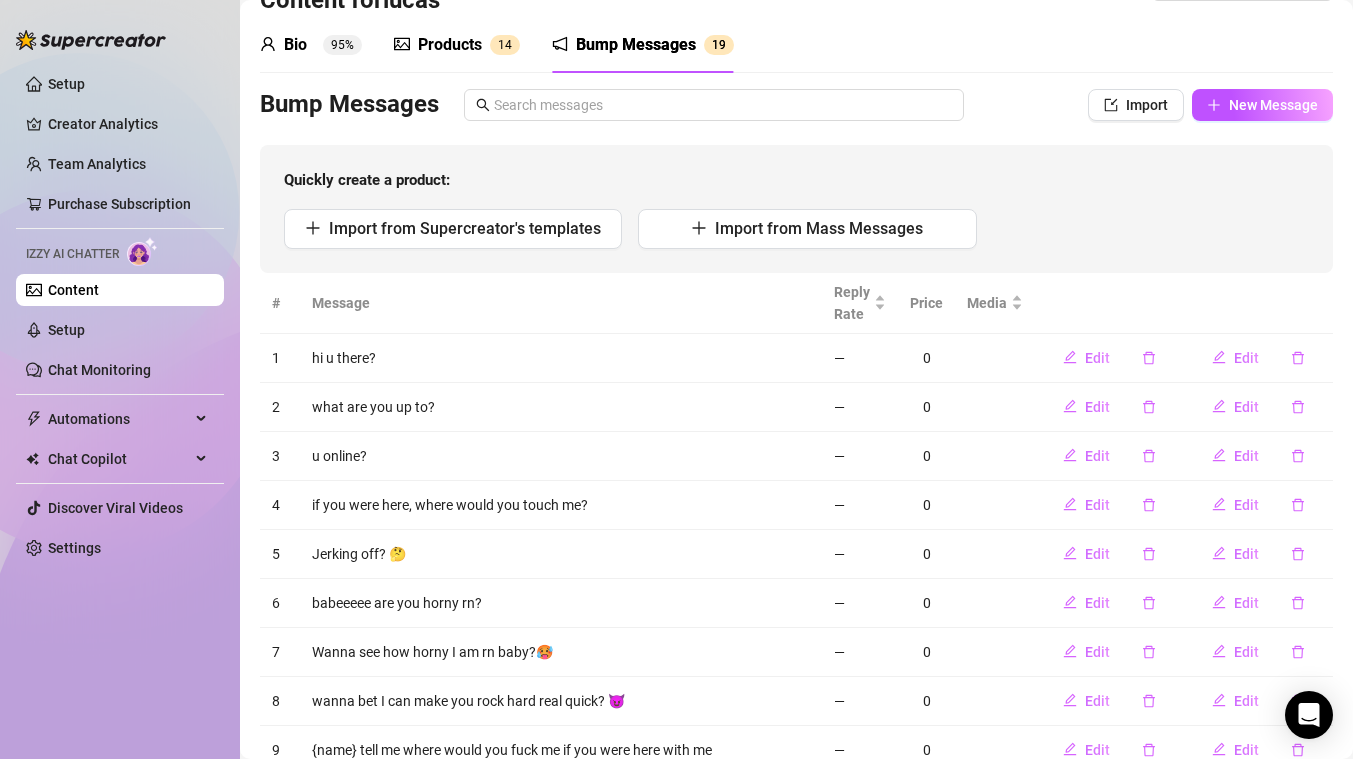 scroll, scrollTop: 0, scrollLeft: 0, axis: both 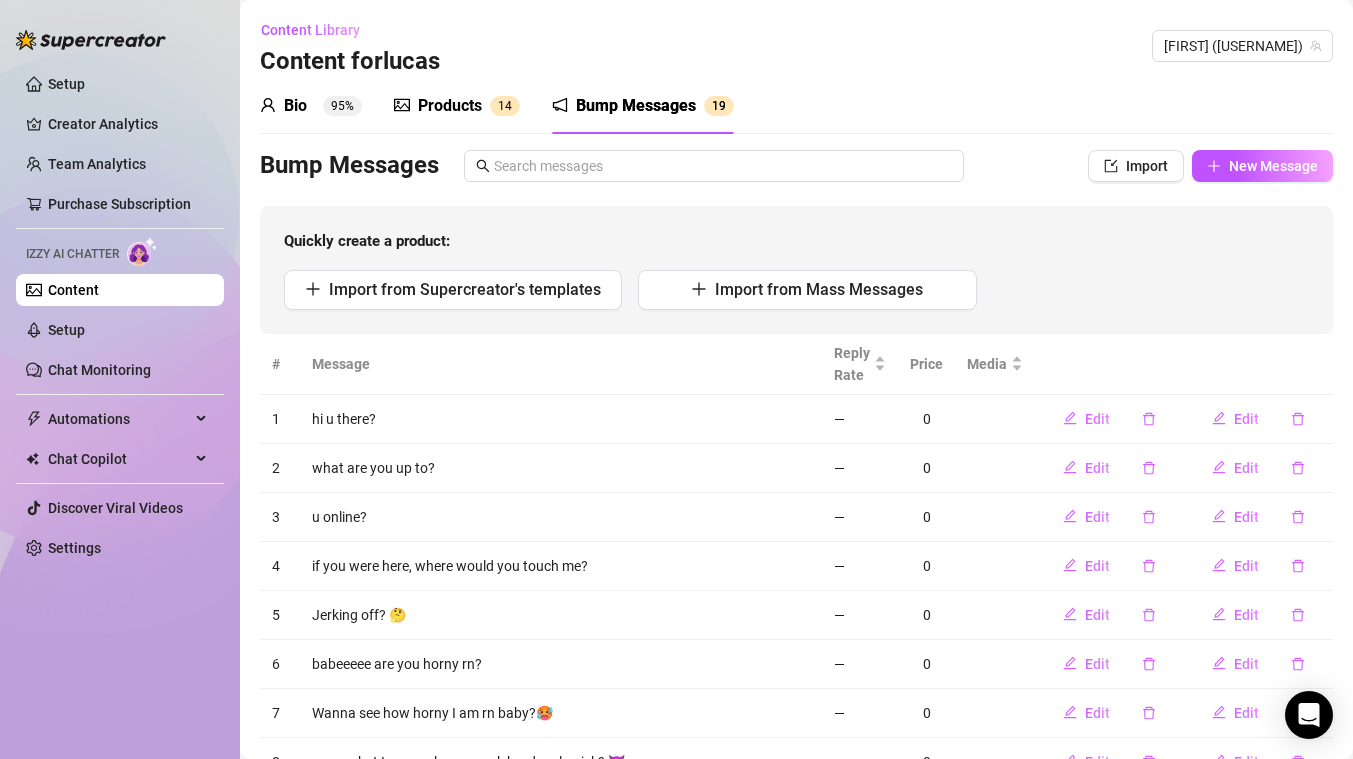 click on "Quickly create a product: Import from Supercreator's templates Import from Mass Messages" at bounding box center [796, 270] 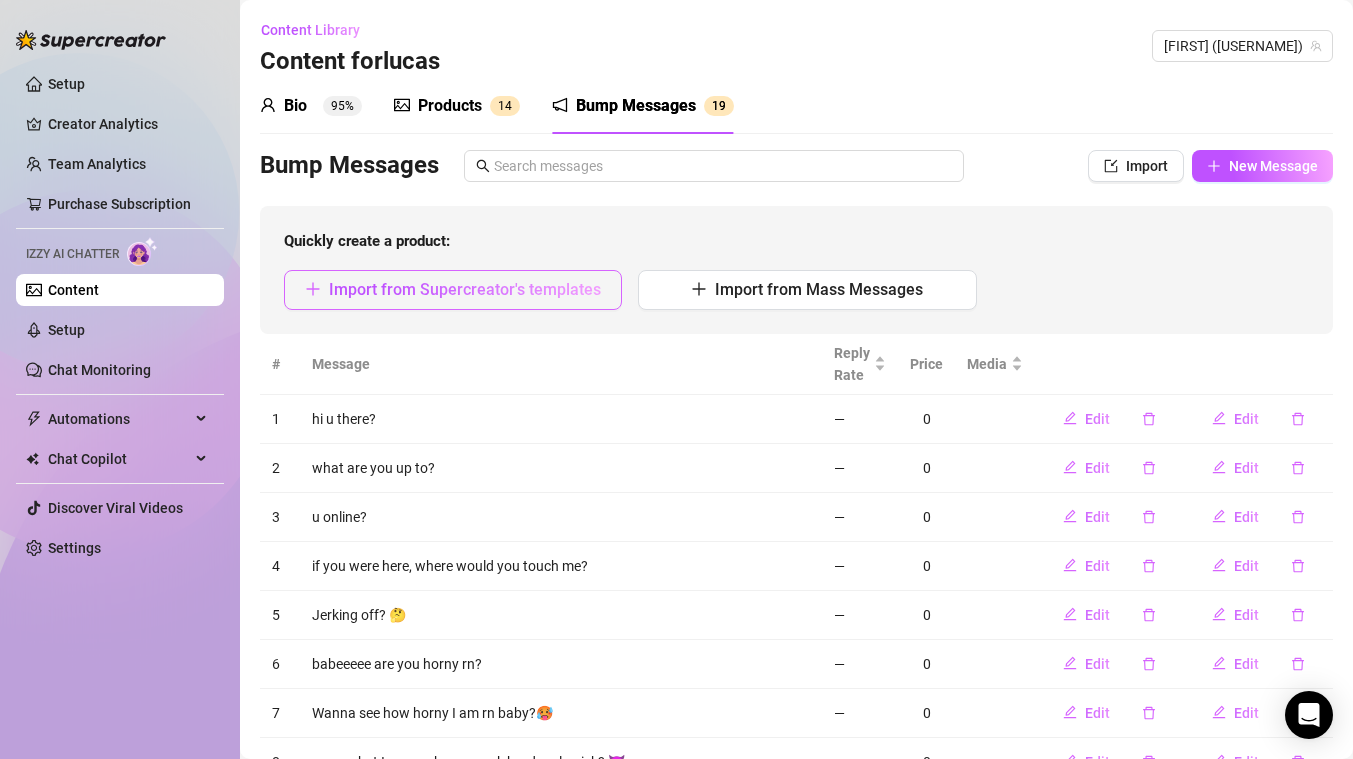 click on "Import from Supercreator's templates" at bounding box center [453, 290] 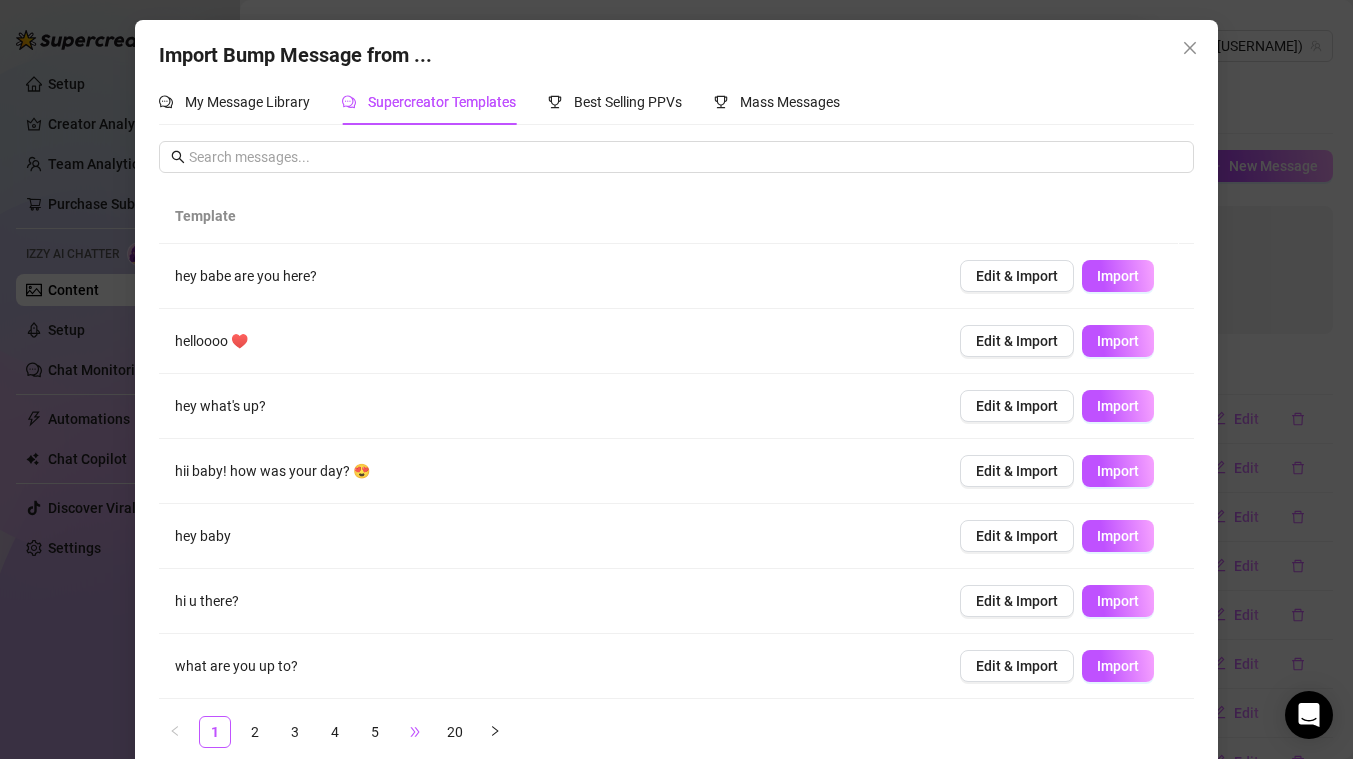 click on "•••" at bounding box center (415, 732) 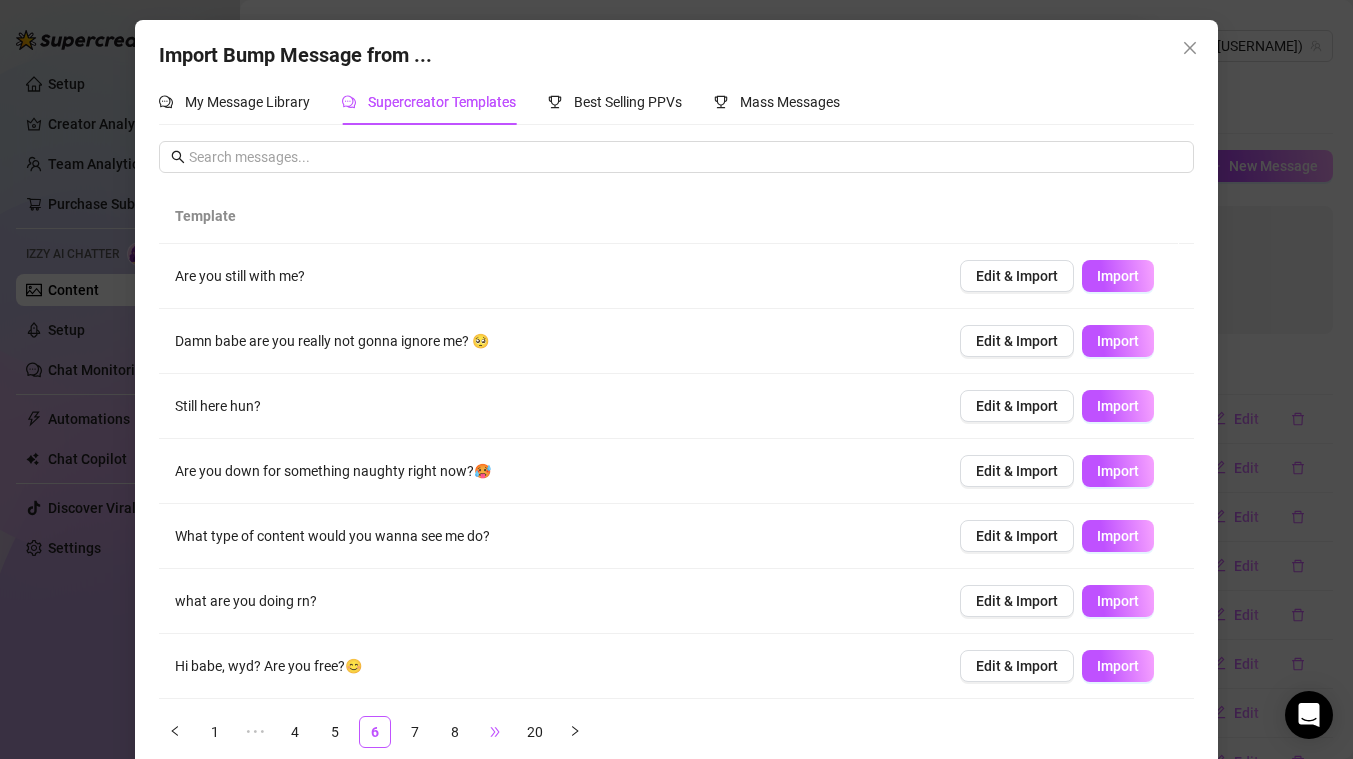 click on "•••" at bounding box center [495, 732] 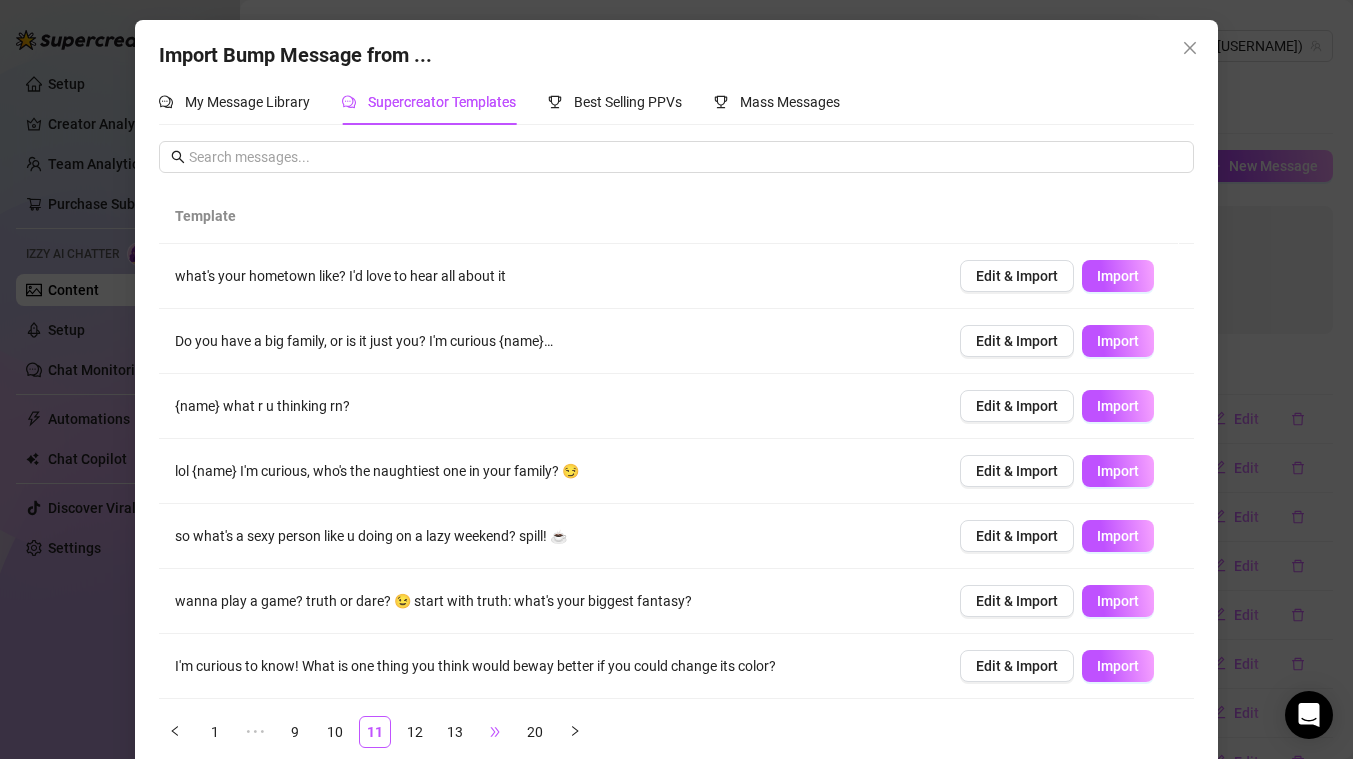 click on "•••" at bounding box center (495, 732) 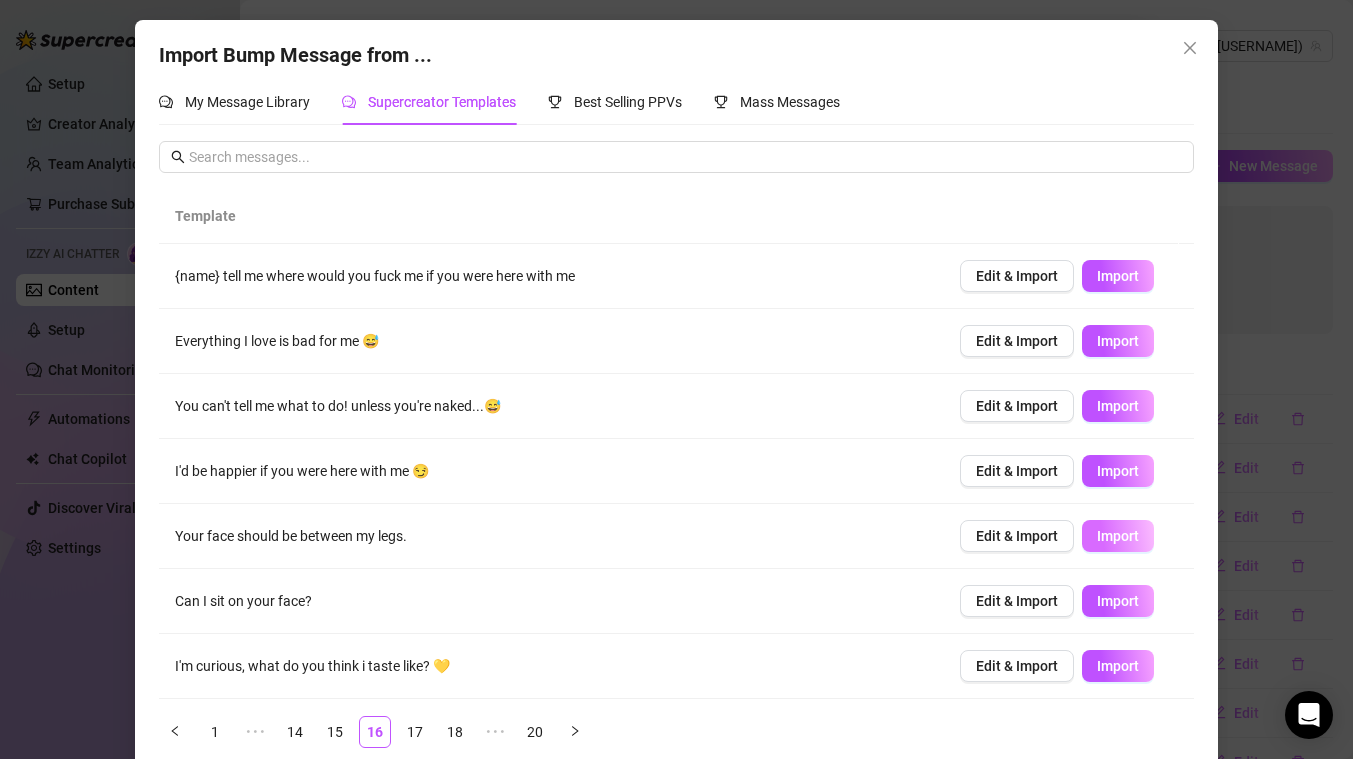 click on "Import" at bounding box center (1118, 536) 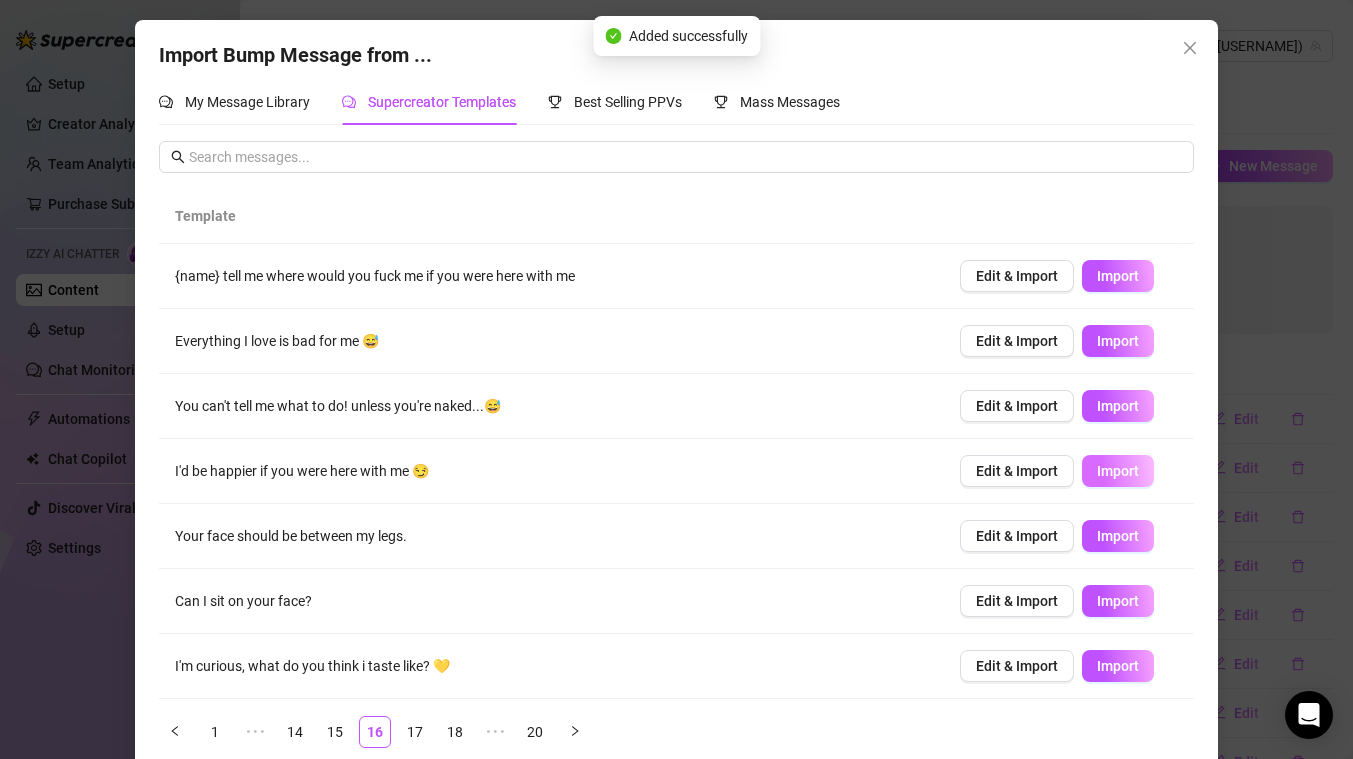click on "Import" at bounding box center [1118, 471] 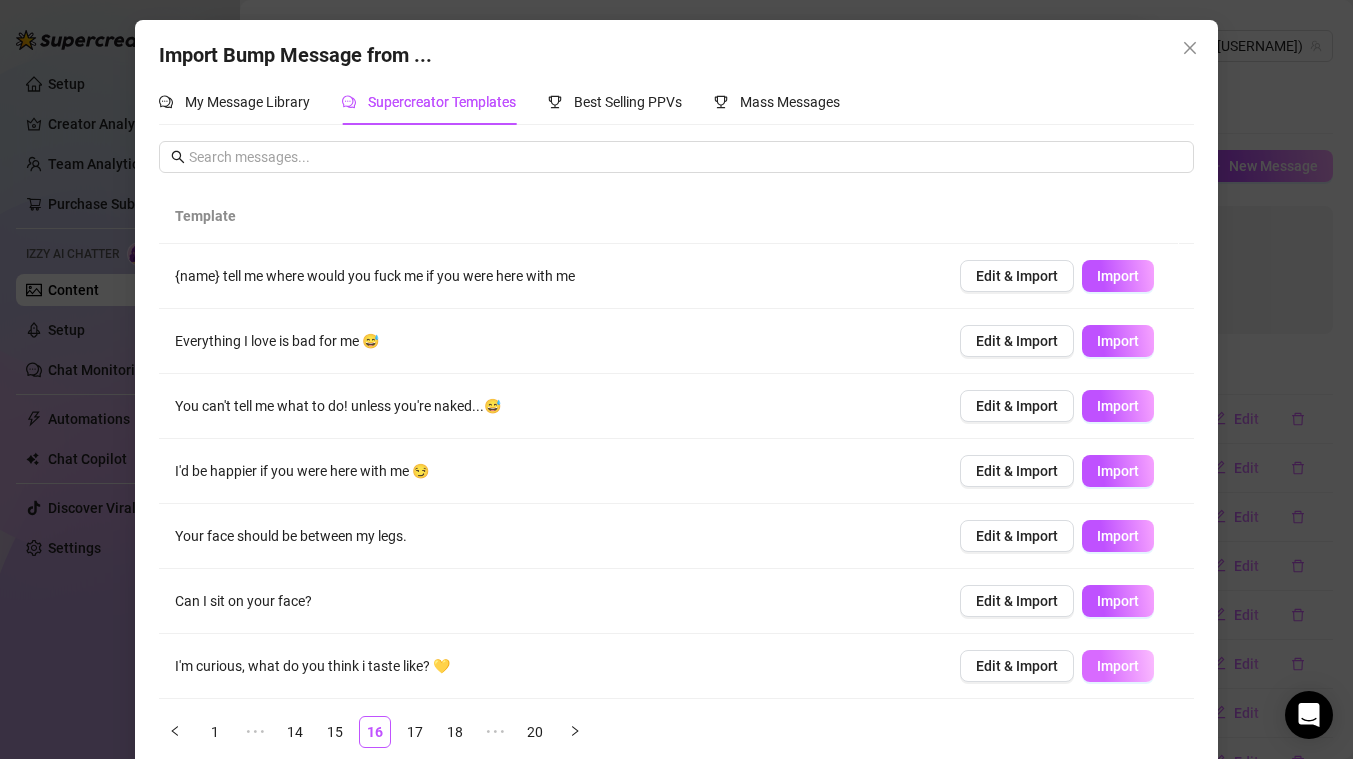click on "Import" at bounding box center (1118, 666) 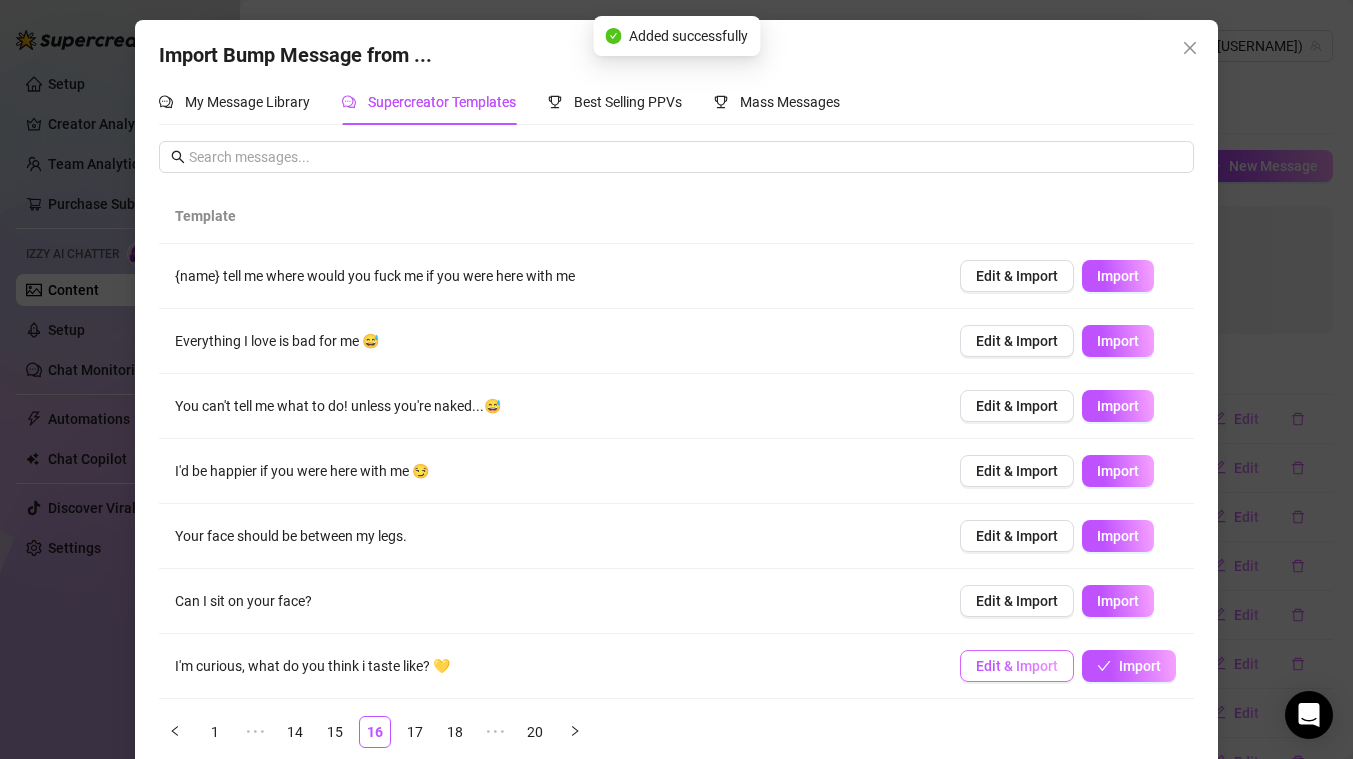 click on "Edit & Import" at bounding box center [1017, 666] 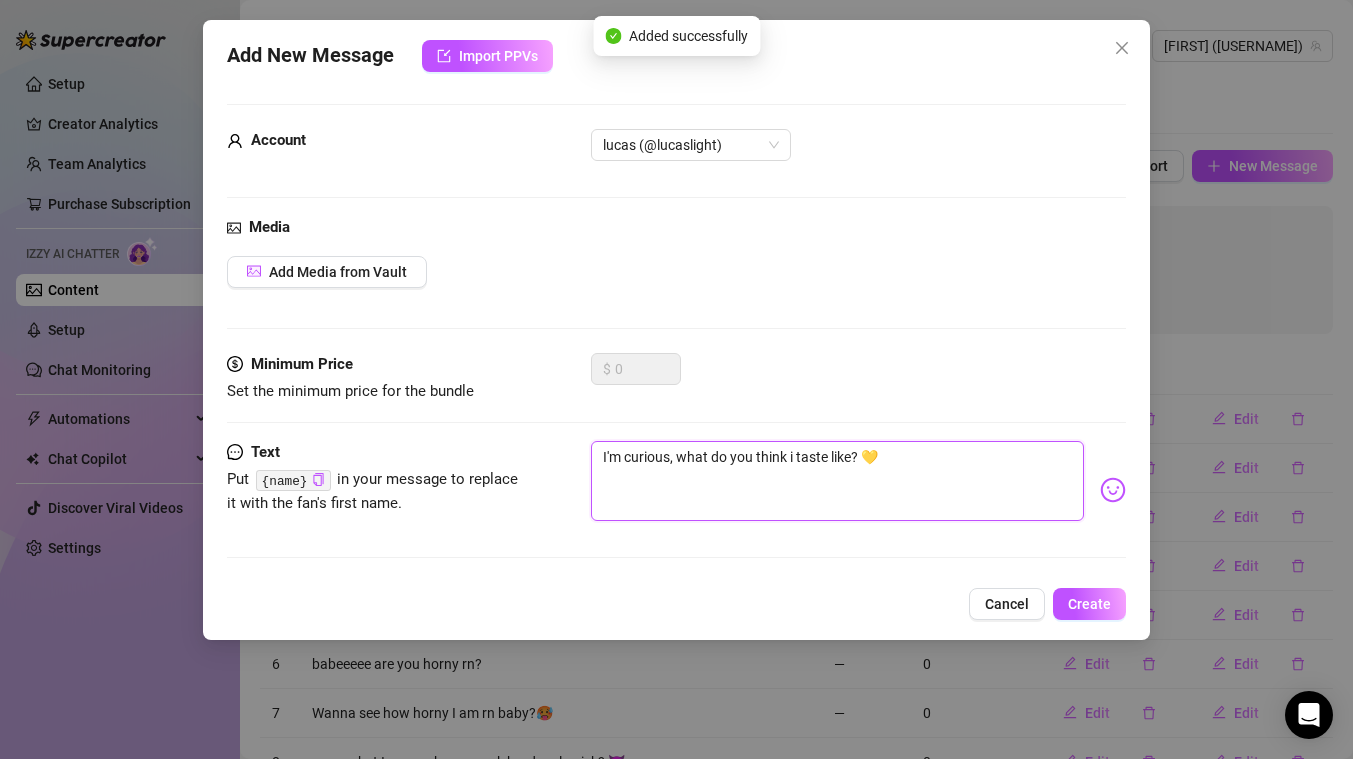 click on "I'm curious, what do you think i taste like? 💛" at bounding box center [837, 481] 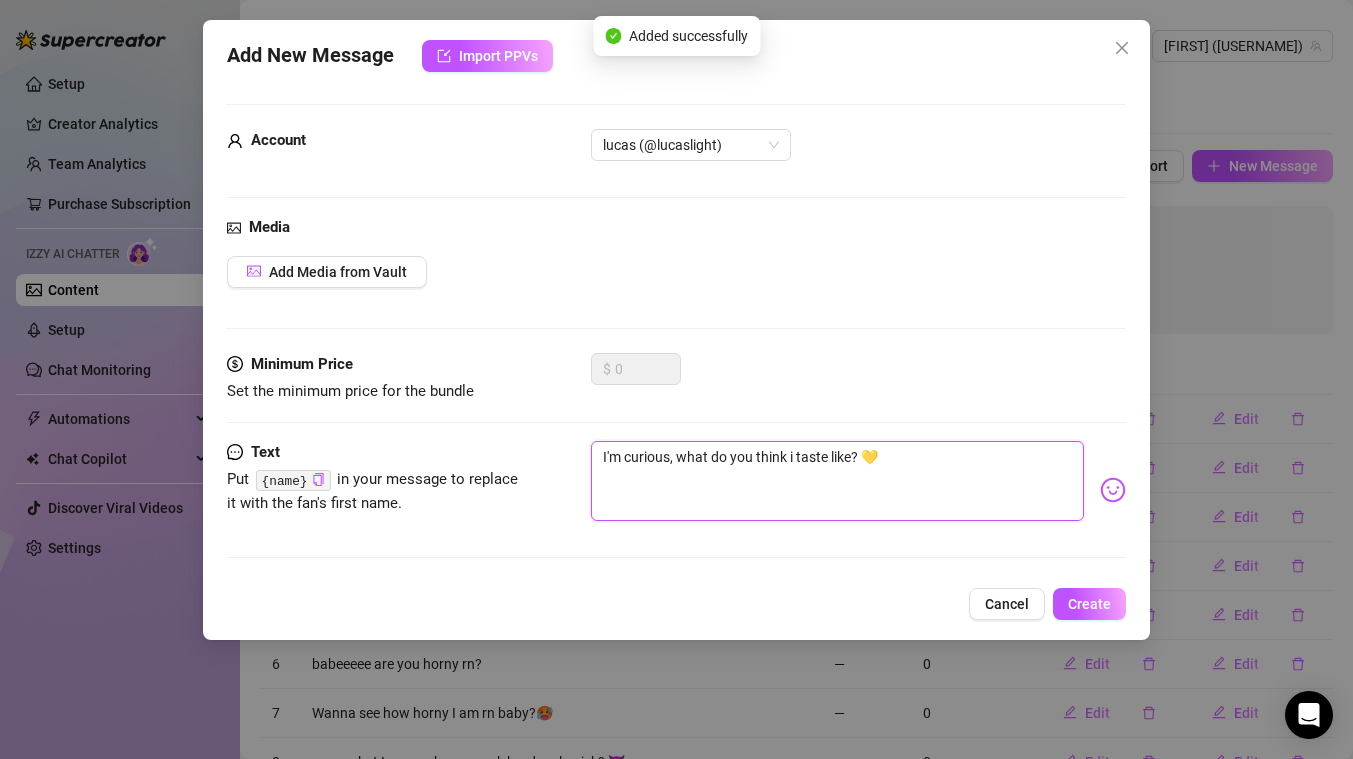 type on "I'm curious, what do you think i taste like?" 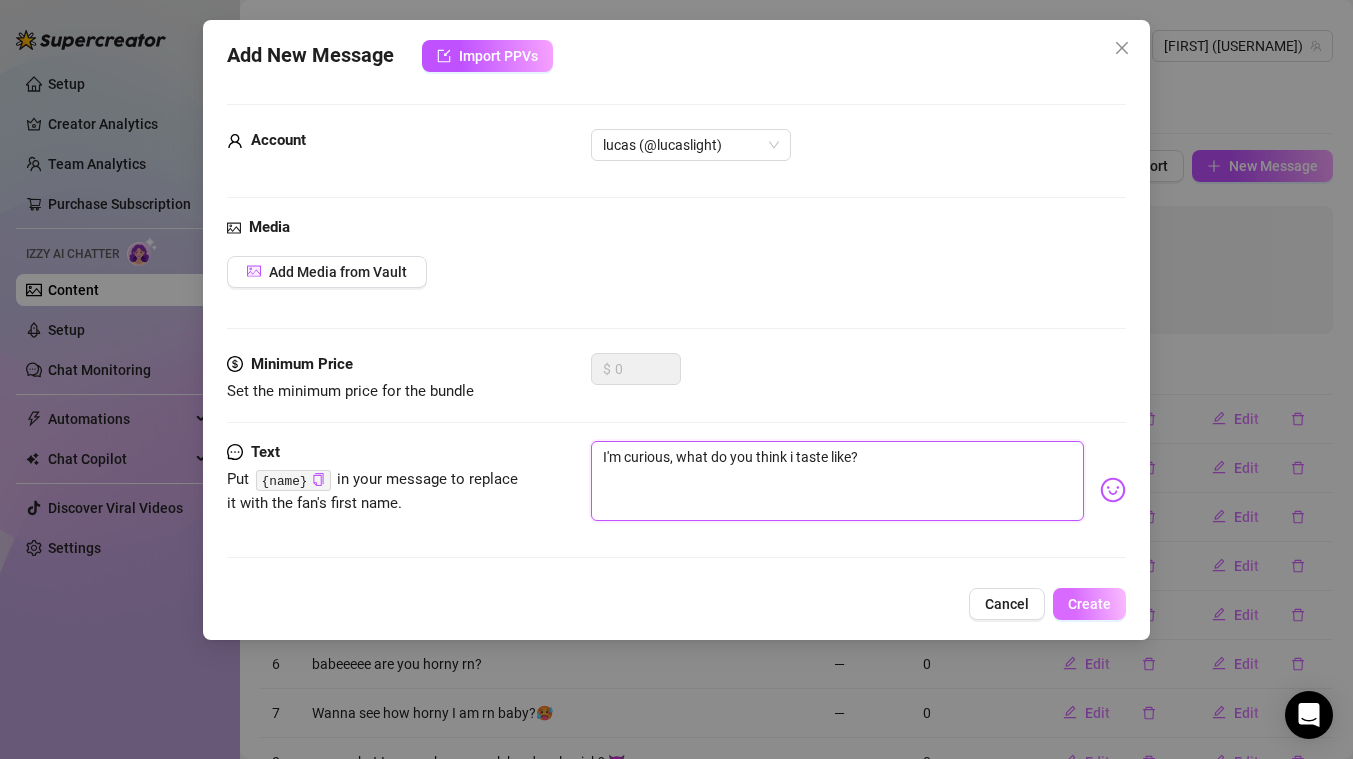 type on "I'm curious, what do you think i taste like?" 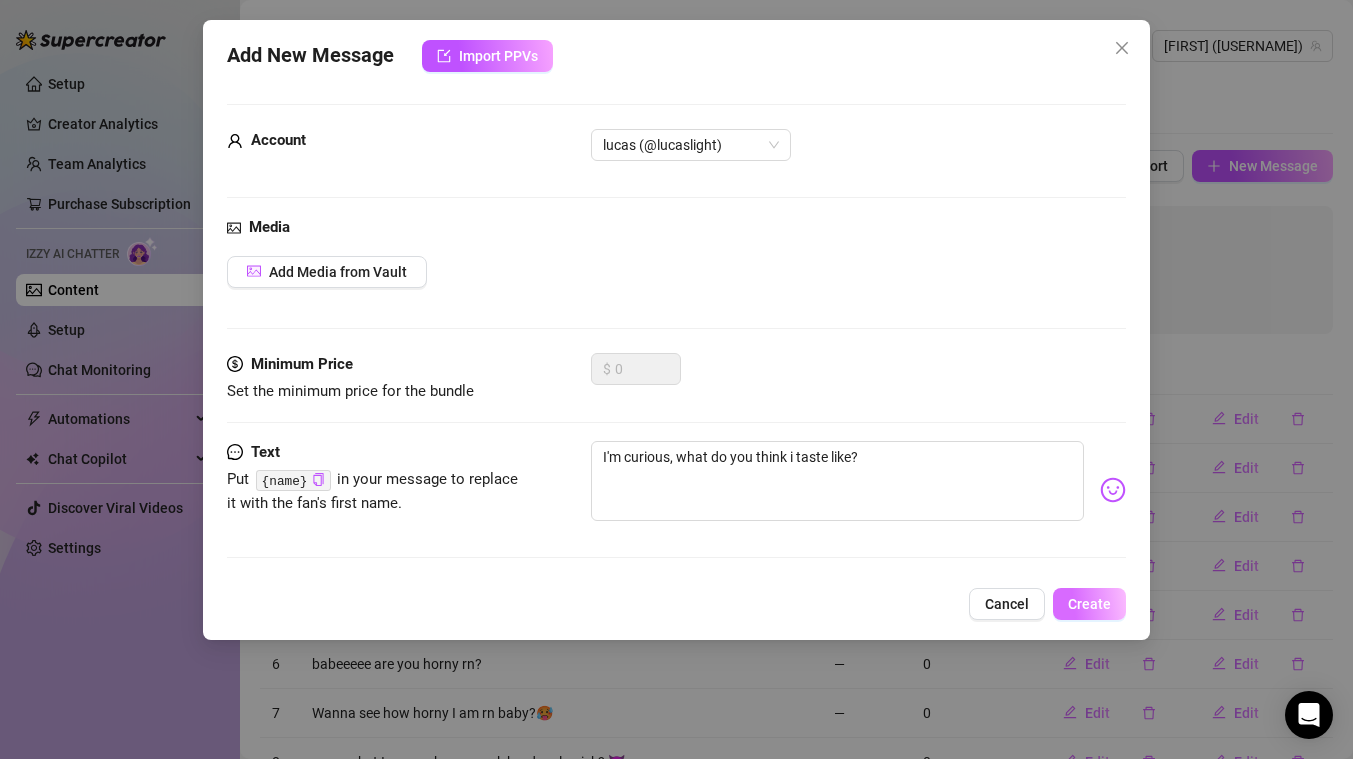 click on "Create" at bounding box center (1089, 604) 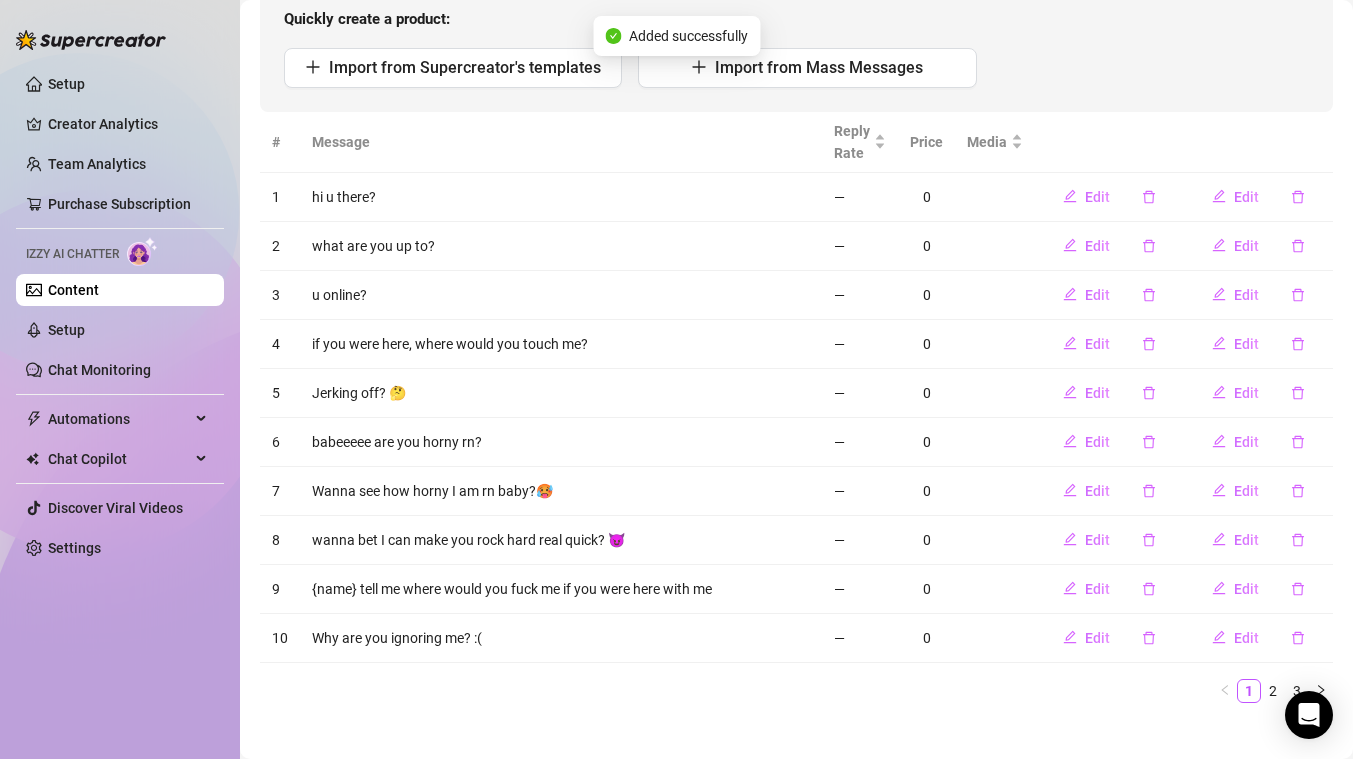 scroll, scrollTop: 241, scrollLeft: 0, axis: vertical 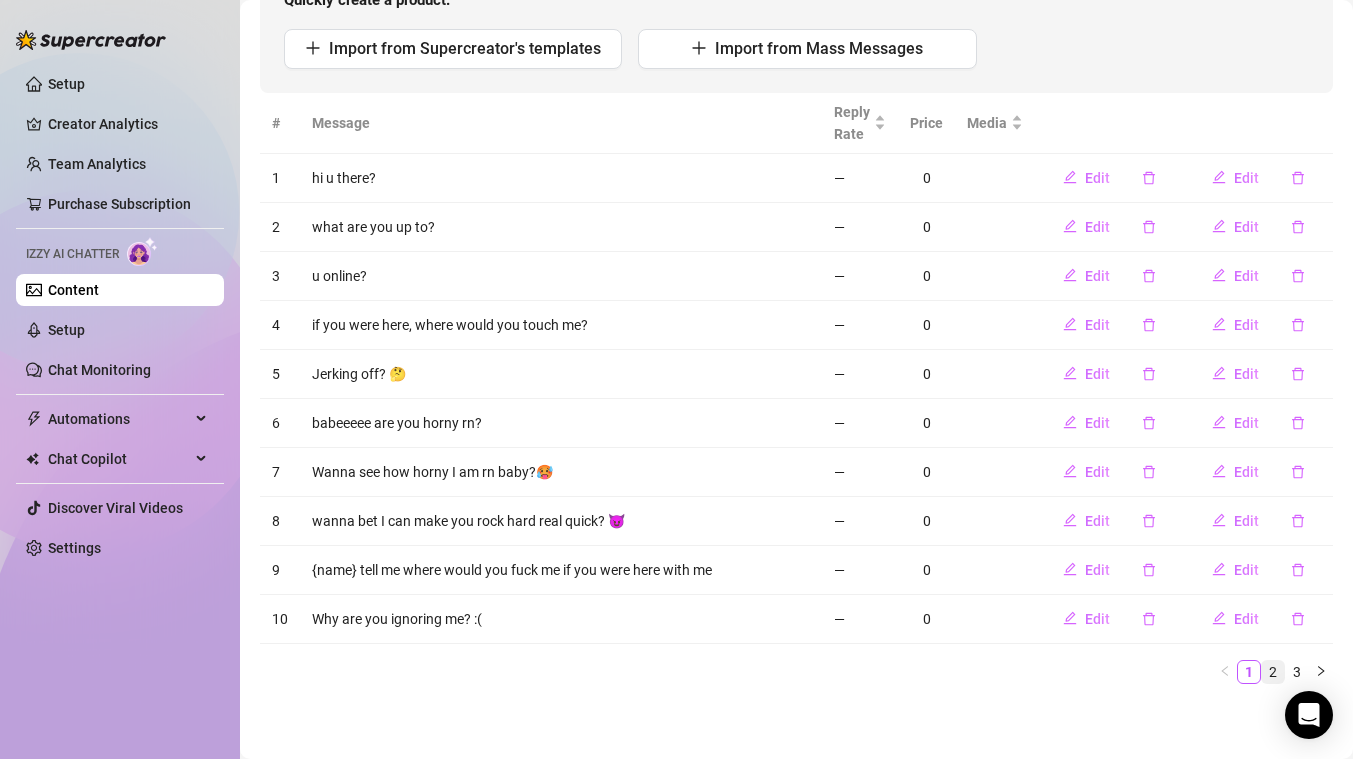 click on "2" at bounding box center (1273, 672) 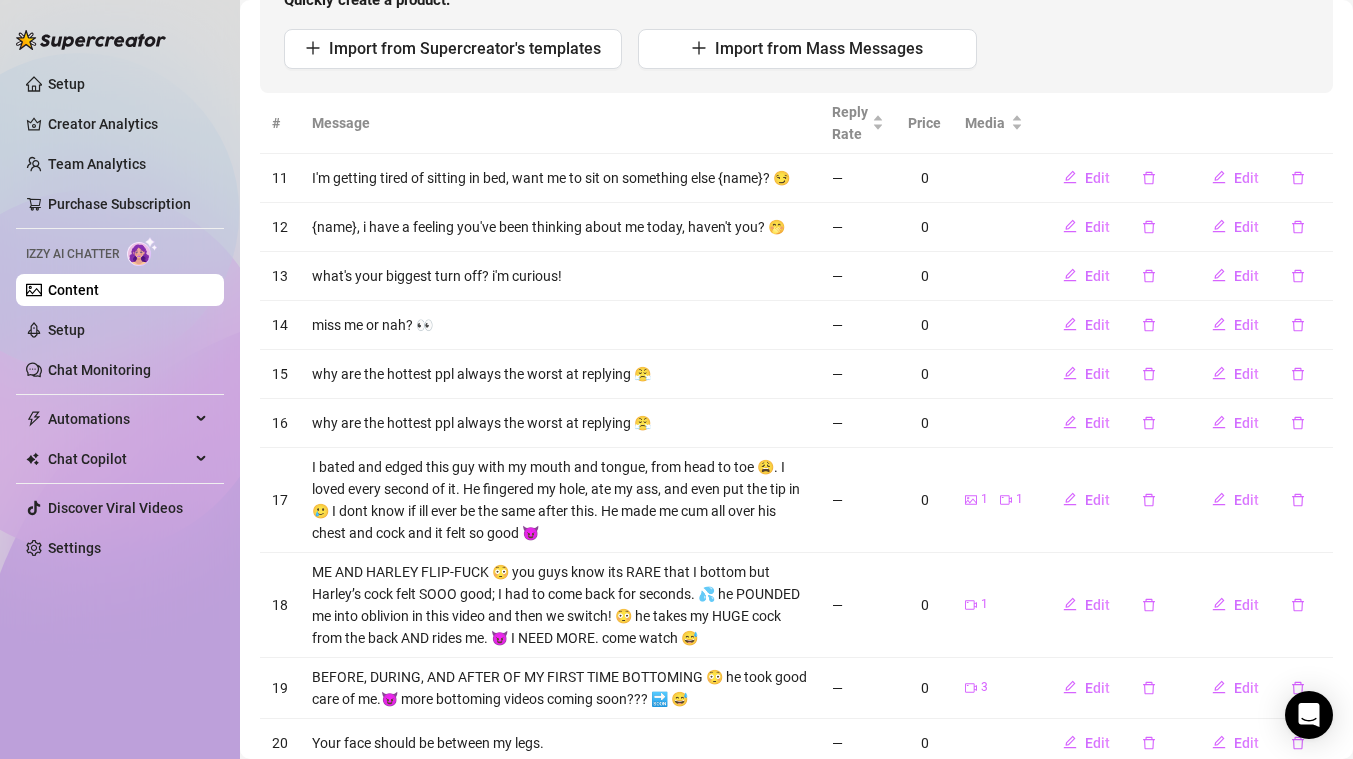 scroll, scrollTop: 365, scrollLeft: 0, axis: vertical 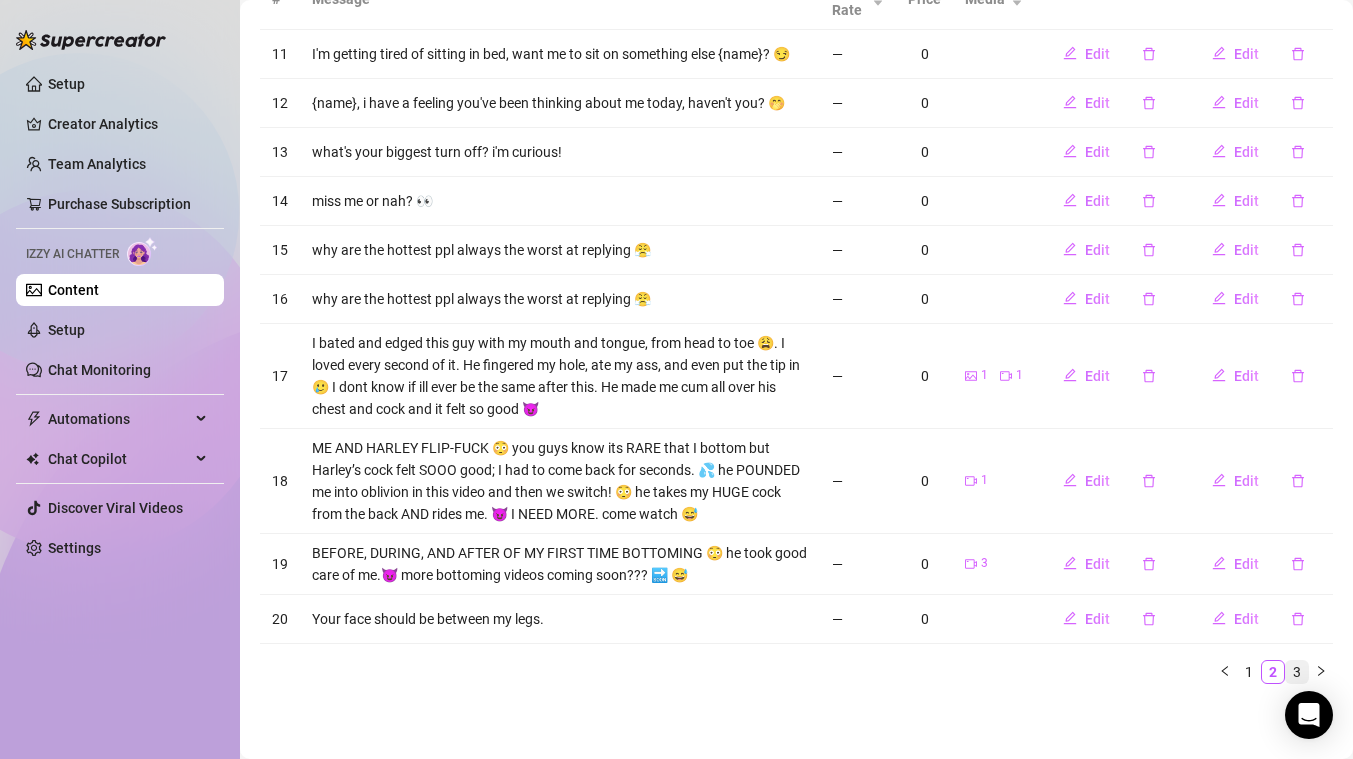 click on "3" at bounding box center [1297, 672] 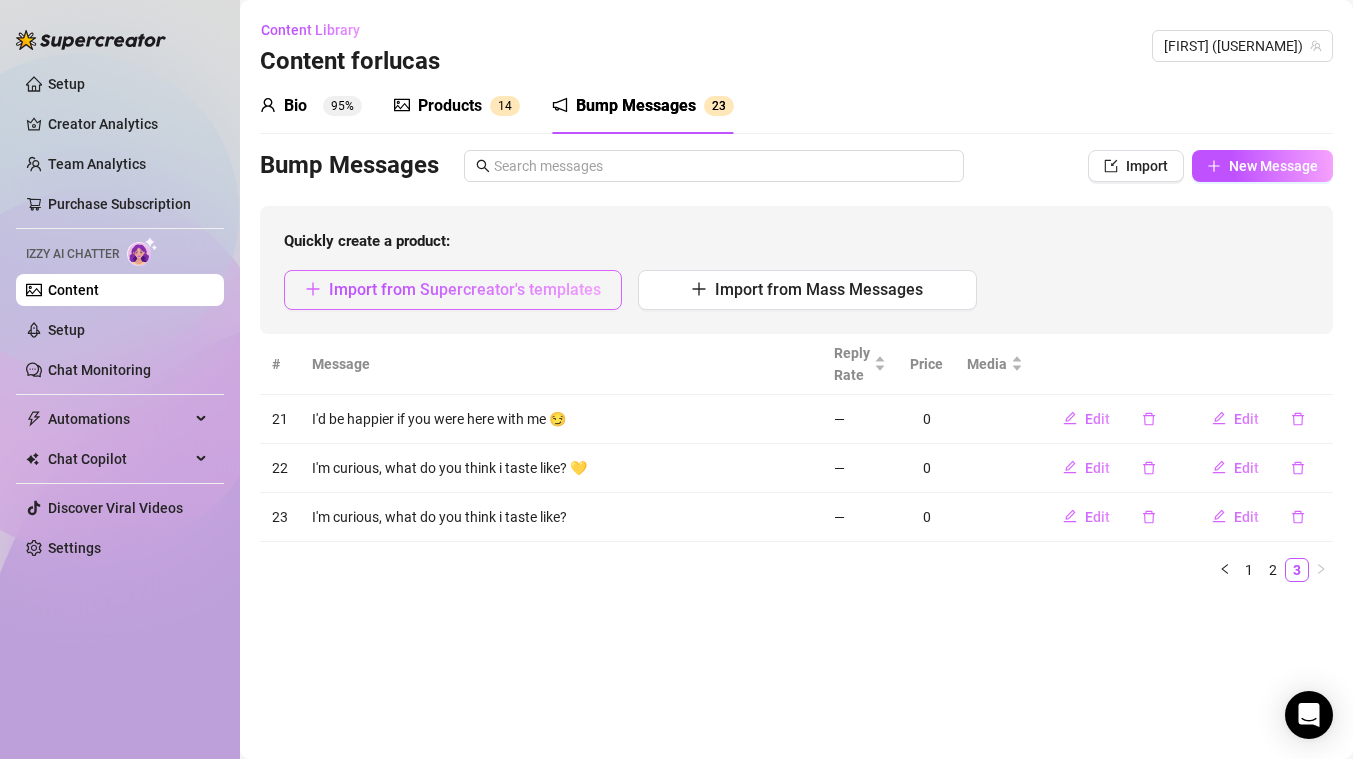 click on "Import from Supercreator's templates" at bounding box center [453, 290] 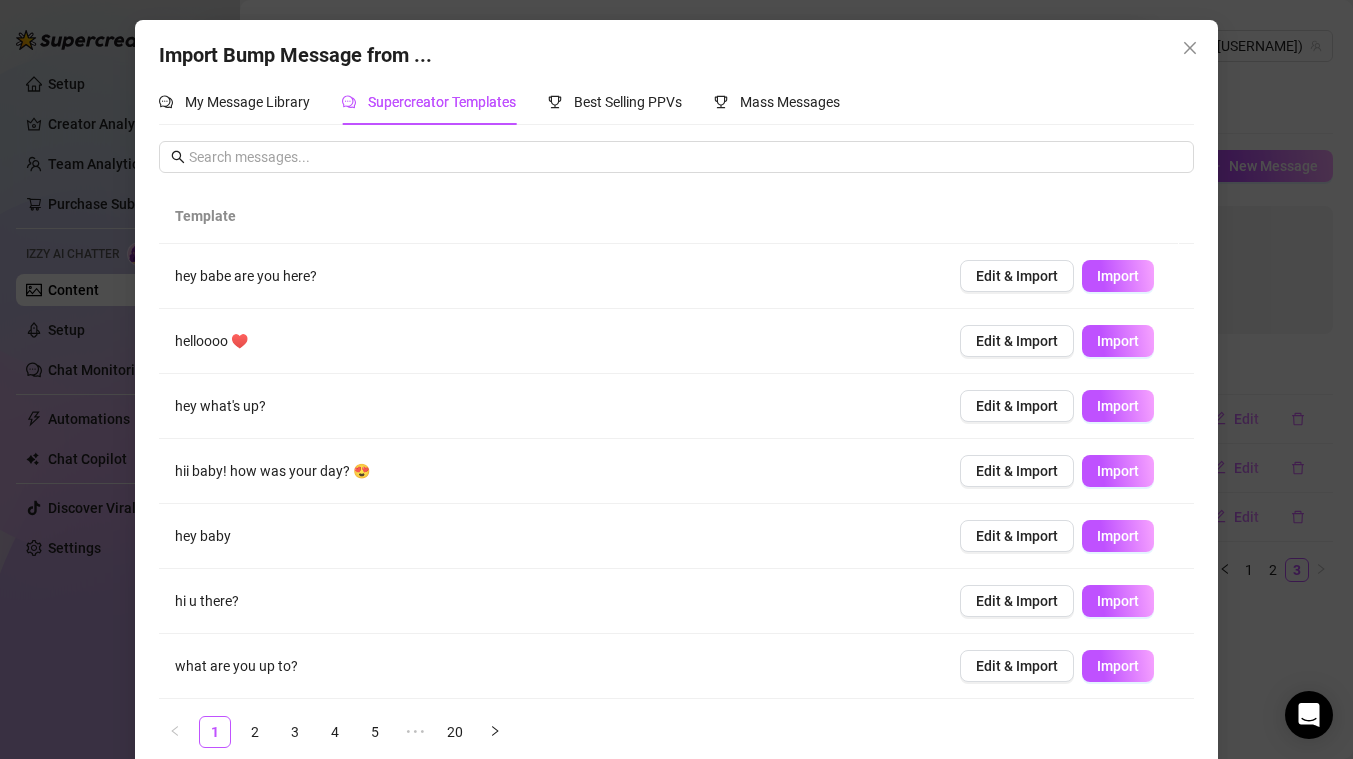 scroll, scrollTop: 57, scrollLeft: 0, axis: vertical 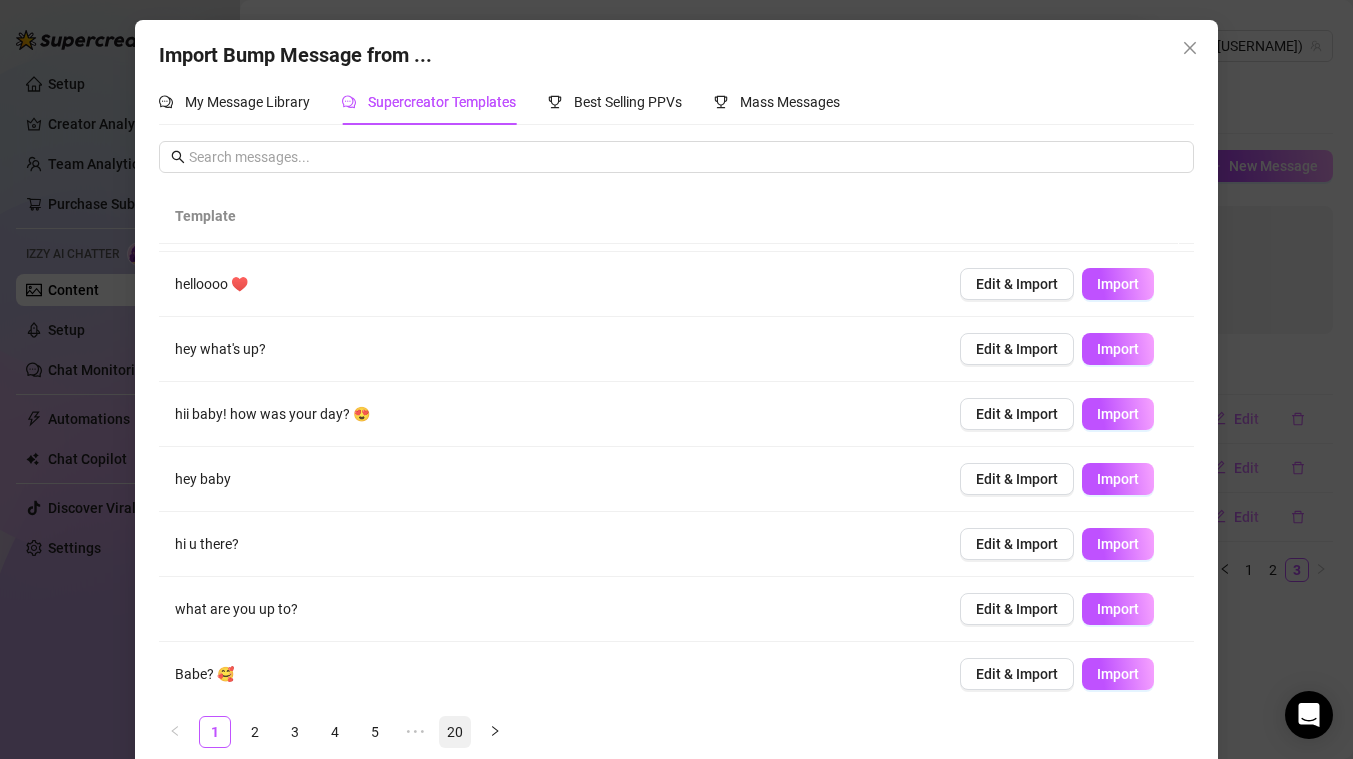 click on "20" at bounding box center (455, 732) 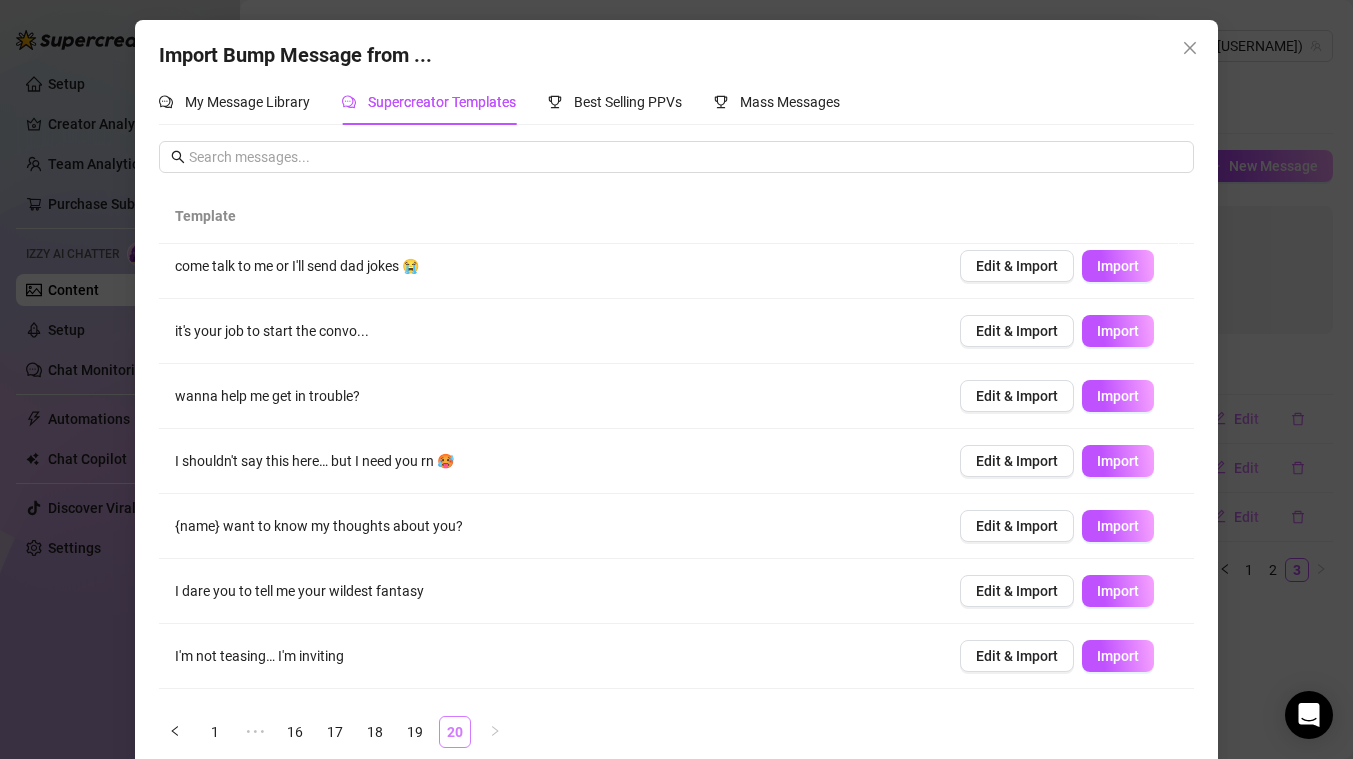 scroll, scrollTop: 0, scrollLeft: 0, axis: both 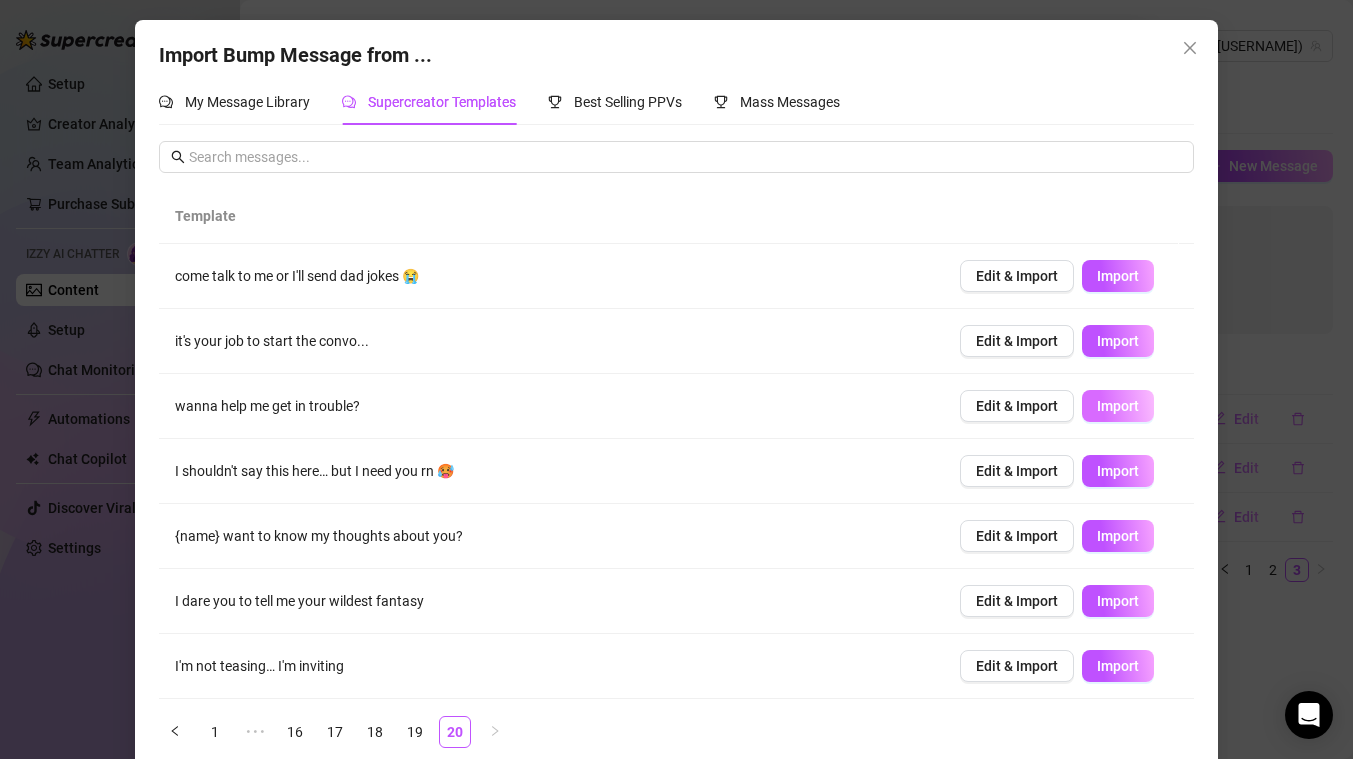 click on "Import" at bounding box center [1118, 406] 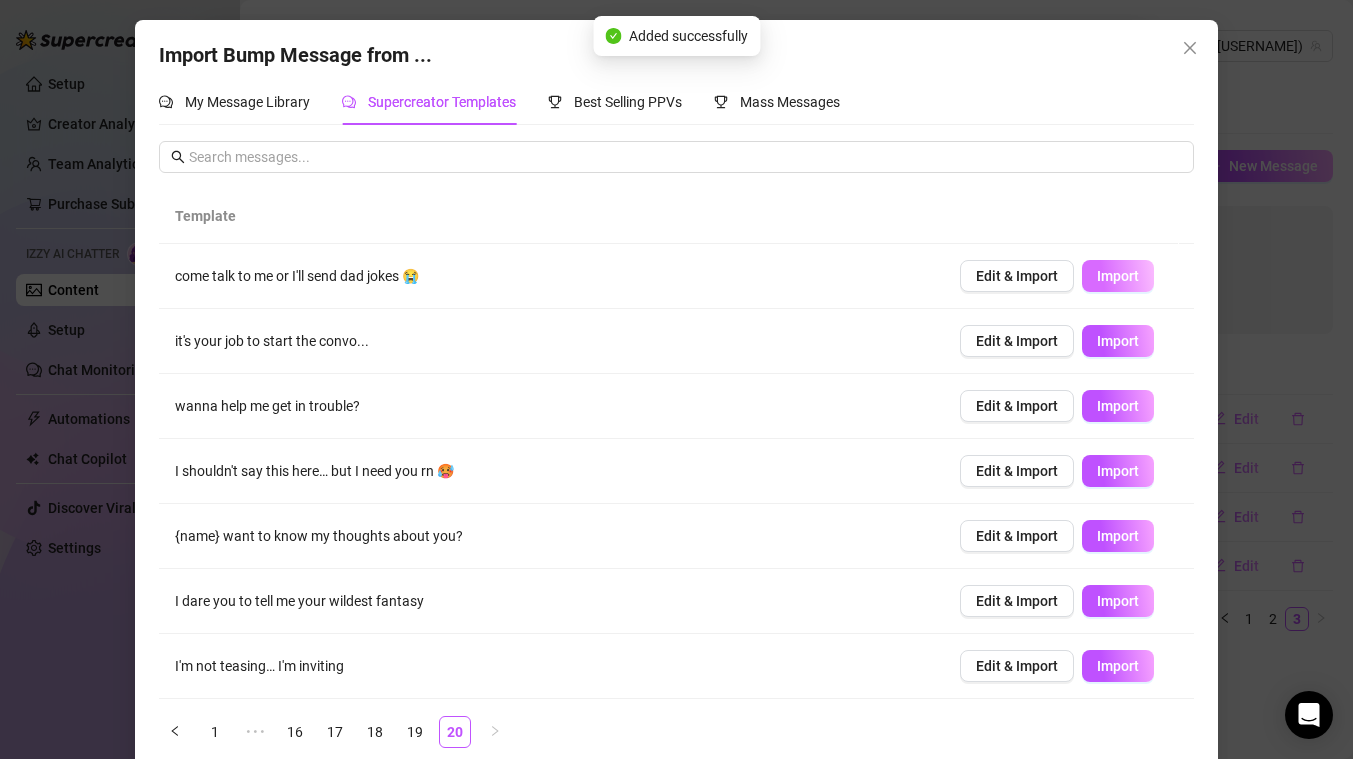 click on "Import" at bounding box center [1118, 276] 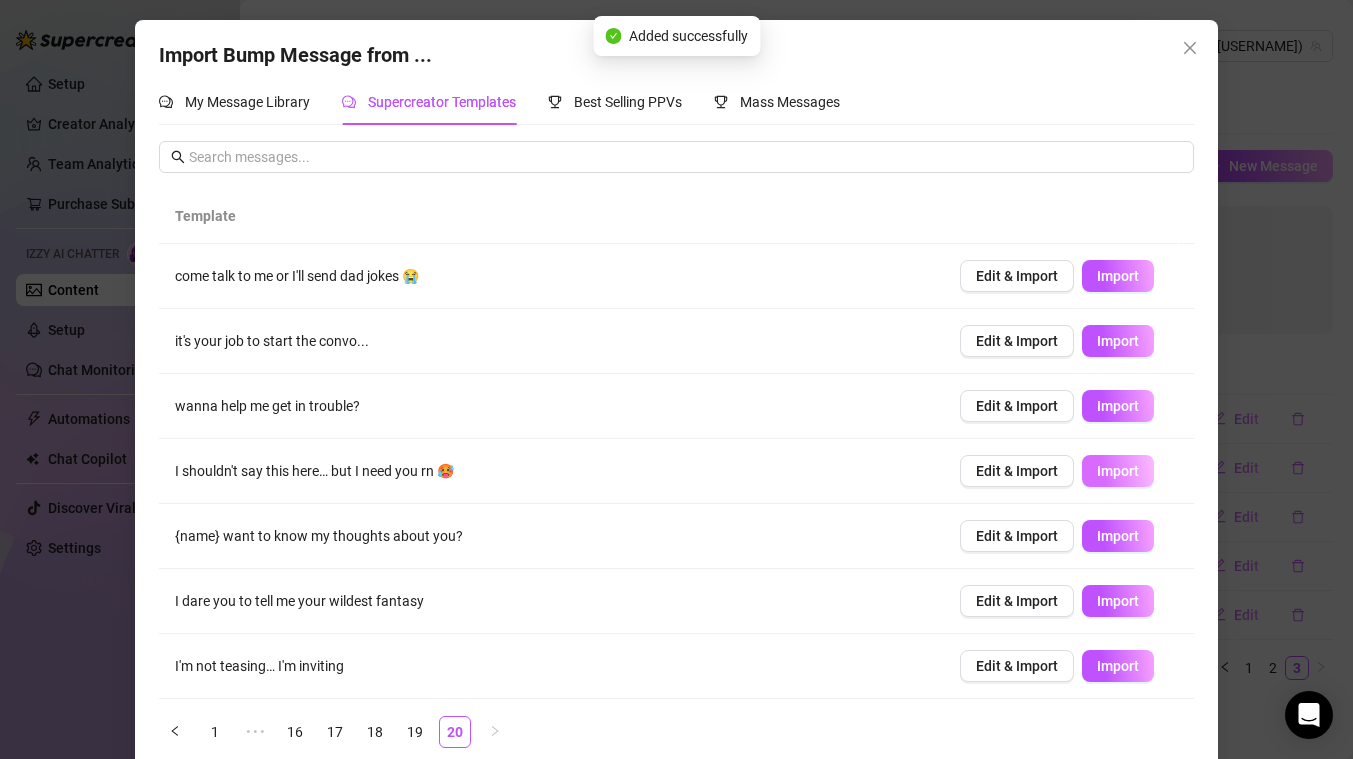 click on "Import" at bounding box center [1118, 471] 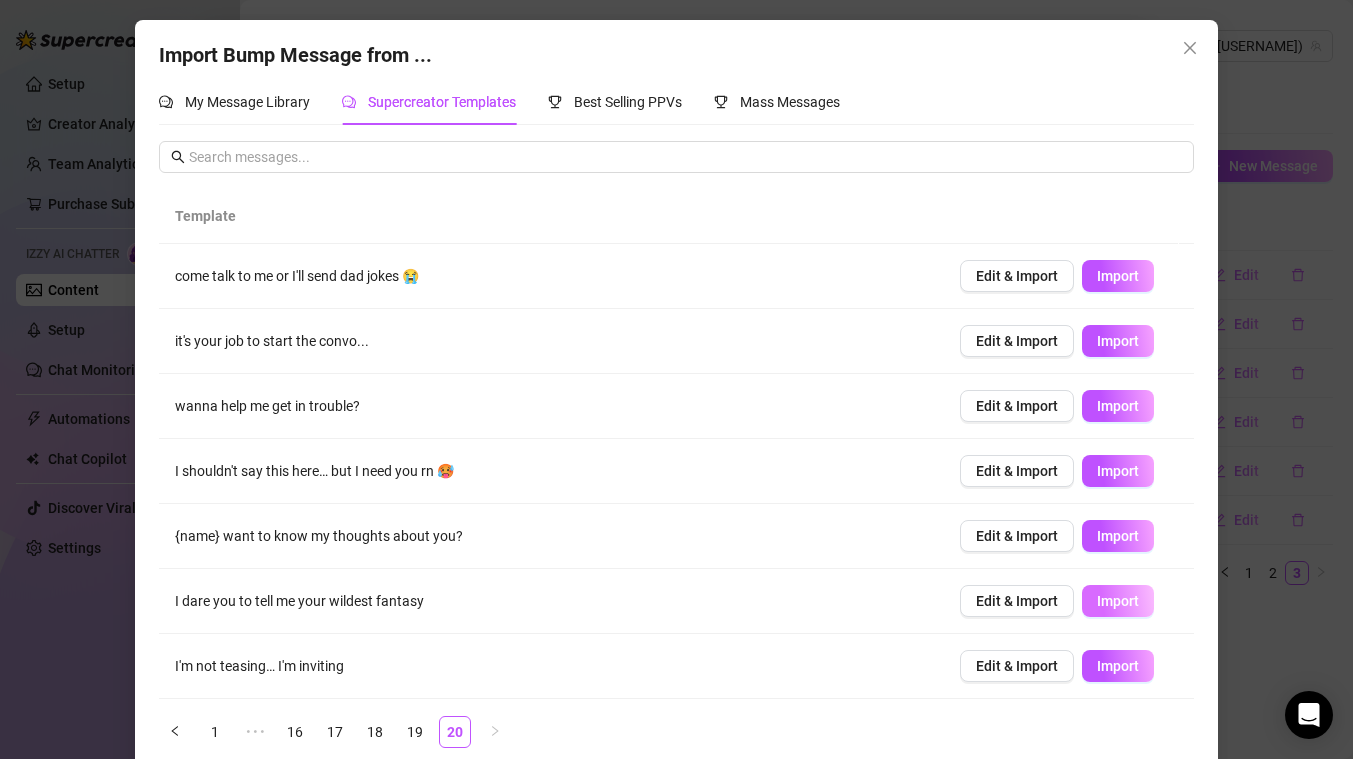 click on "Import" at bounding box center (1118, 601) 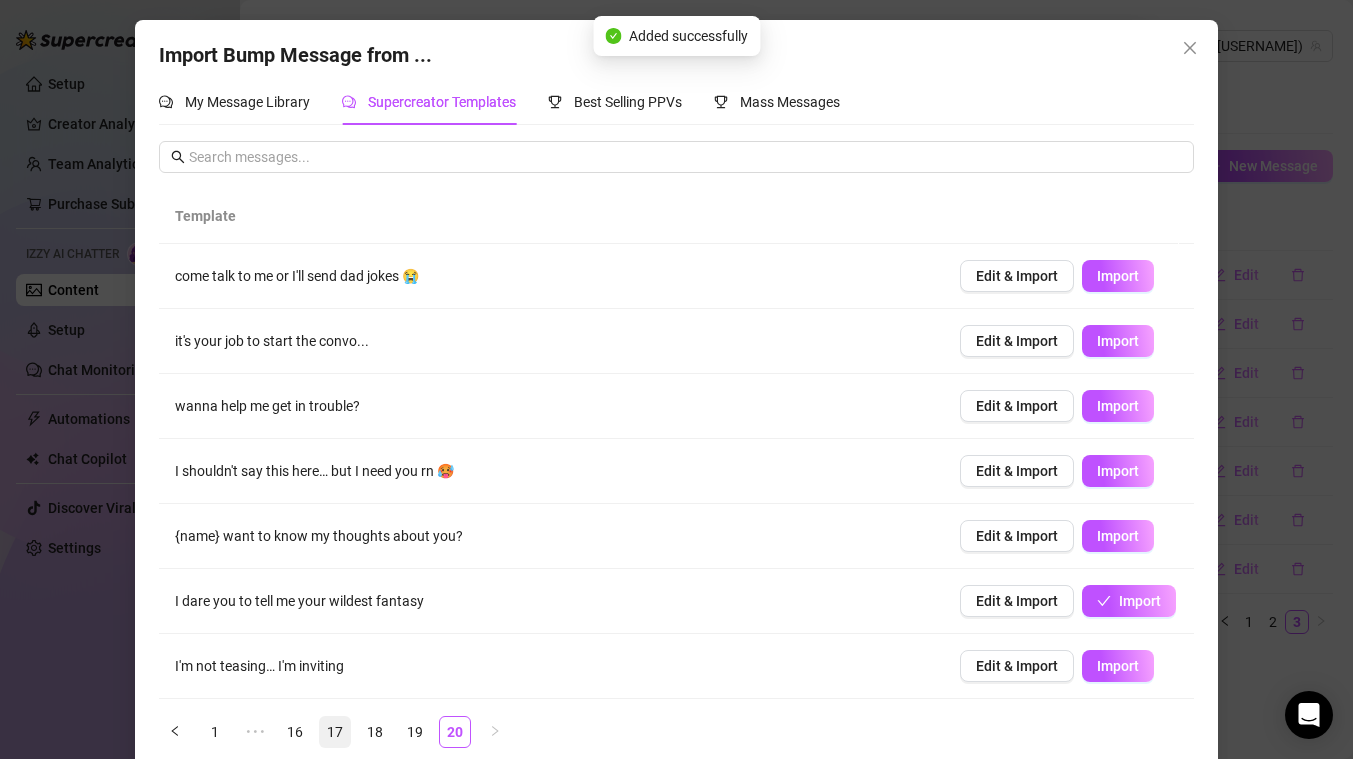 click on "17" at bounding box center [335, 732] 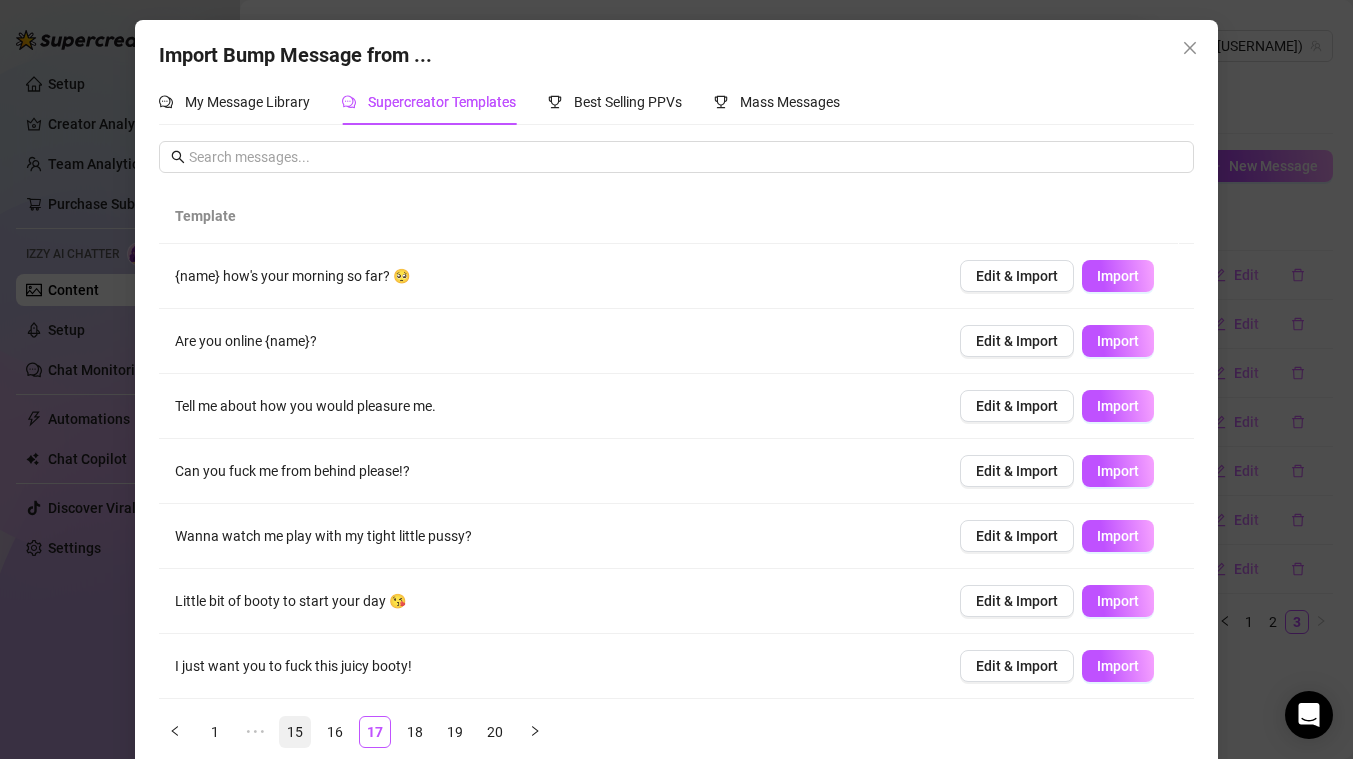 click on "15" at bounding box center [295, 732] 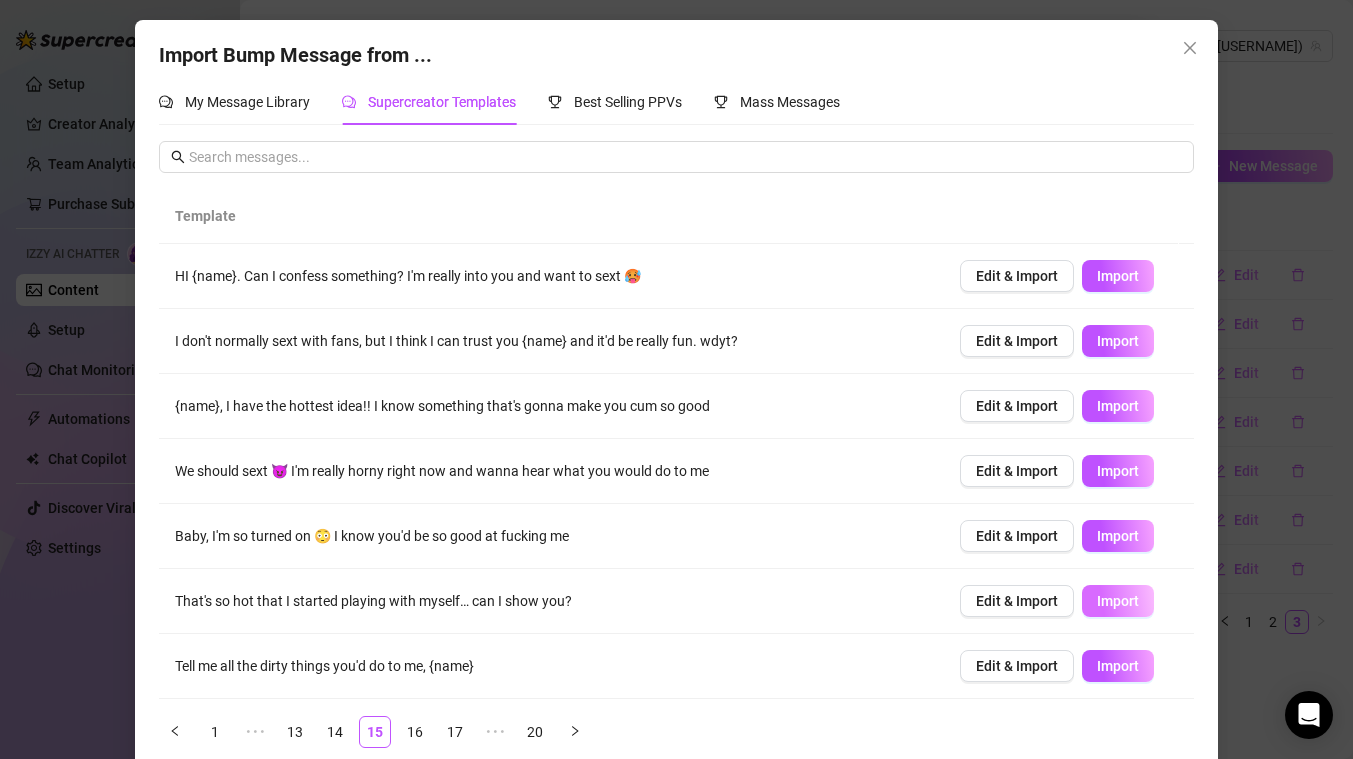 click on "Import" at bounding box center [1118, 601] 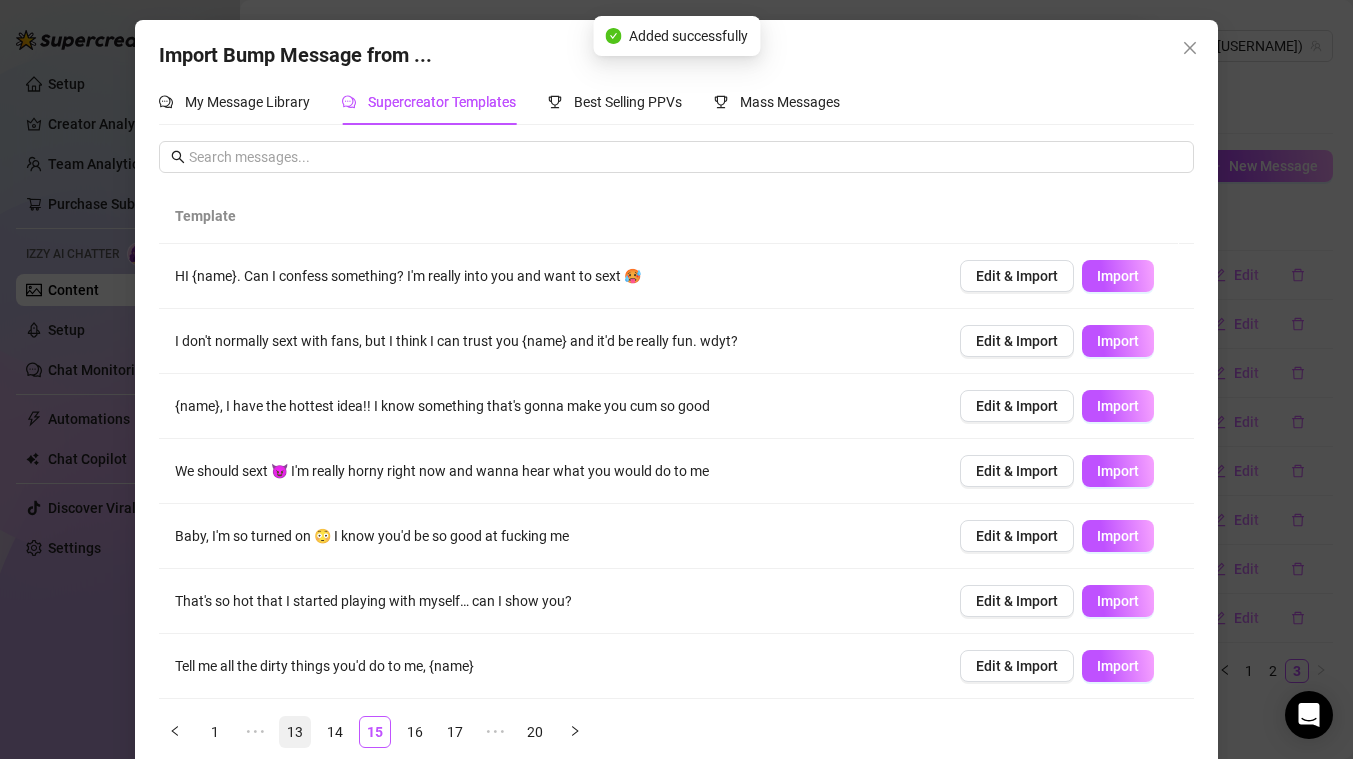 click on "13" at bounding box center (295, 732) 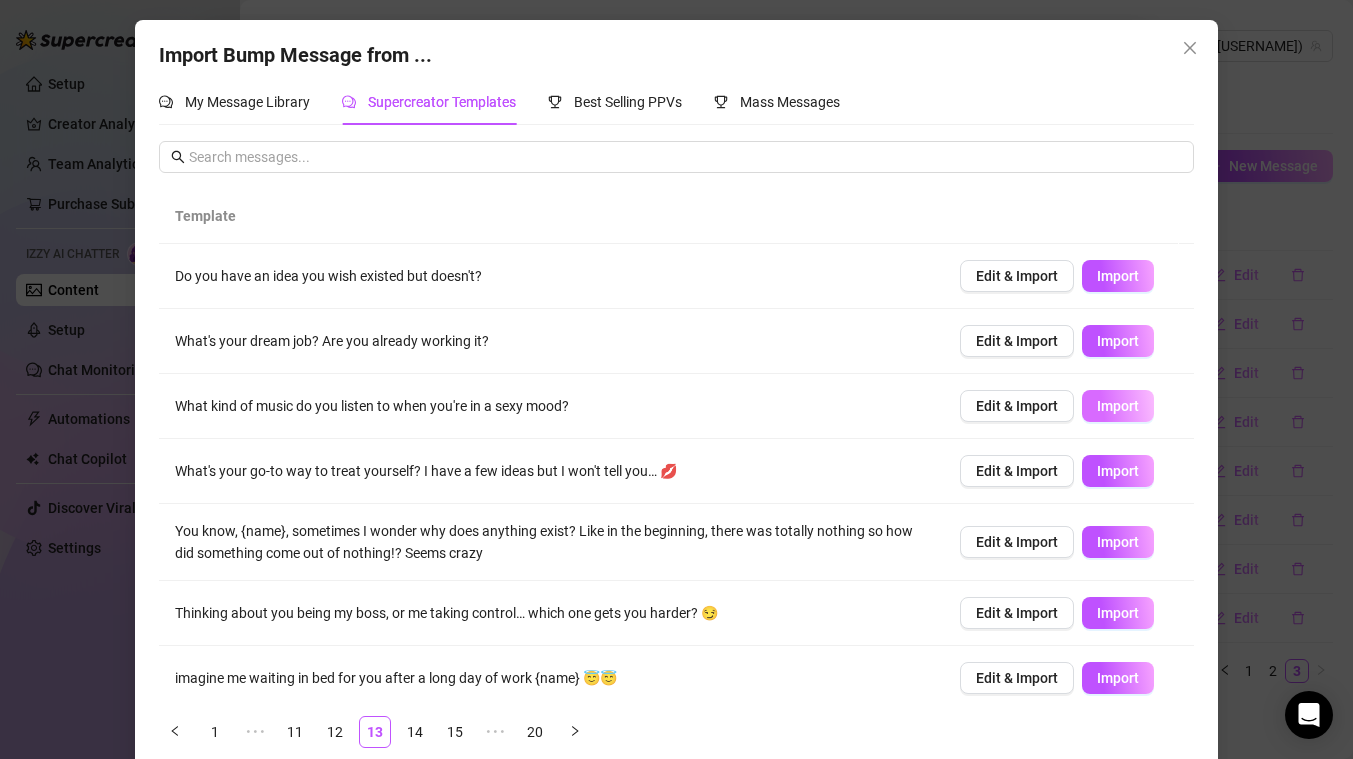 click on "Import" at bounding box center [1118, 406] 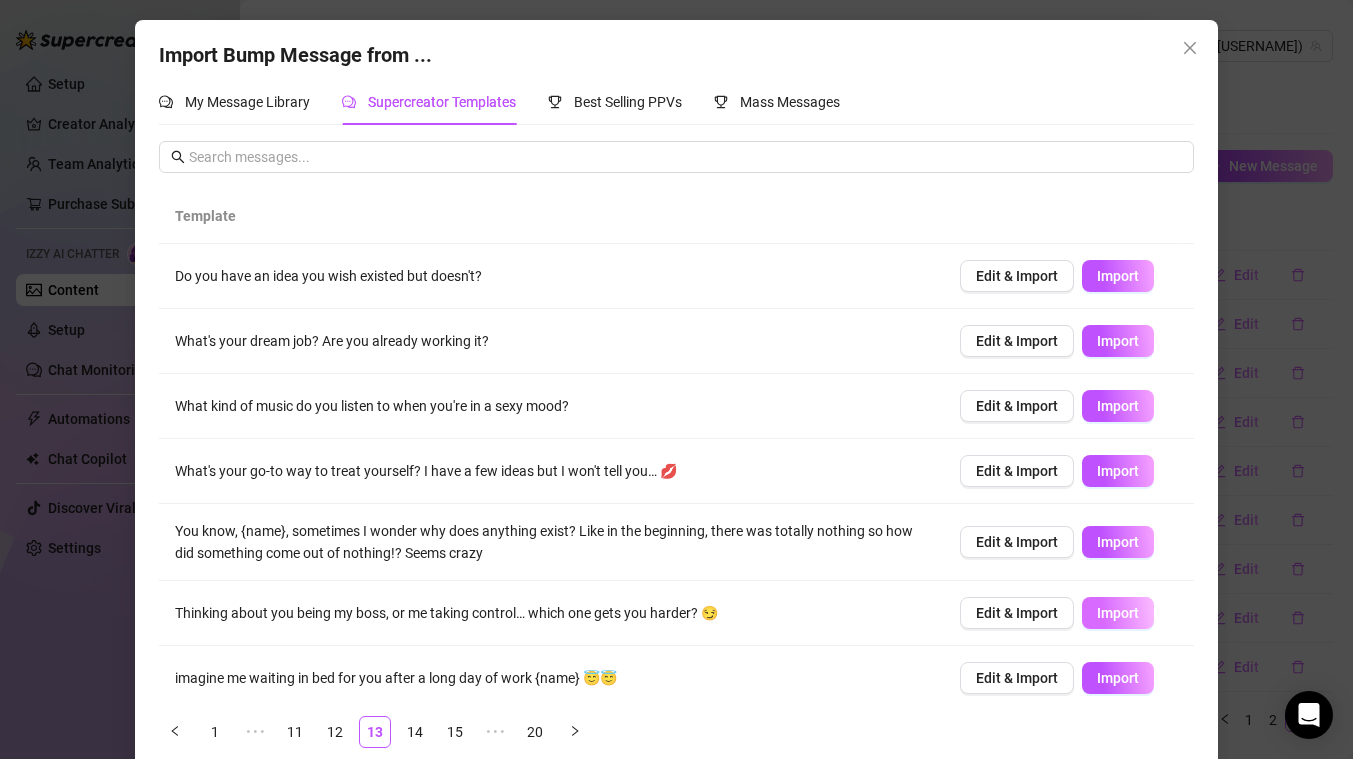 click on "Import" at bounding box center (1118, 613) 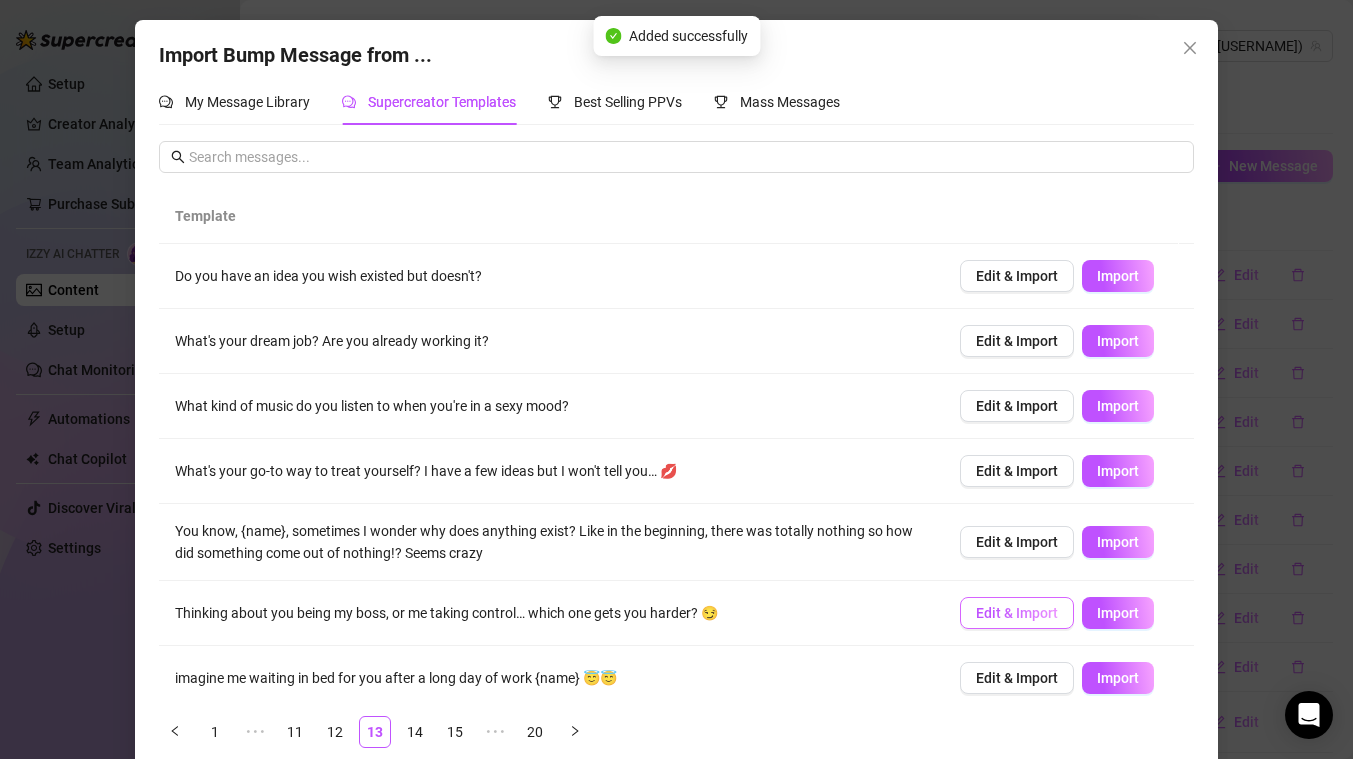 click on "Edit & Import" at bounding box center (1017, 613) 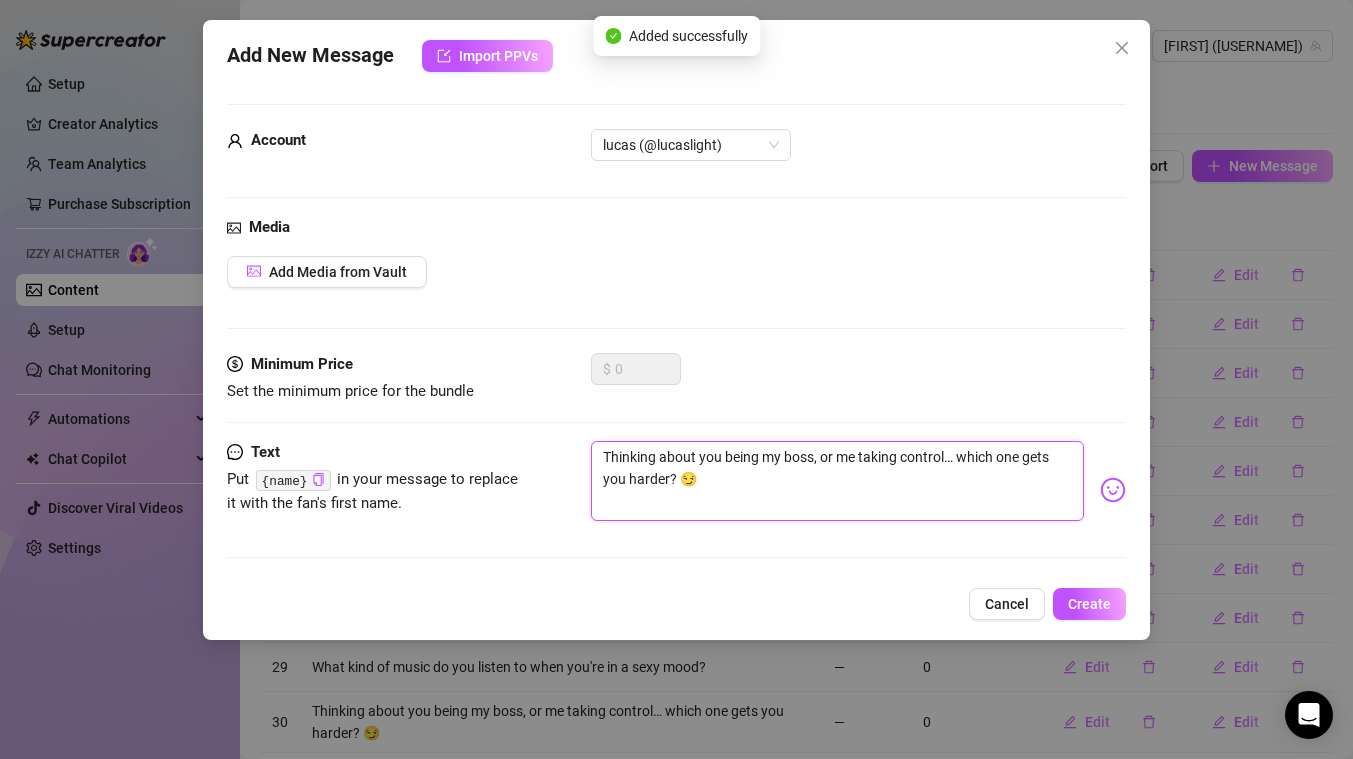 click on "Thinking about you being my boss, or me taking control… which one gets you harder? 😏" at bounding box center [837, 481] 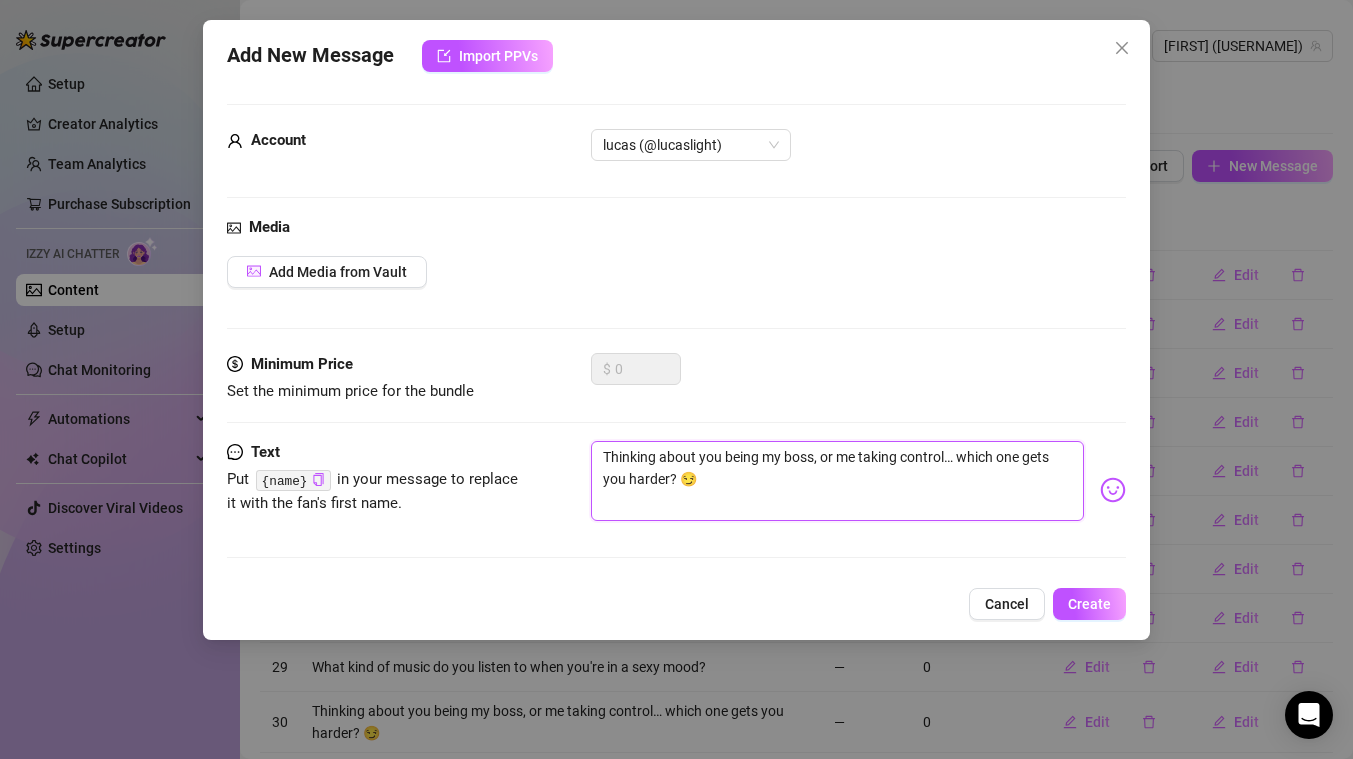 type on "Thinking about you being my boss, or me taking control… which one gets you harder?" 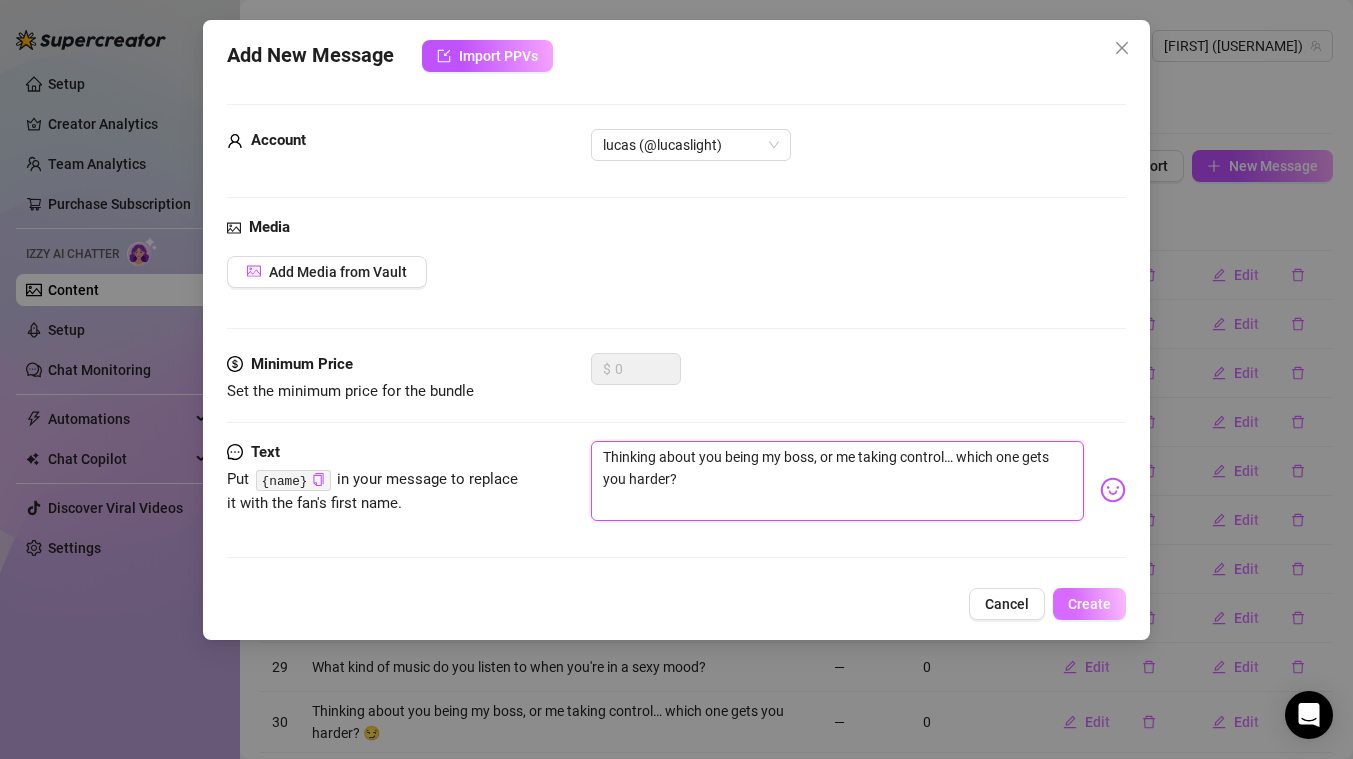 type on "Thinking about you being my boss, or me taking control… which one gets you harder?" 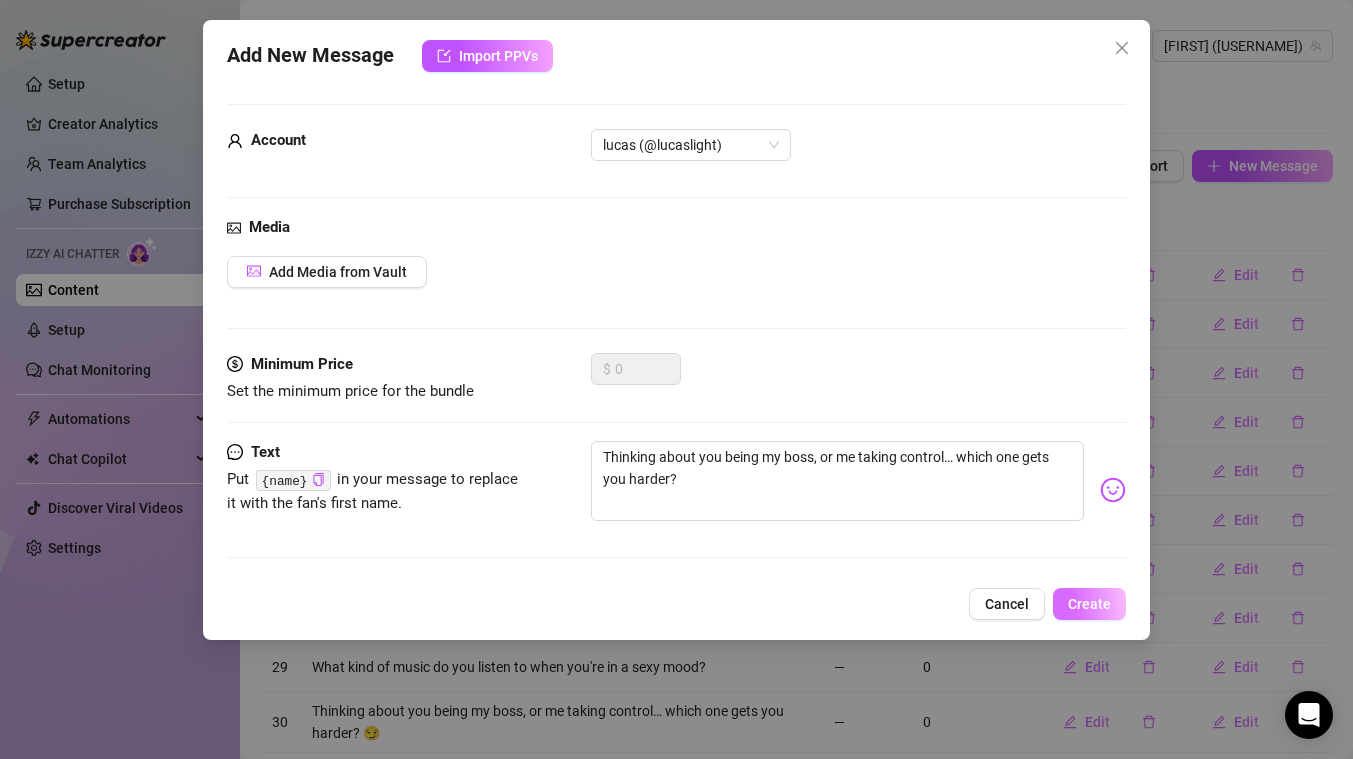 click on "Create" at bounding box center [1089, 604] 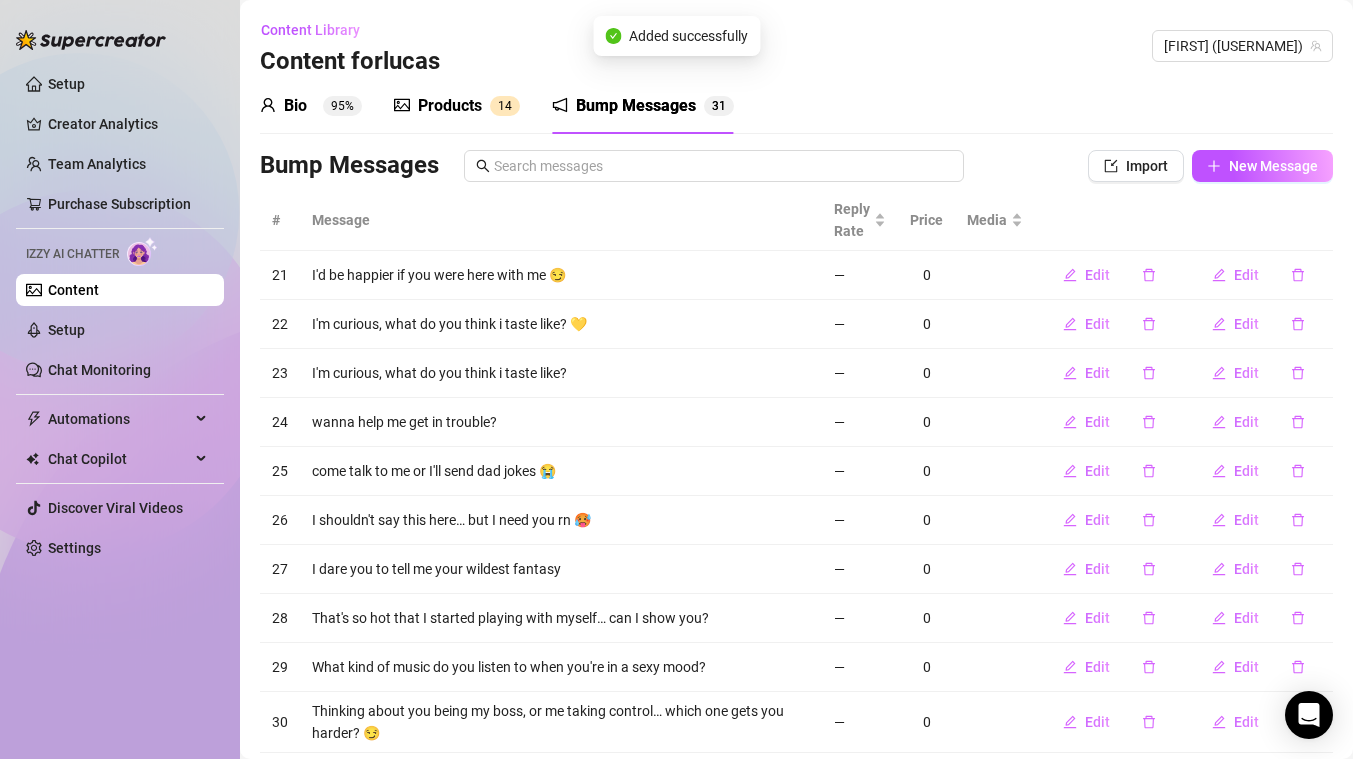 click on "1" at bounding box center [501, 106] 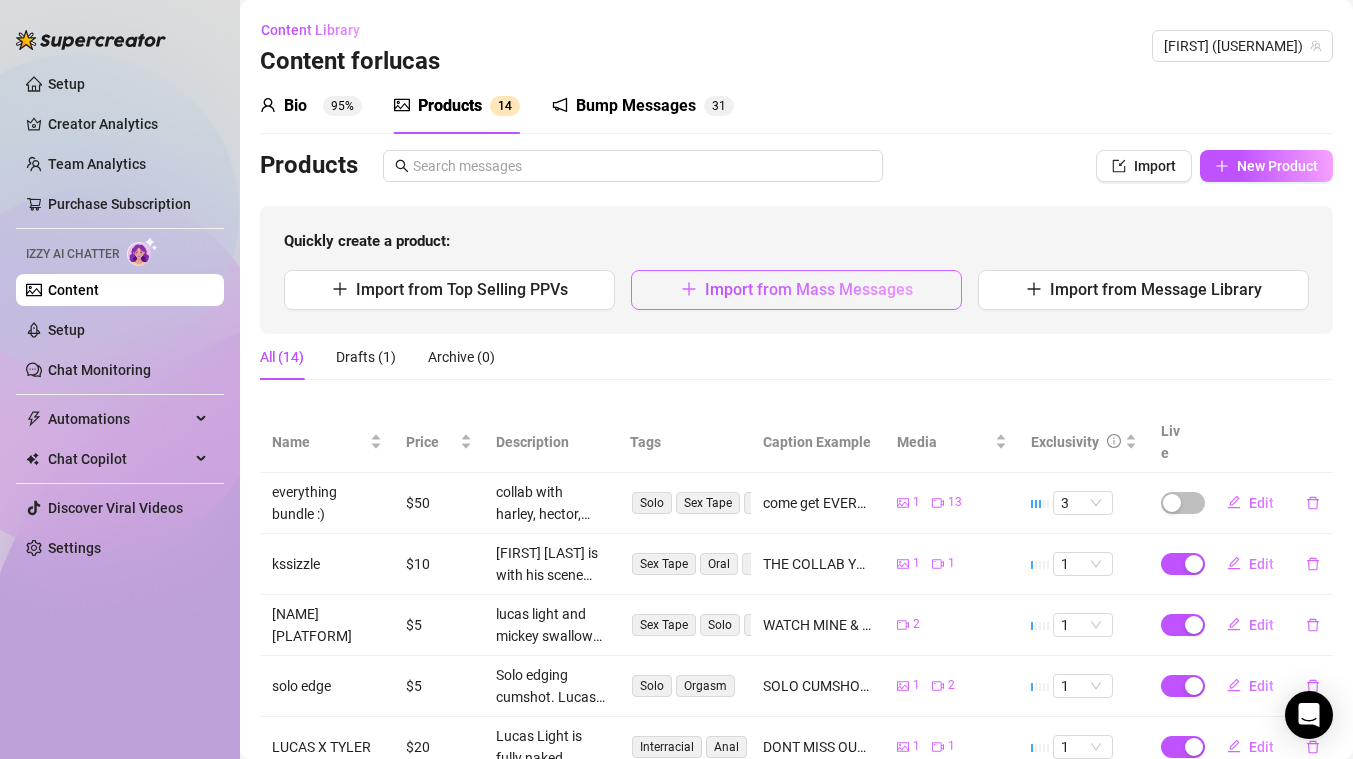 click on "Import from Mass Messages" at bounding box center (796, 290) 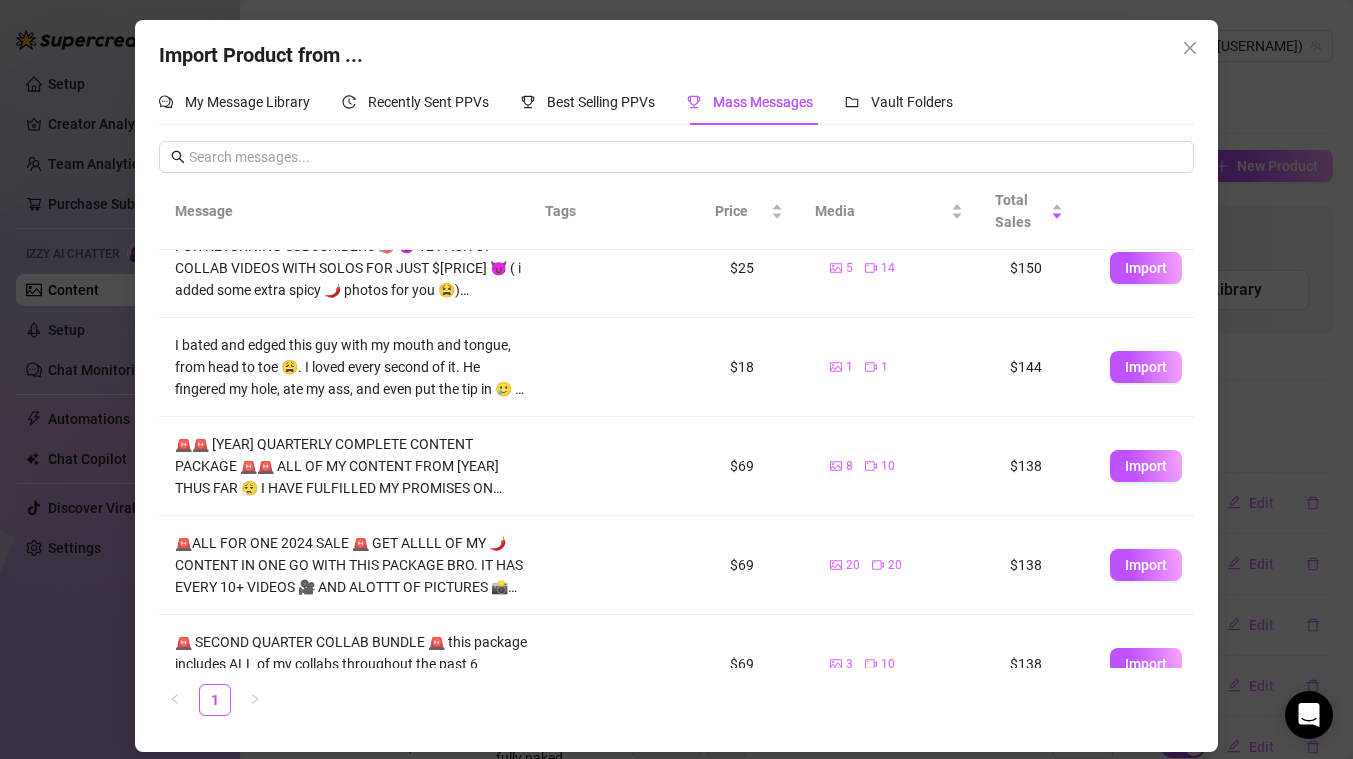 scroll, scrollTop: 0, scrollLeft: 0, axis: both 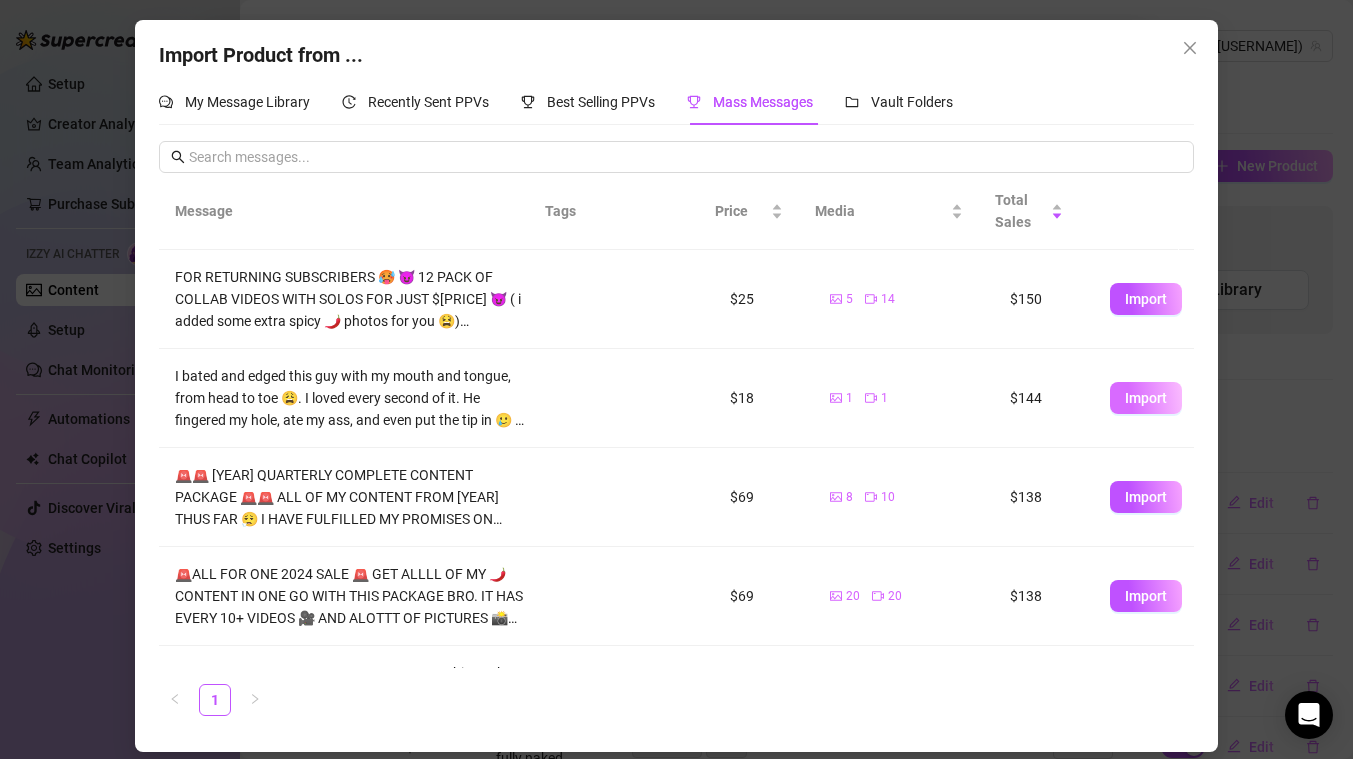 click on "Import" at bounding box center (1146, 398) 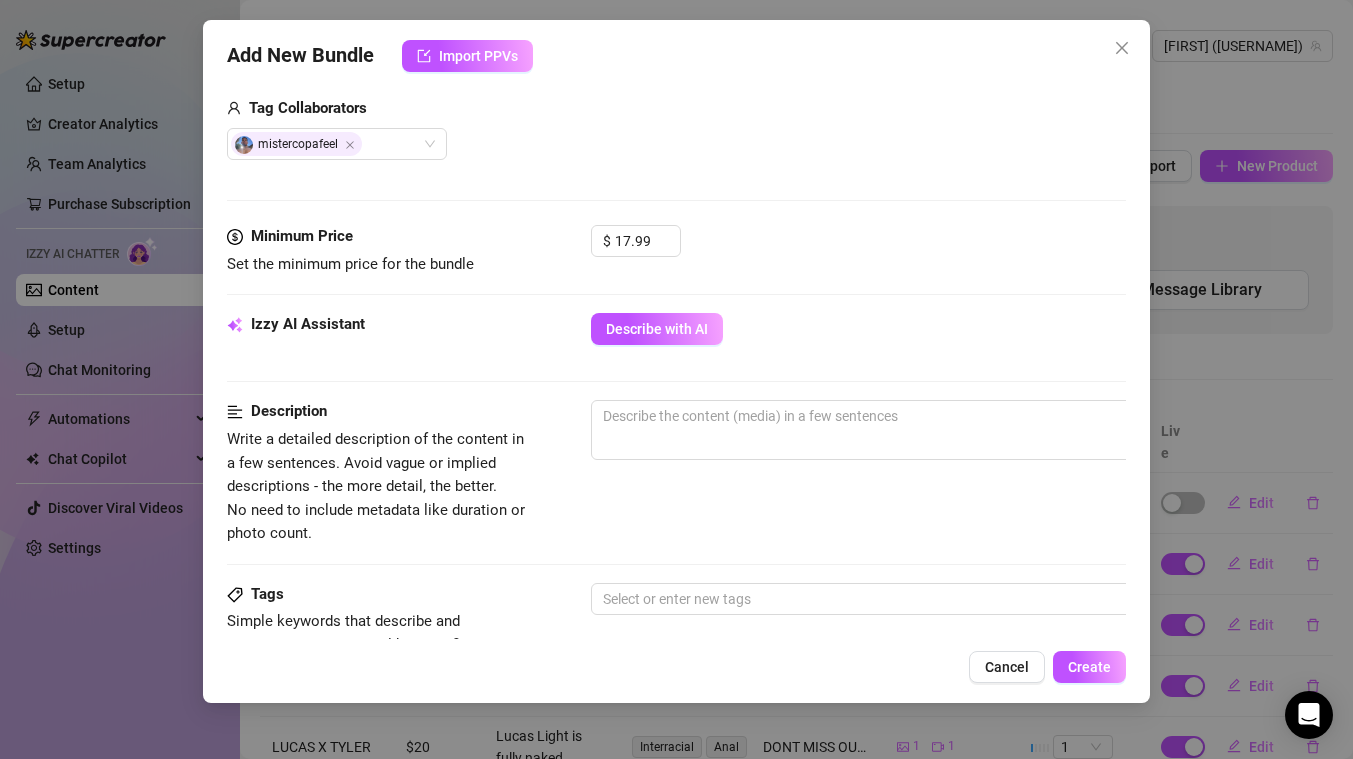 scroll, scrollTop: 502, scrollLeft: 0, axis: vertical 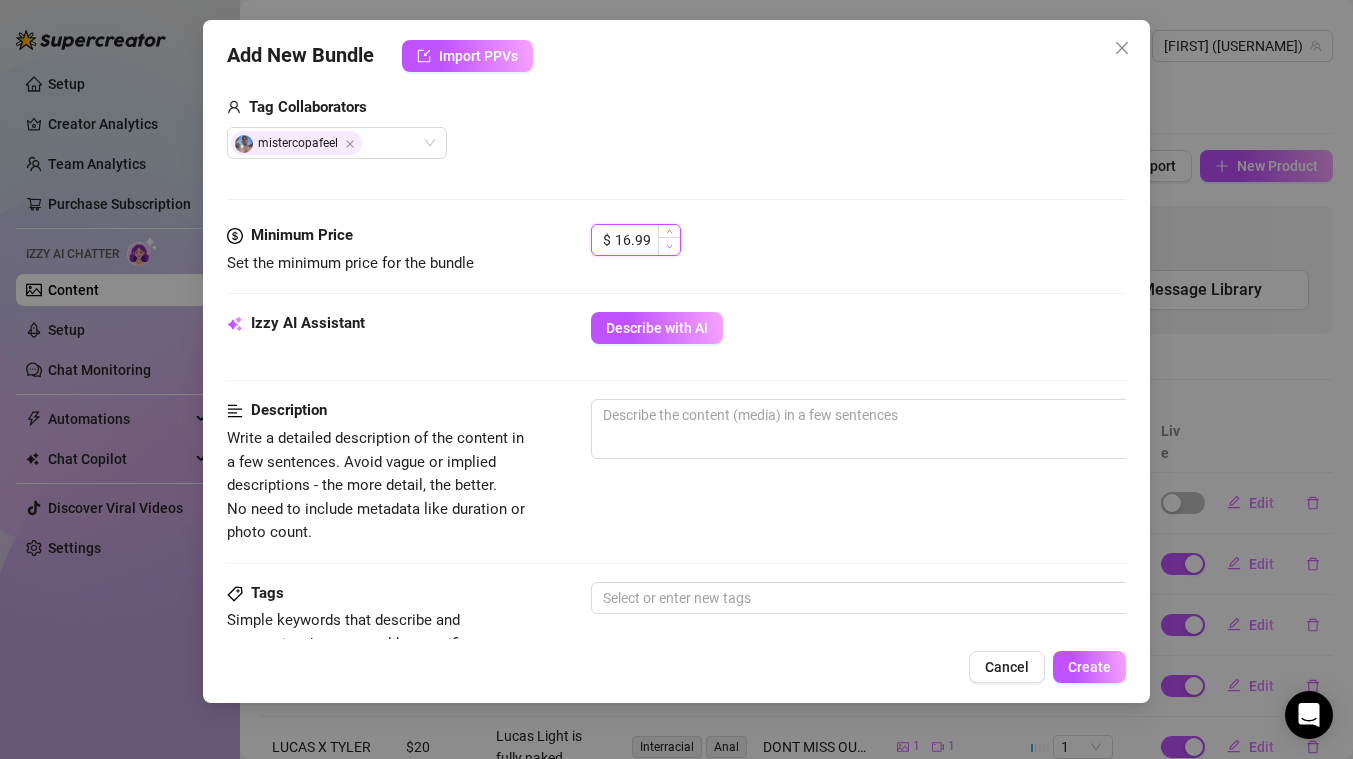 click 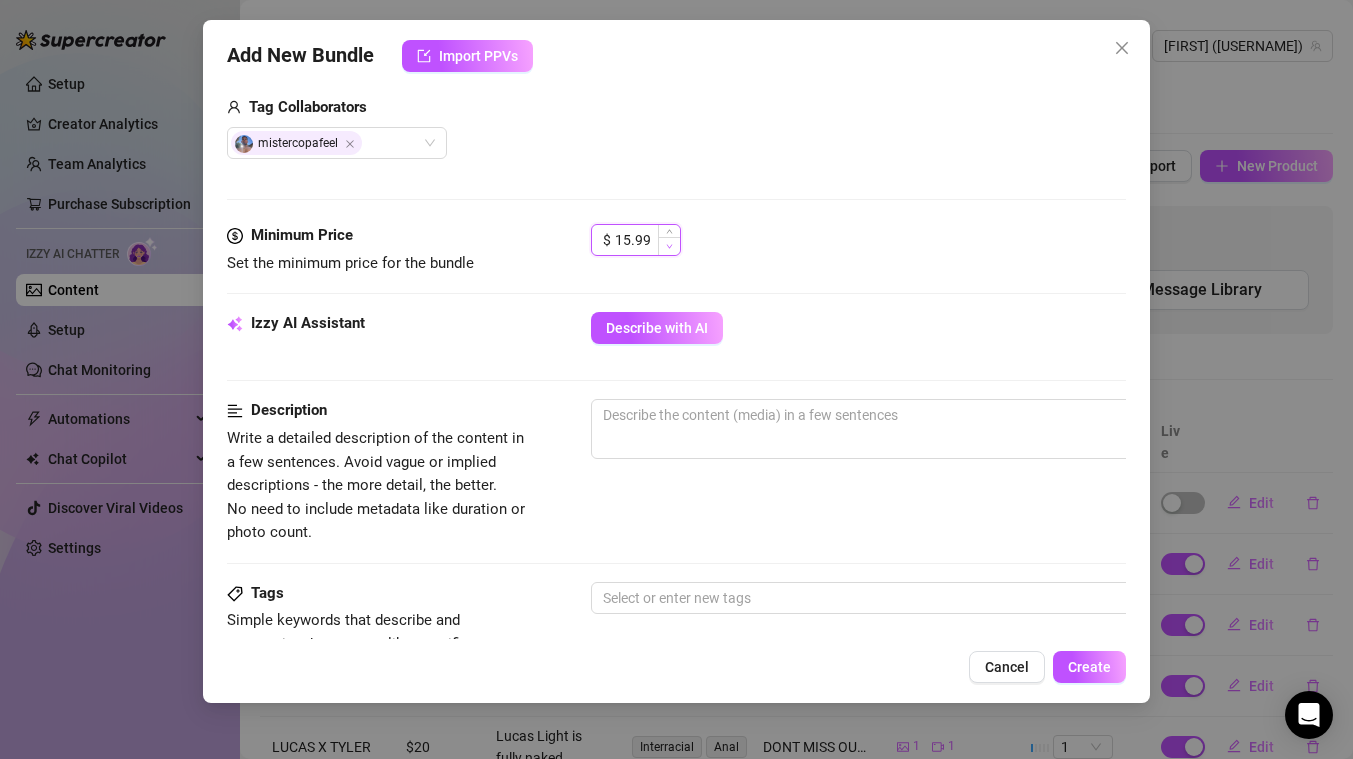 click 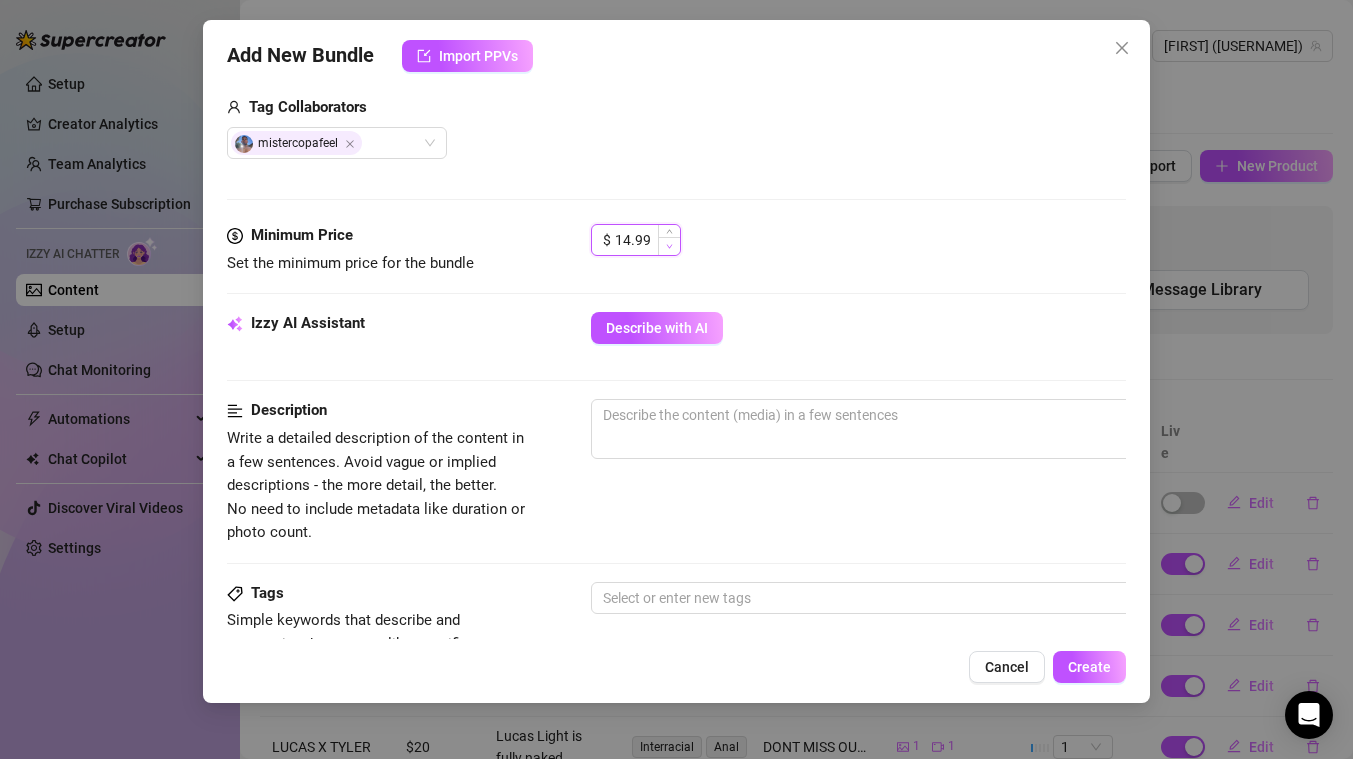 click 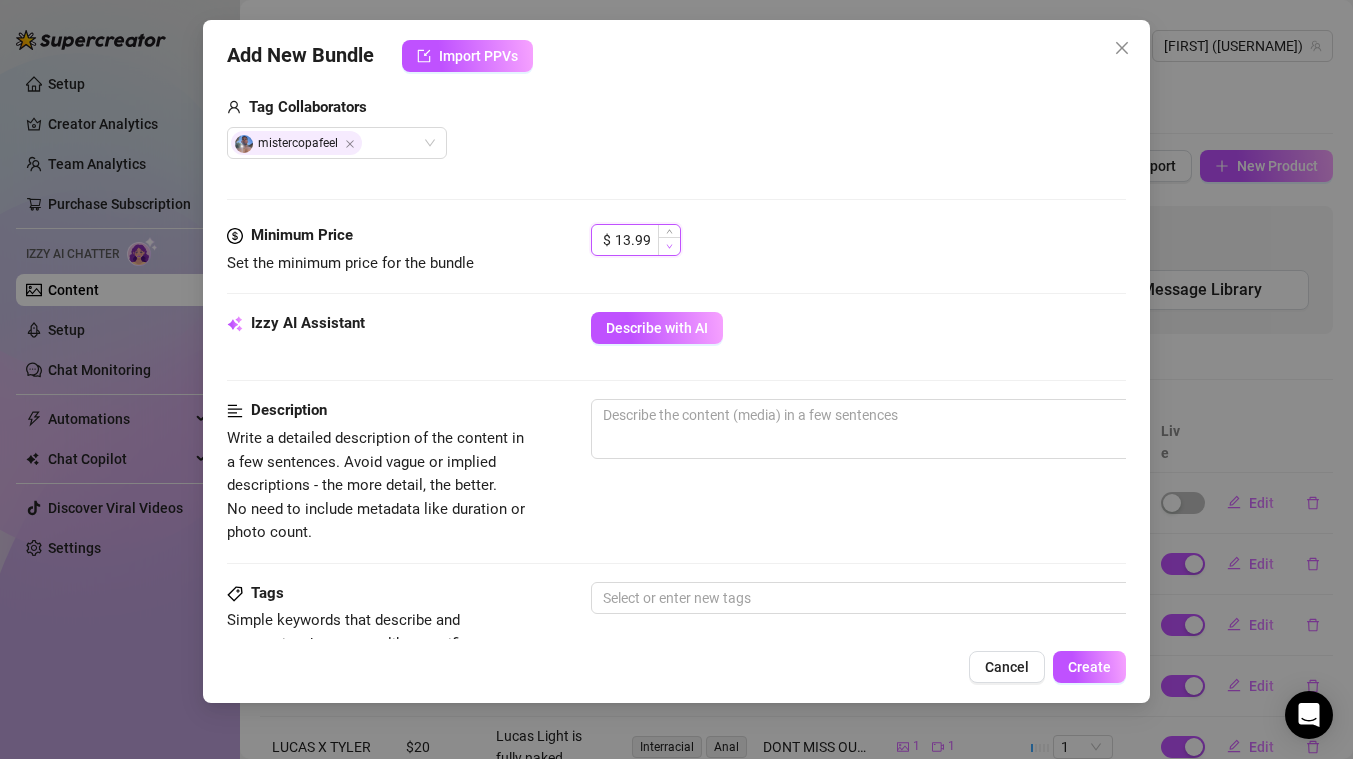 click 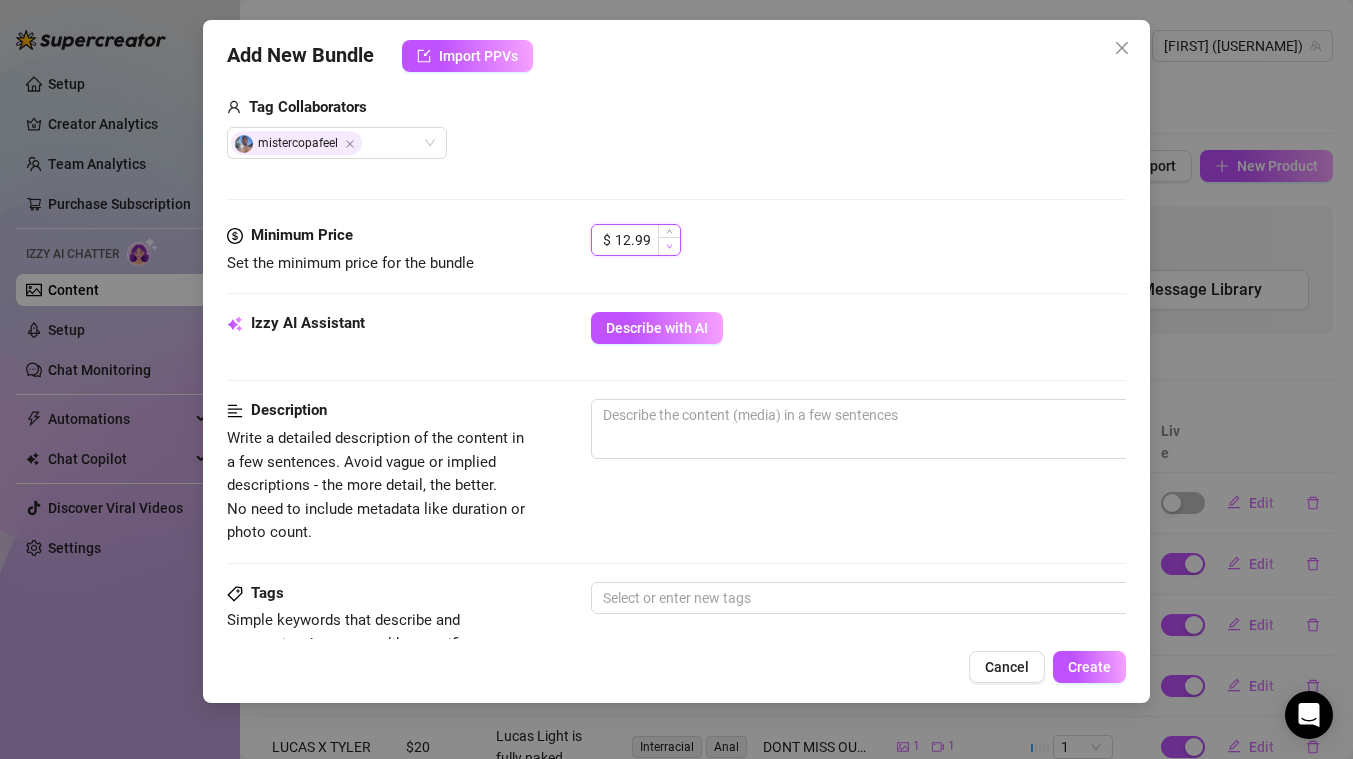 click 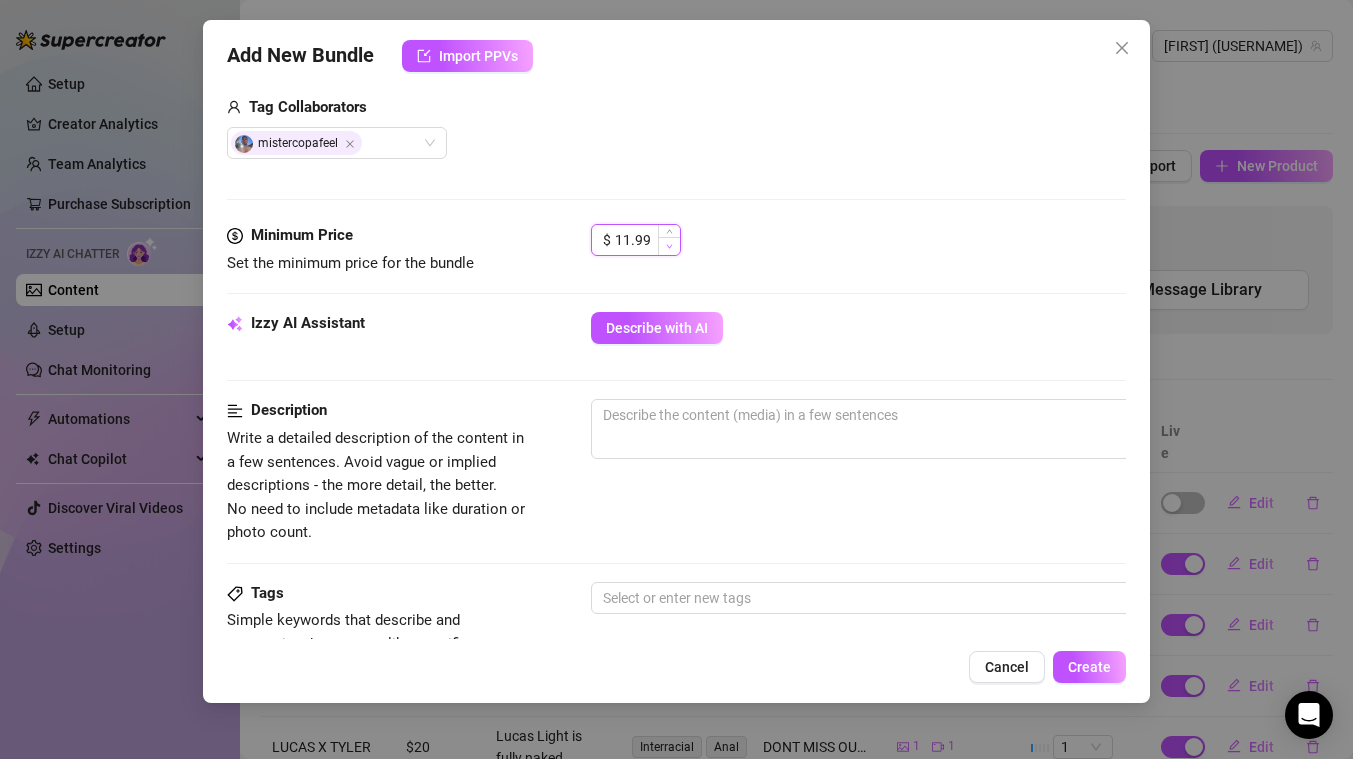 click 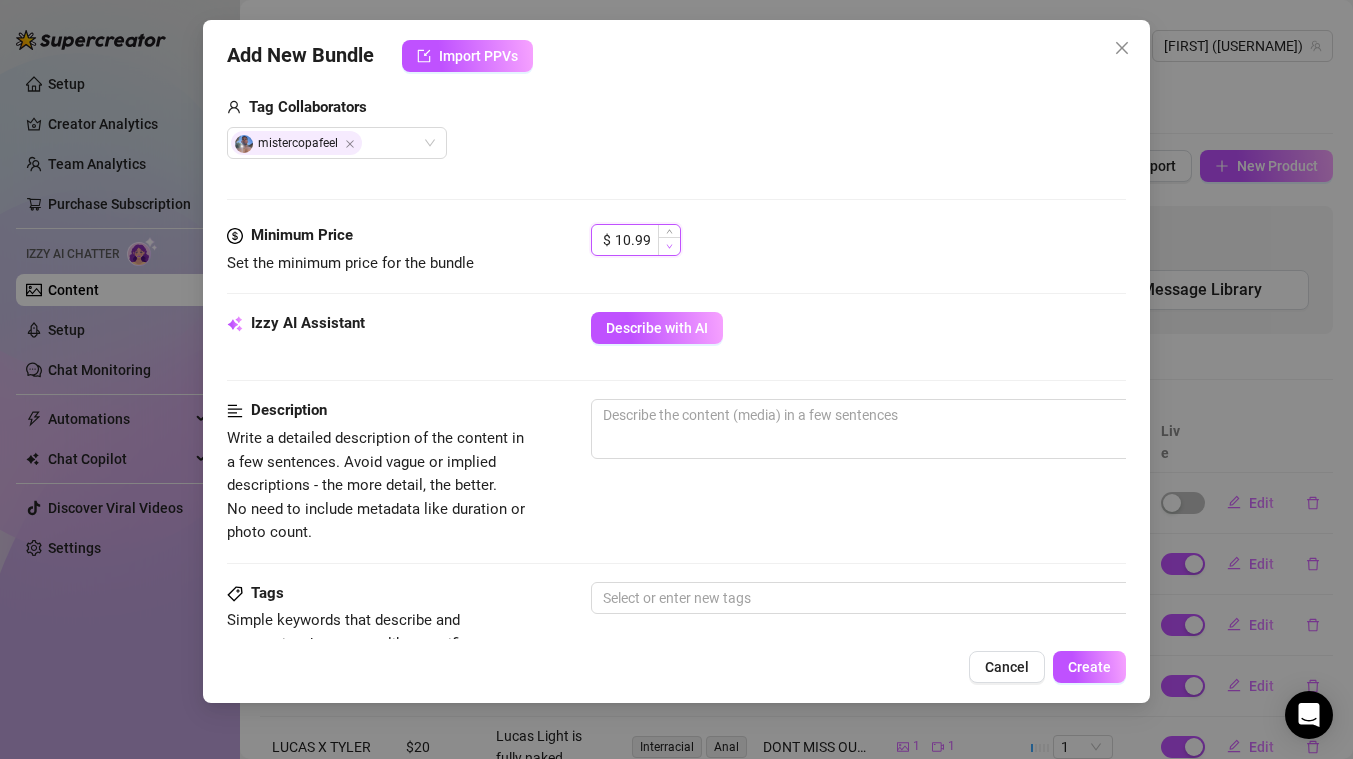 click 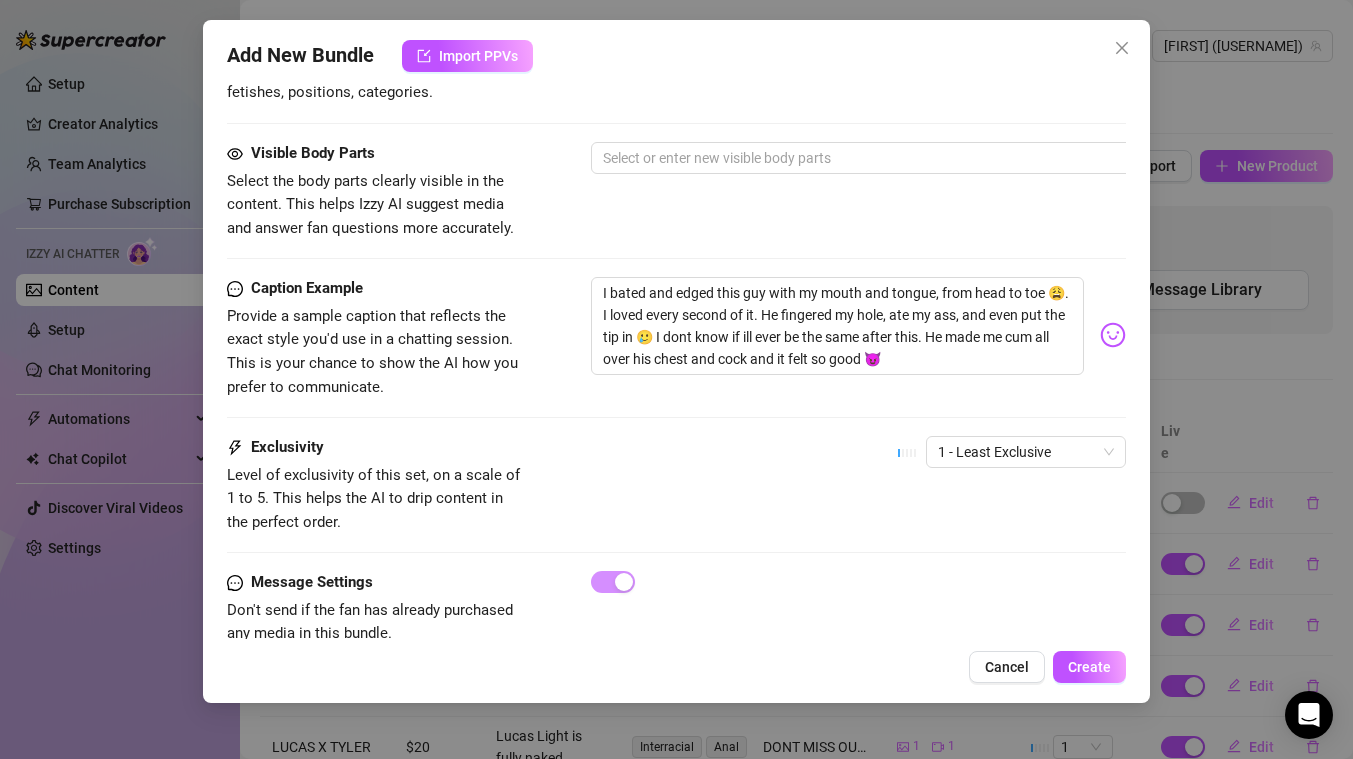 scroll, scrollTop: 1055, scrollLeft: 0, axis: vertical 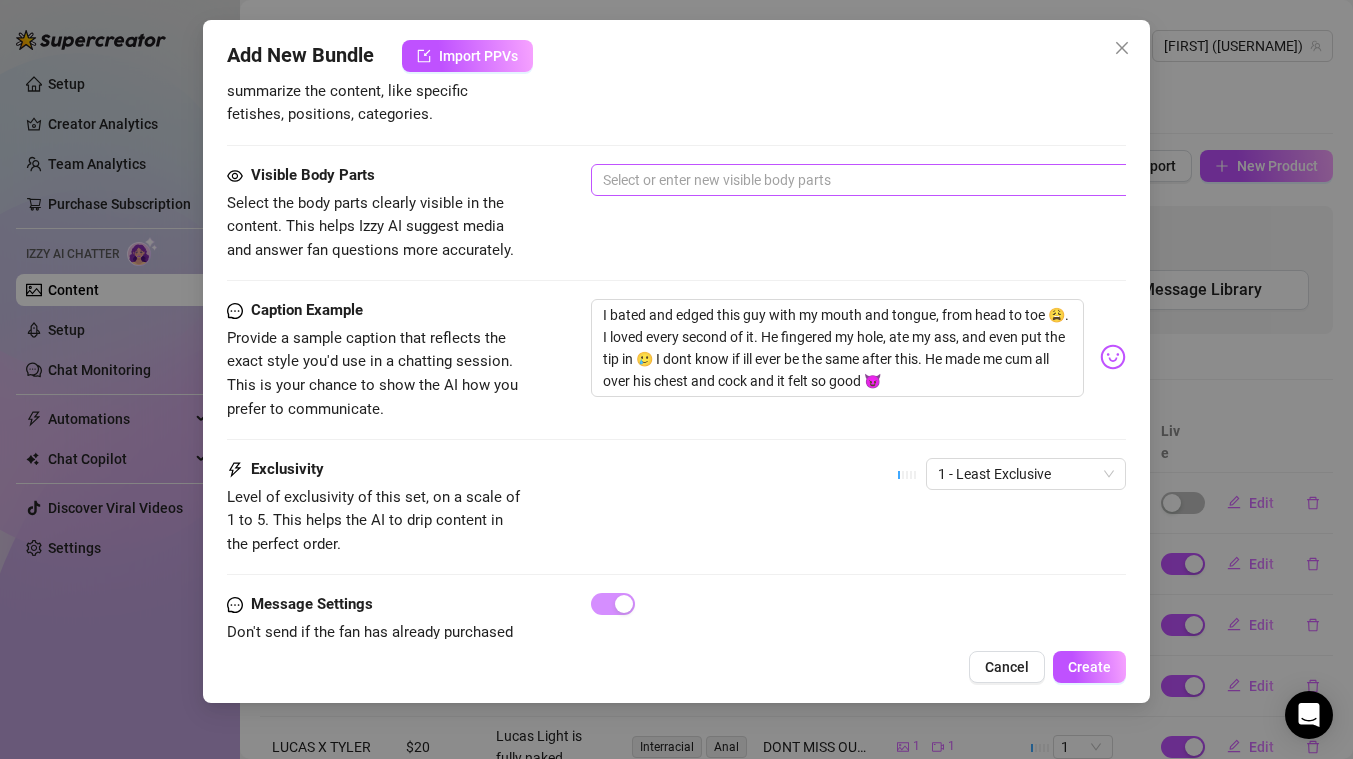 click at bounding box center (930, 180) 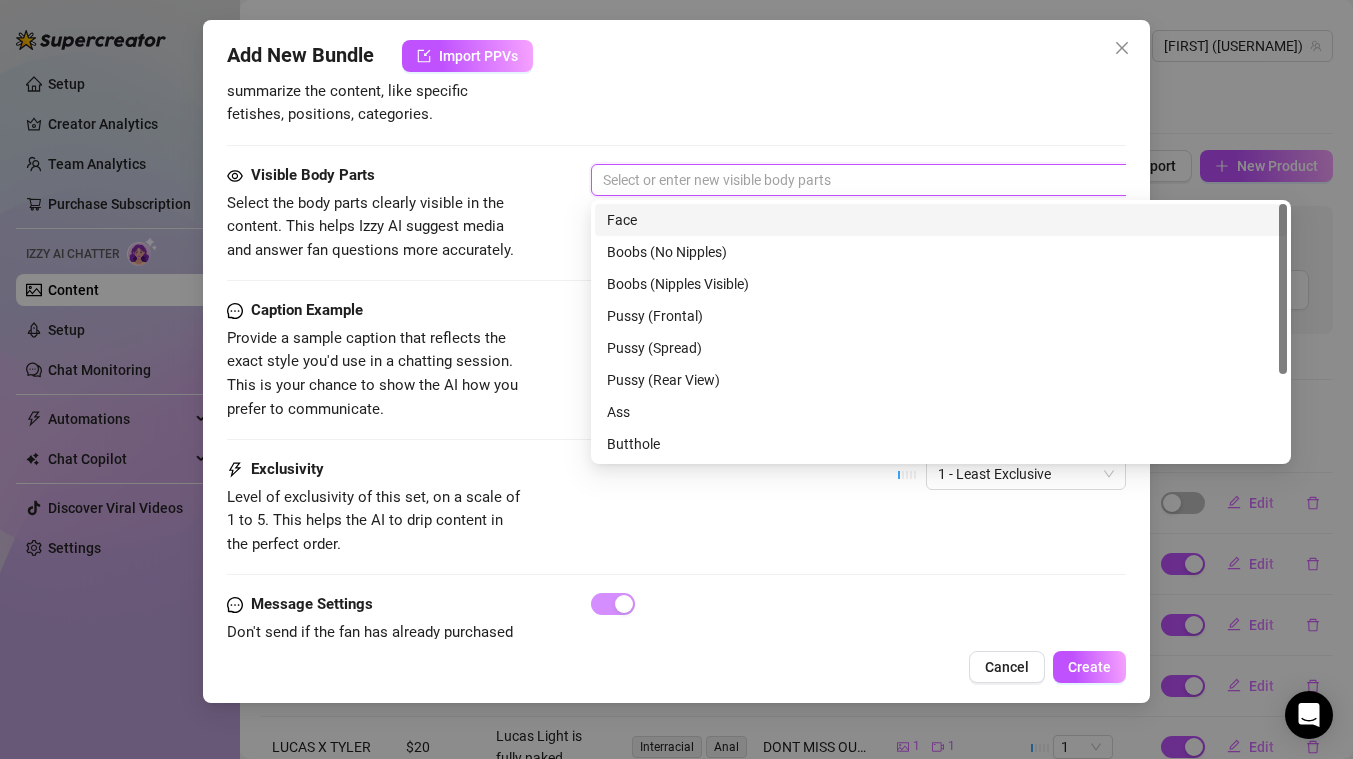 click on "Face" at bounding box center [941, 220] 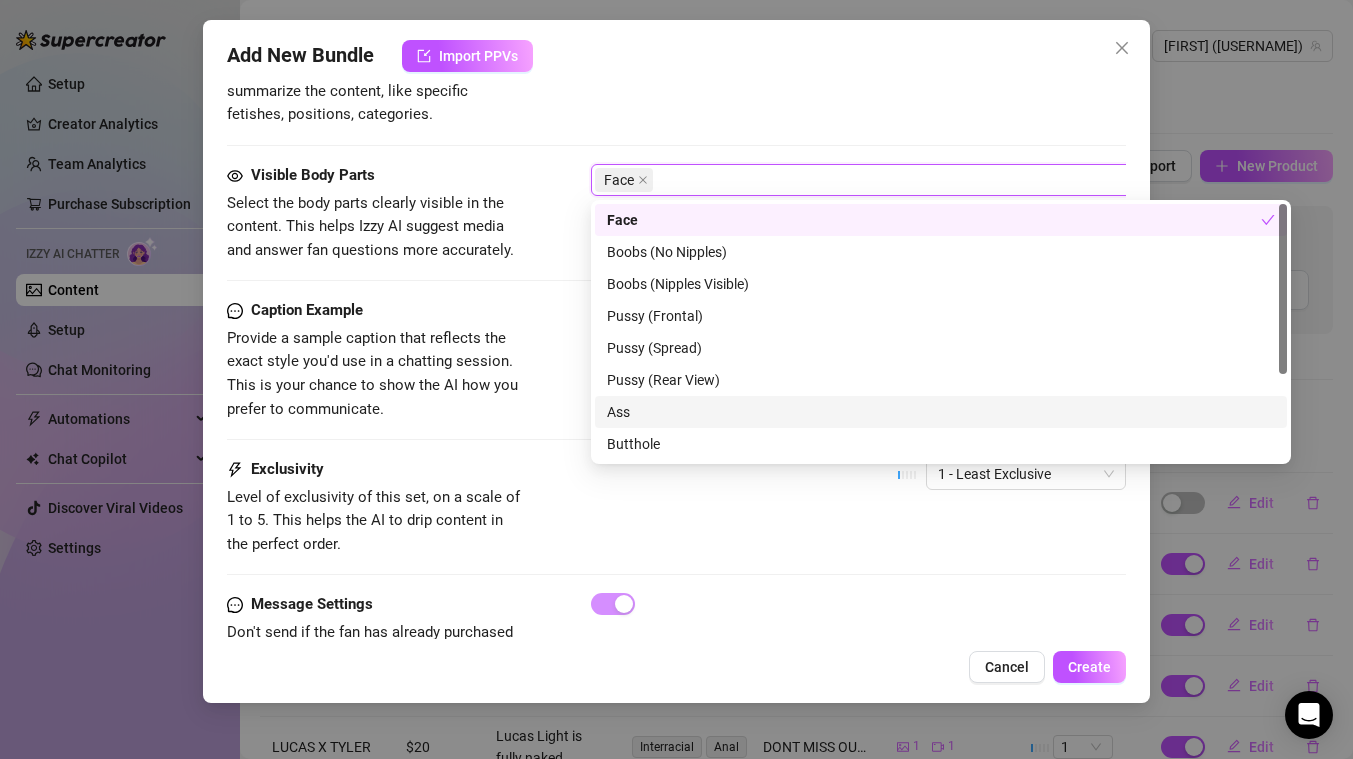 click on "Ass" at bounding box center [941, 412] 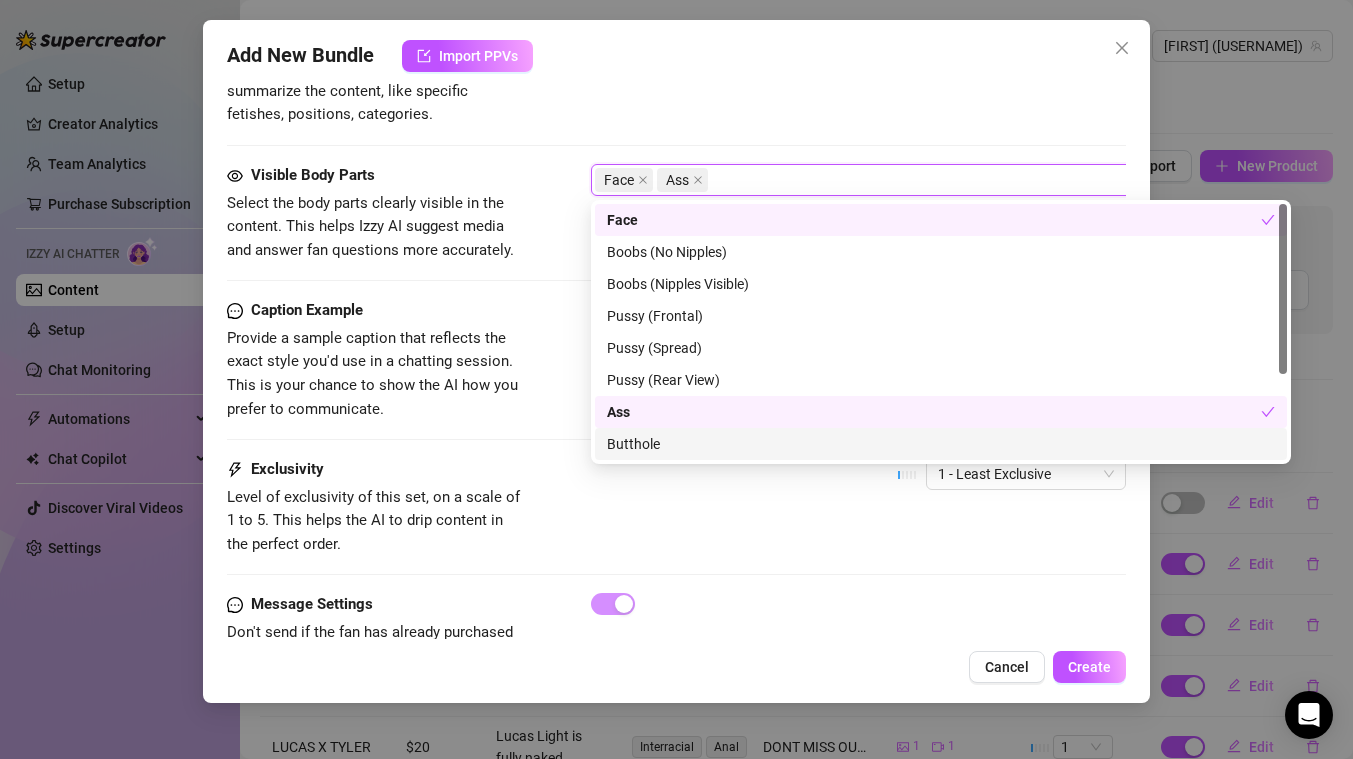 click on "Butthole" at bounding box center [941, 444] 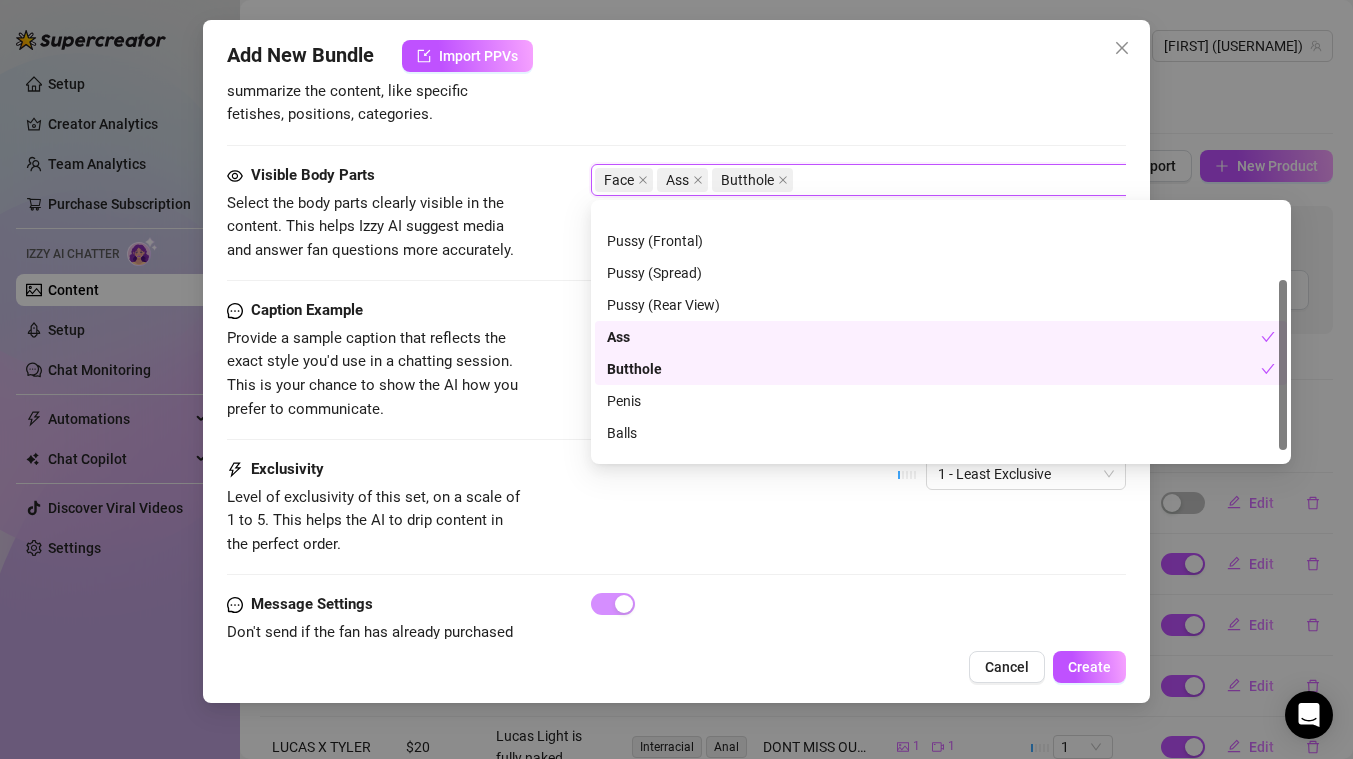 scroll, scrollTop: 128, scrollLeft: 0, axis: vertical 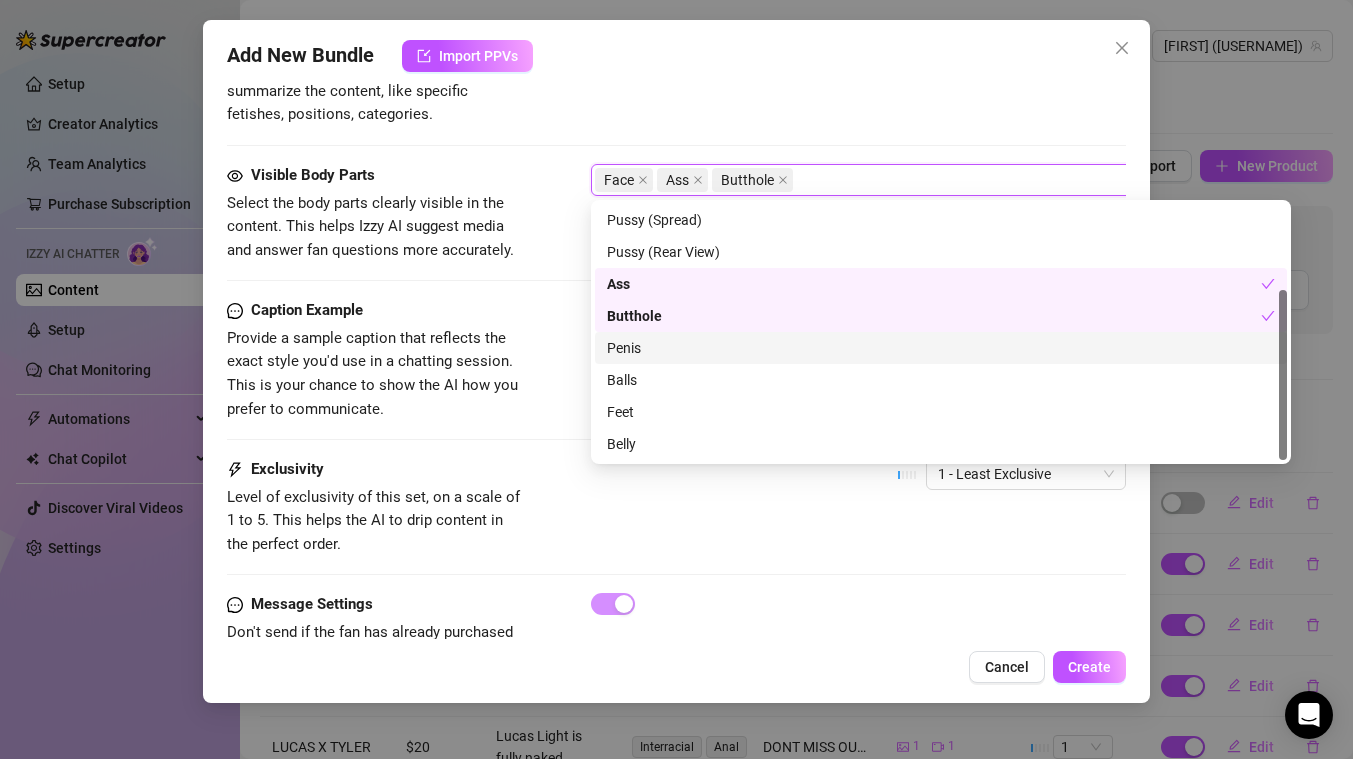 click on "Penis" at bounding box center (941, 348) 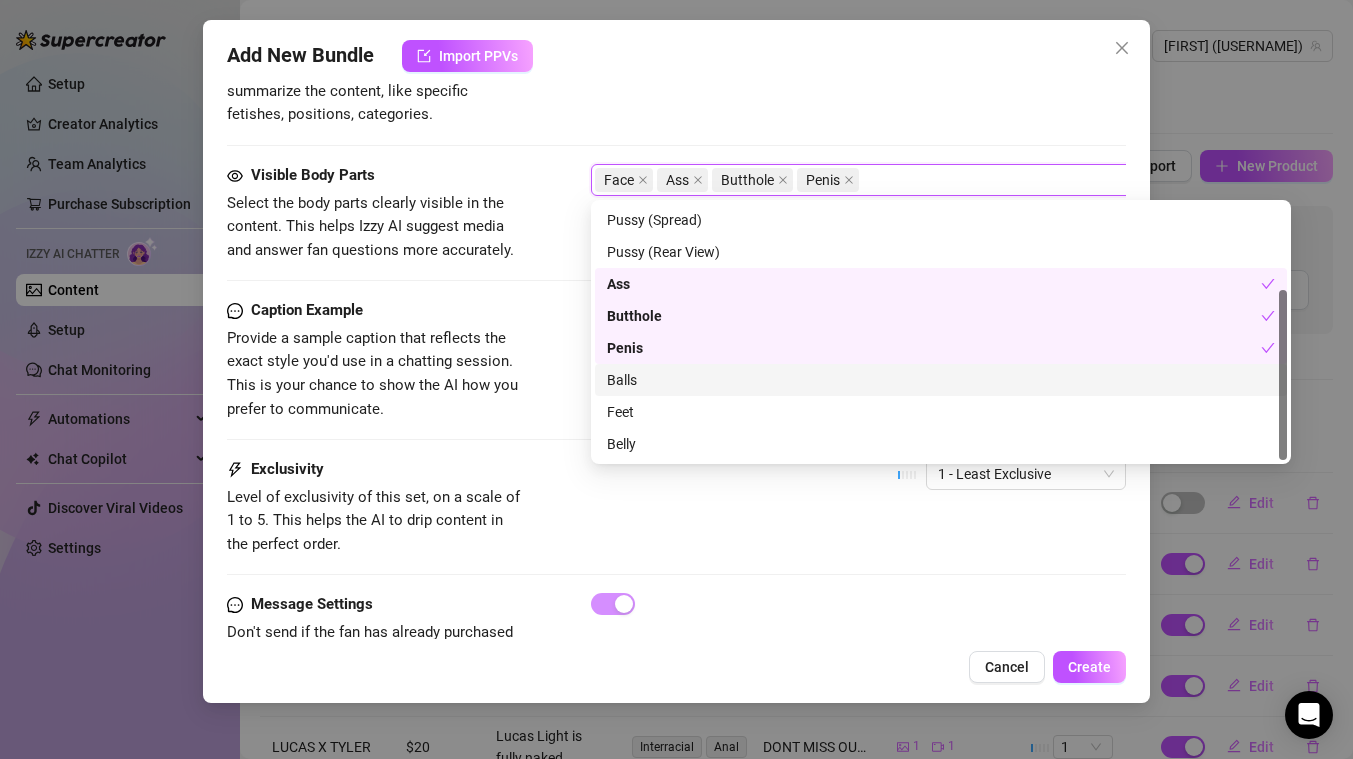 click on "Balls" at bounding box center (941, 380) 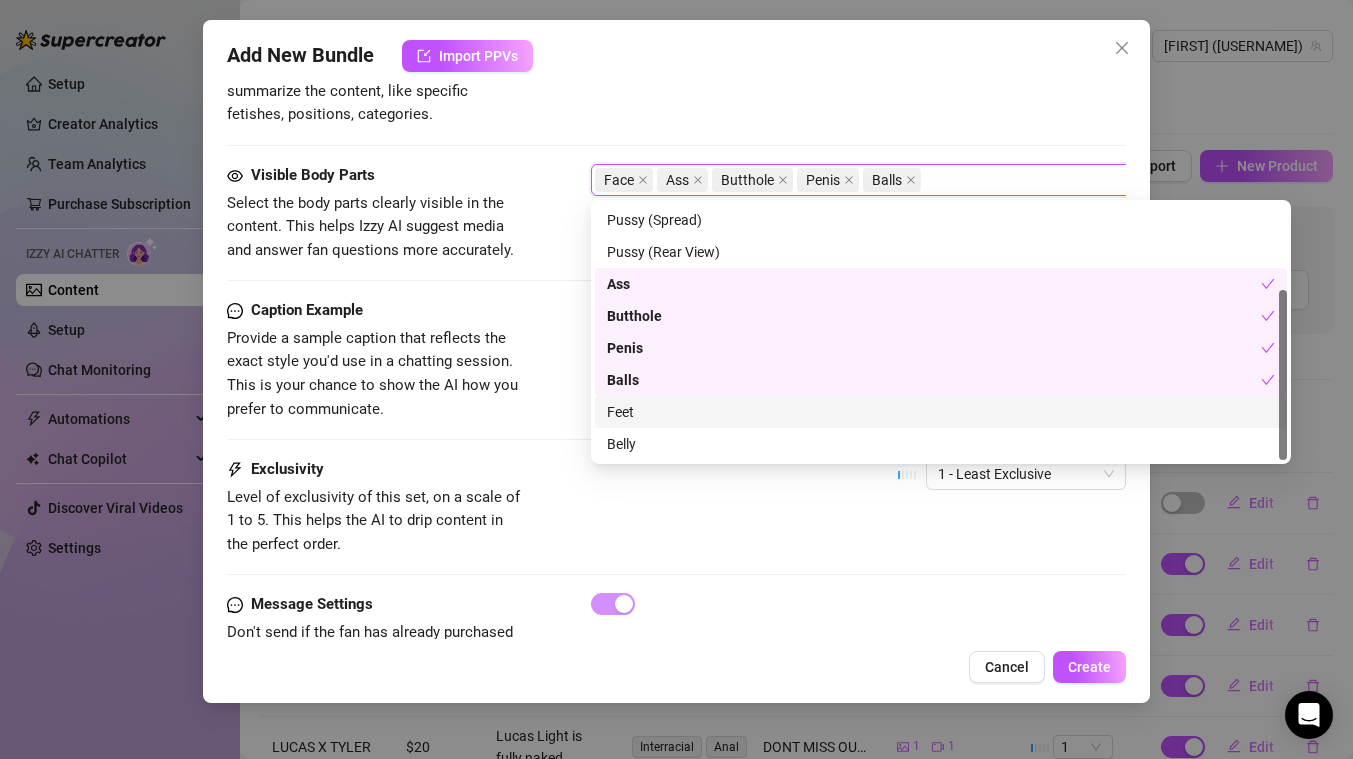 click on "Feet" at bounding box center (941, 412) 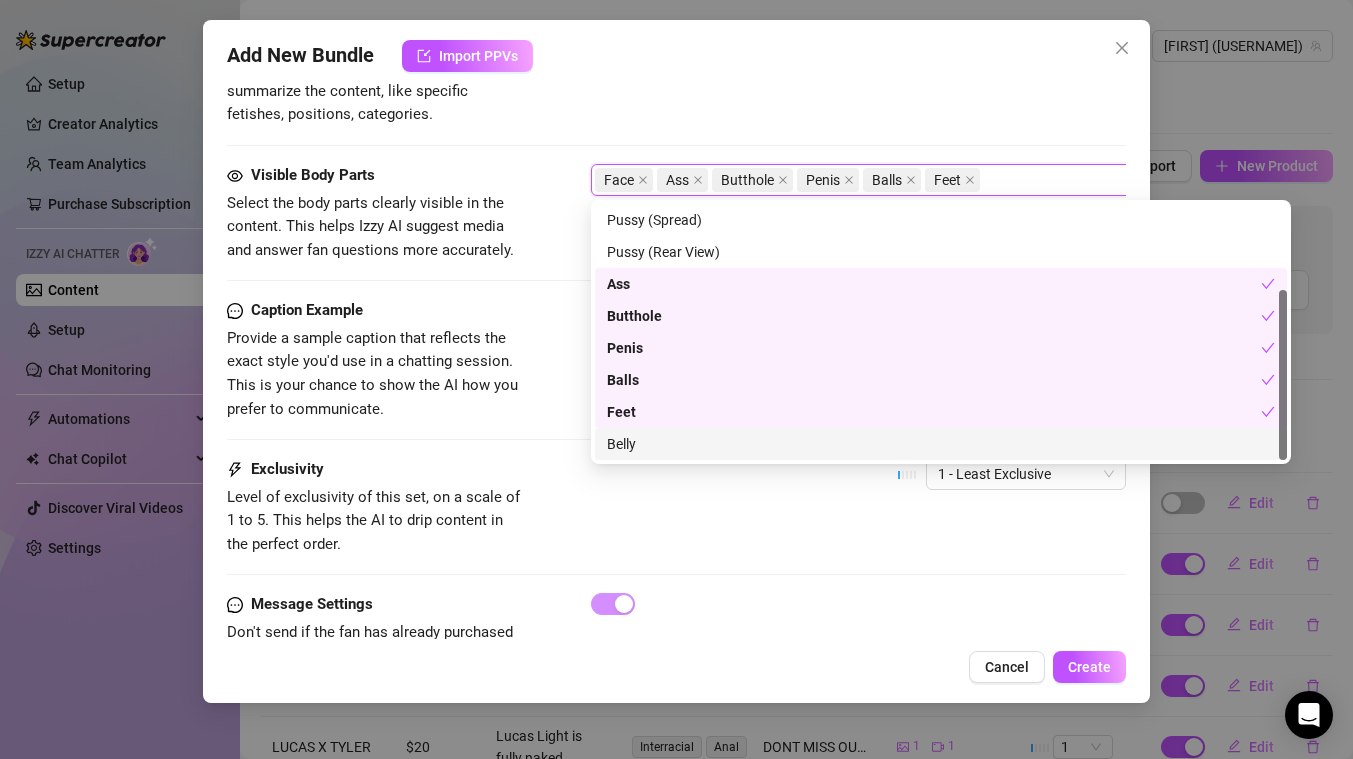 click on "Belly" at bounding box center [941, 444] 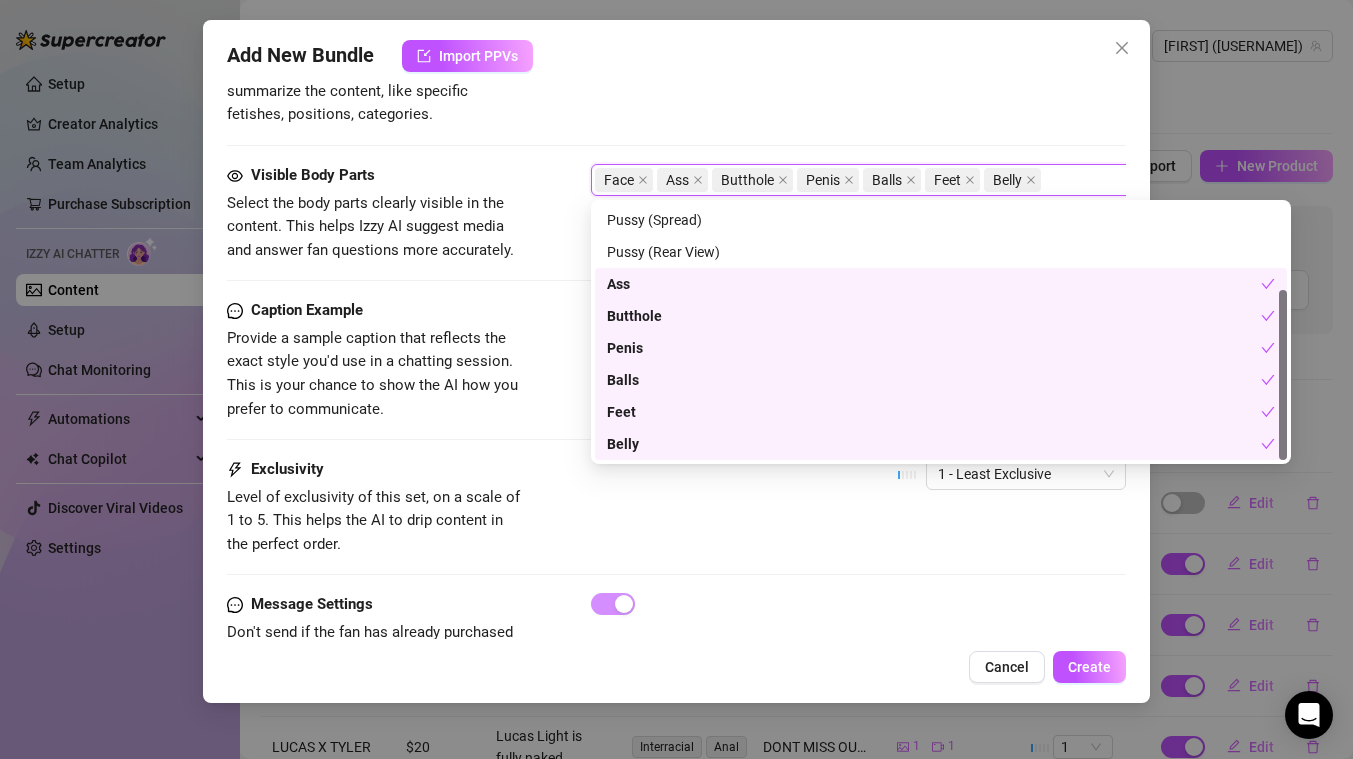 click on "Exclusivity Level of exclusivity of this set, on a scale of 1 to 5. This helps the AI to drip content in the perfect order. 1 - Least Exclusive" at bounding box center (676, 507) 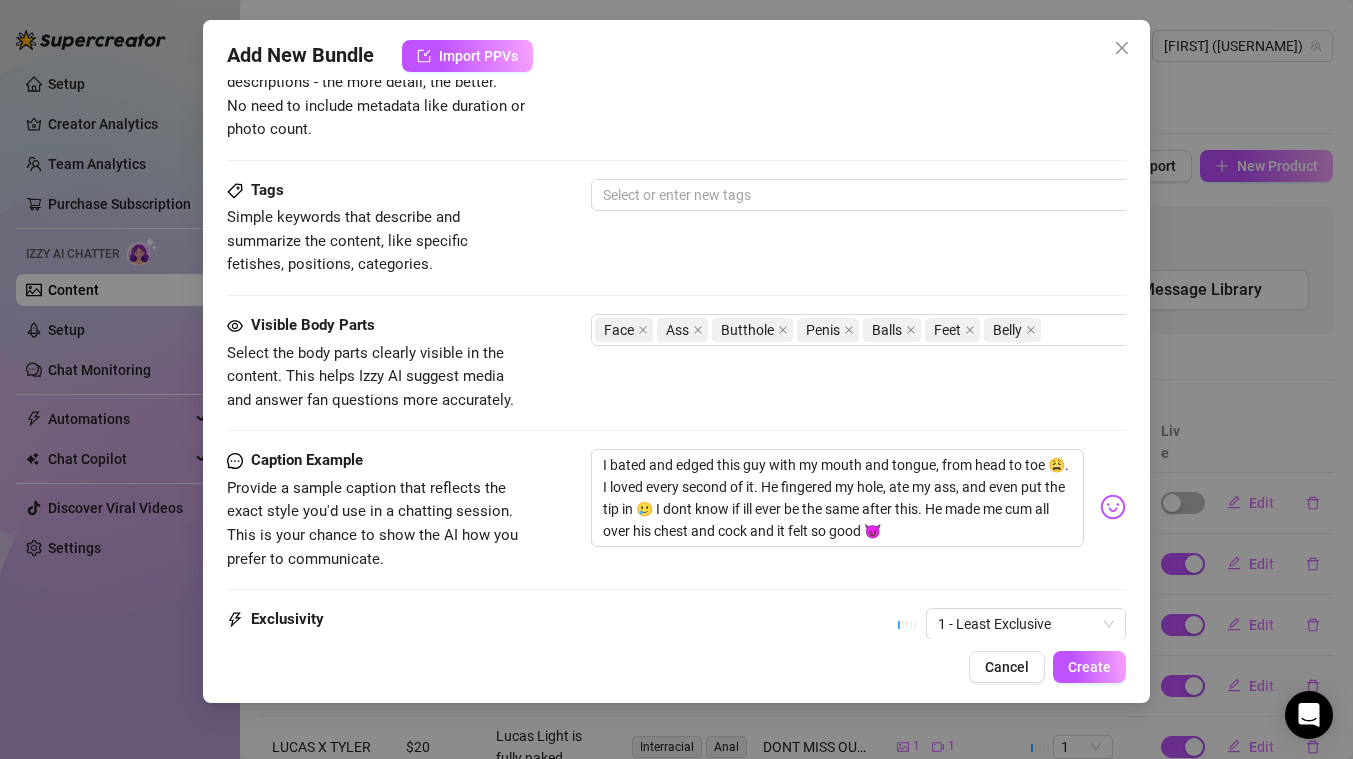 scroll, scrollTop: 811, scrollLeft: 0, axis: vertical 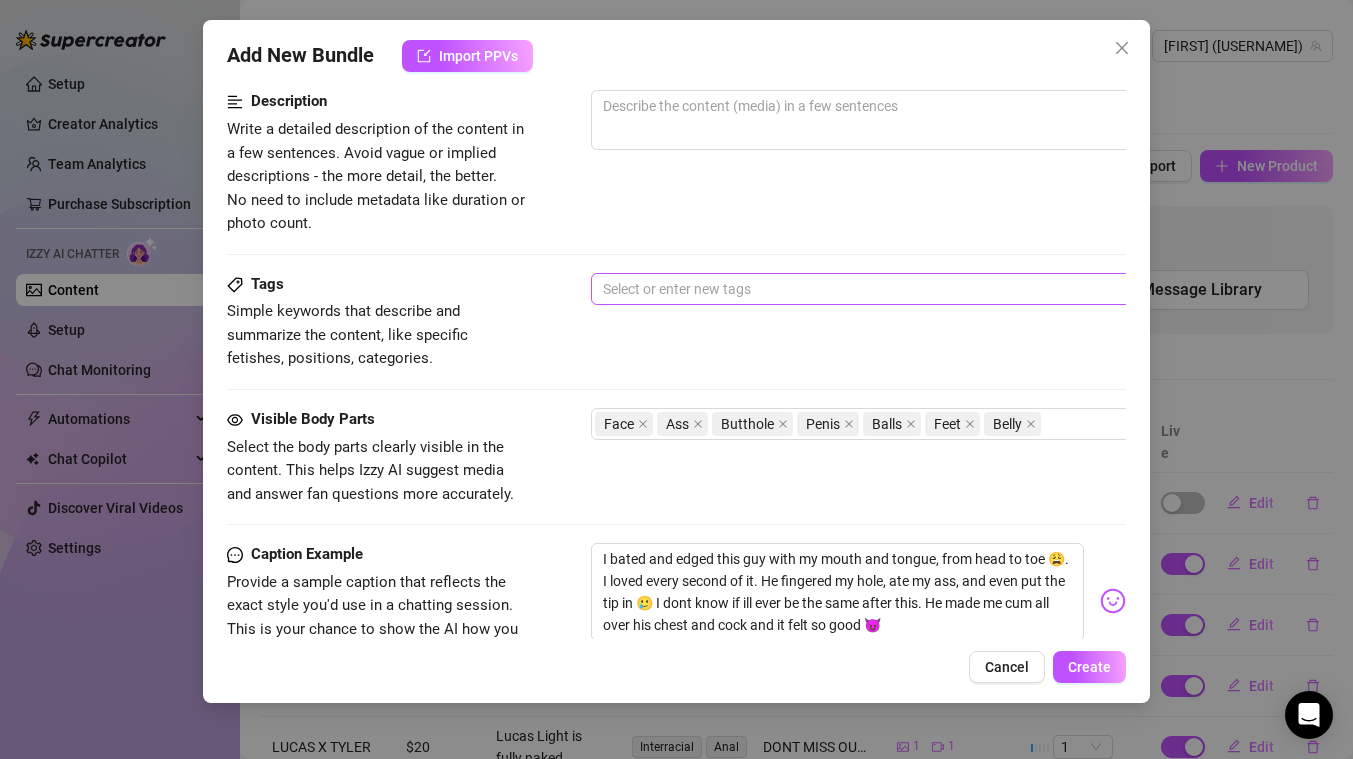 click at bounding box center (930, 289) 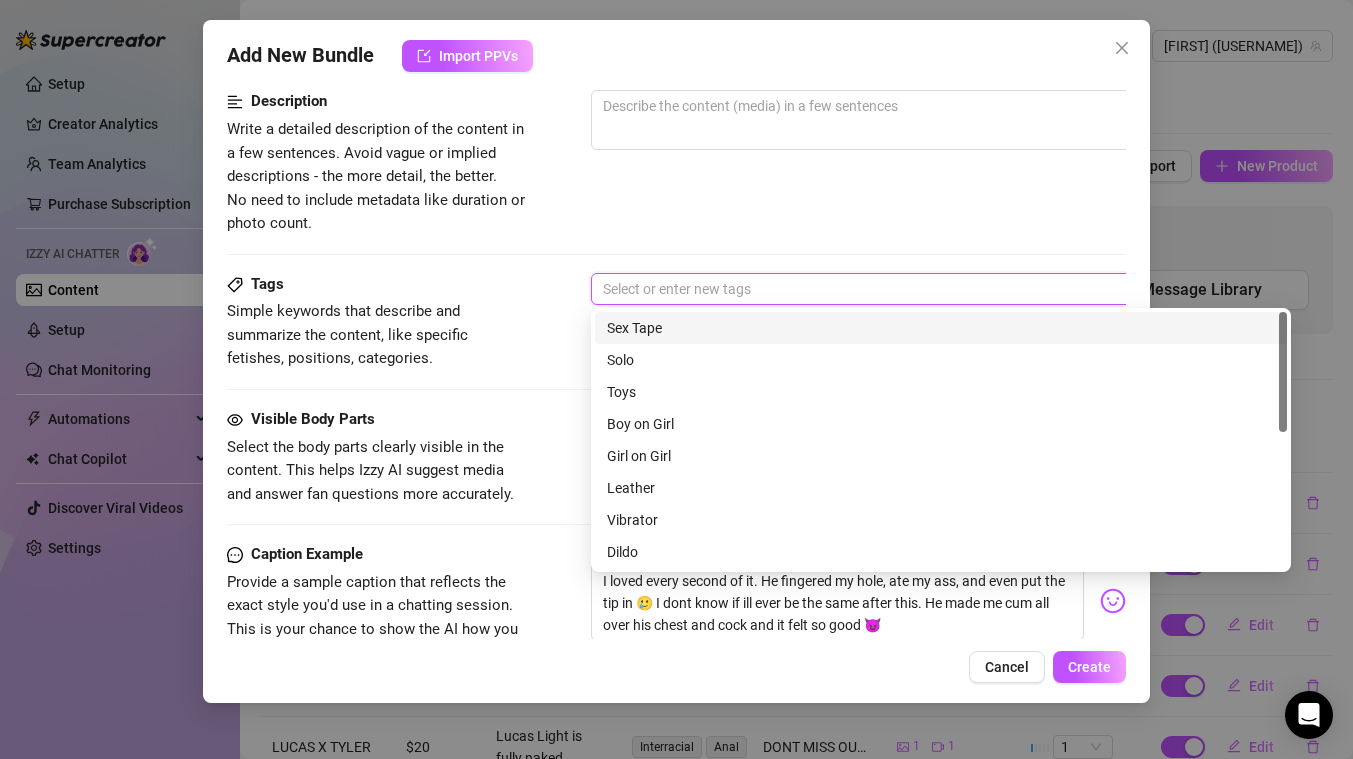 click on "Sex Tape" at bounding box center (941, 328) 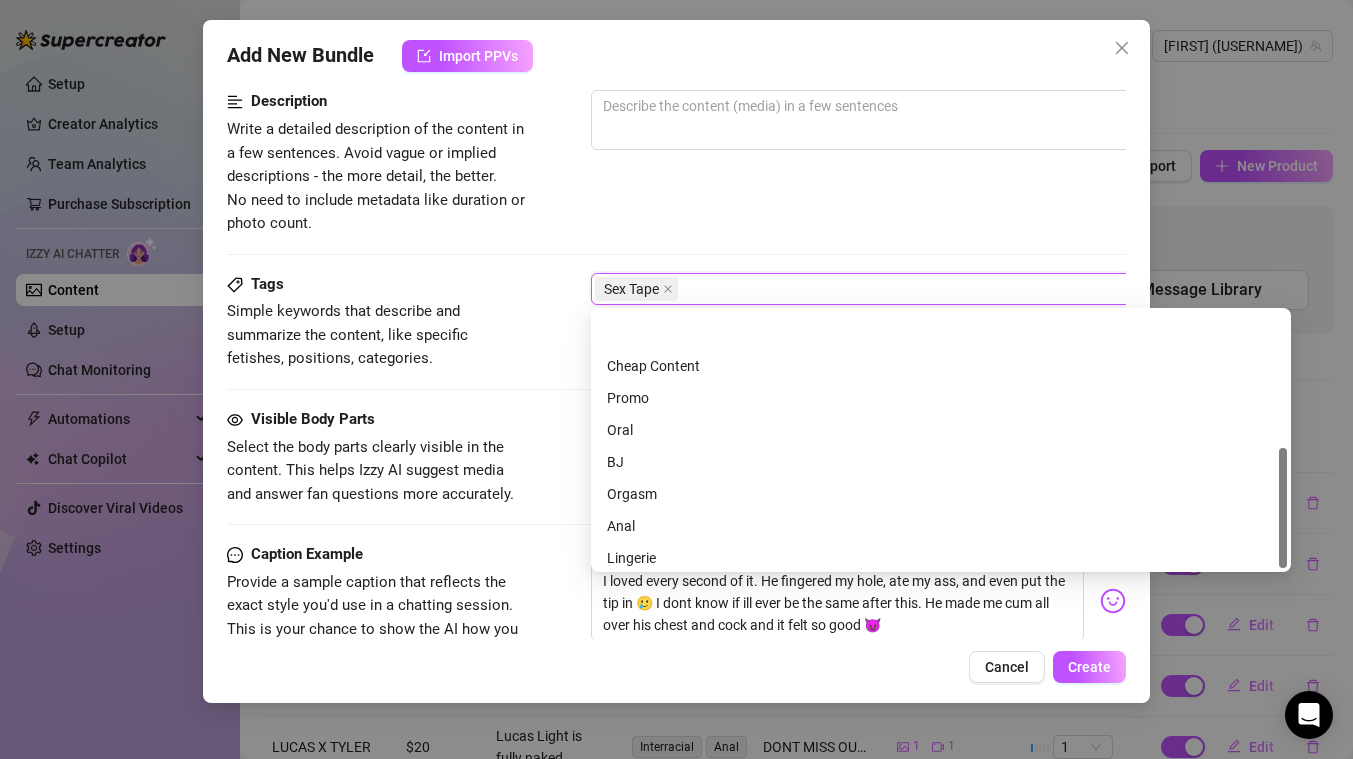scroll, scrollTop: 288, scrollLeft: 0, axis: vertical 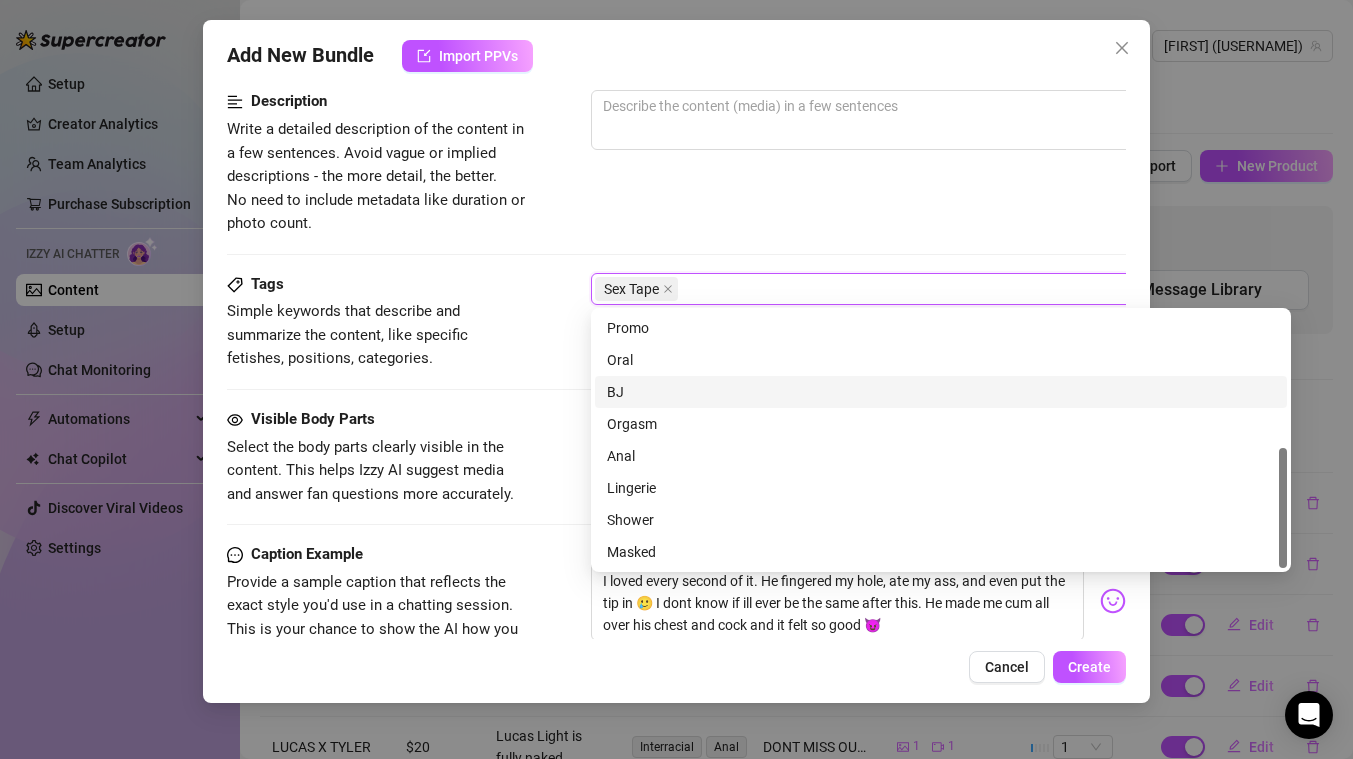 click on "BJ" at bounding box center [941, 392] 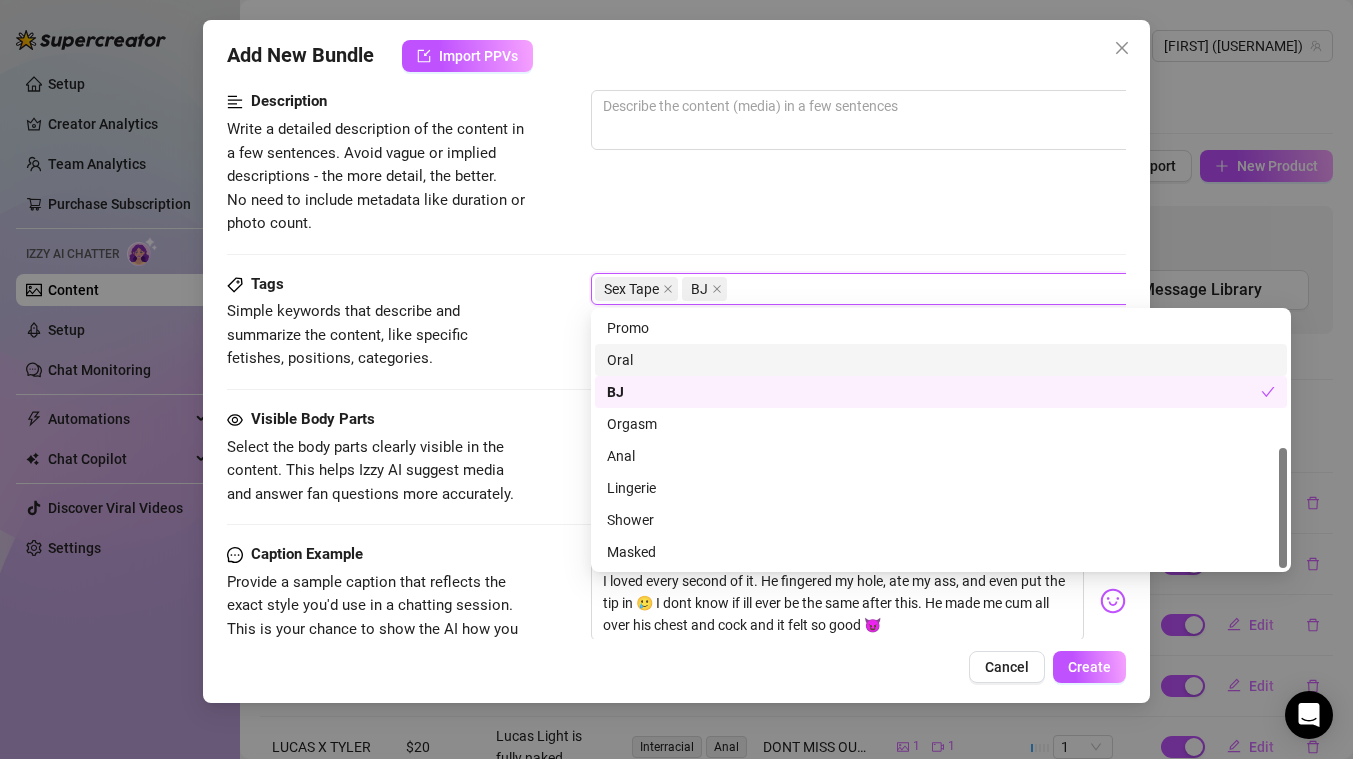 click on "Oral" at bounding box center (941, 360) 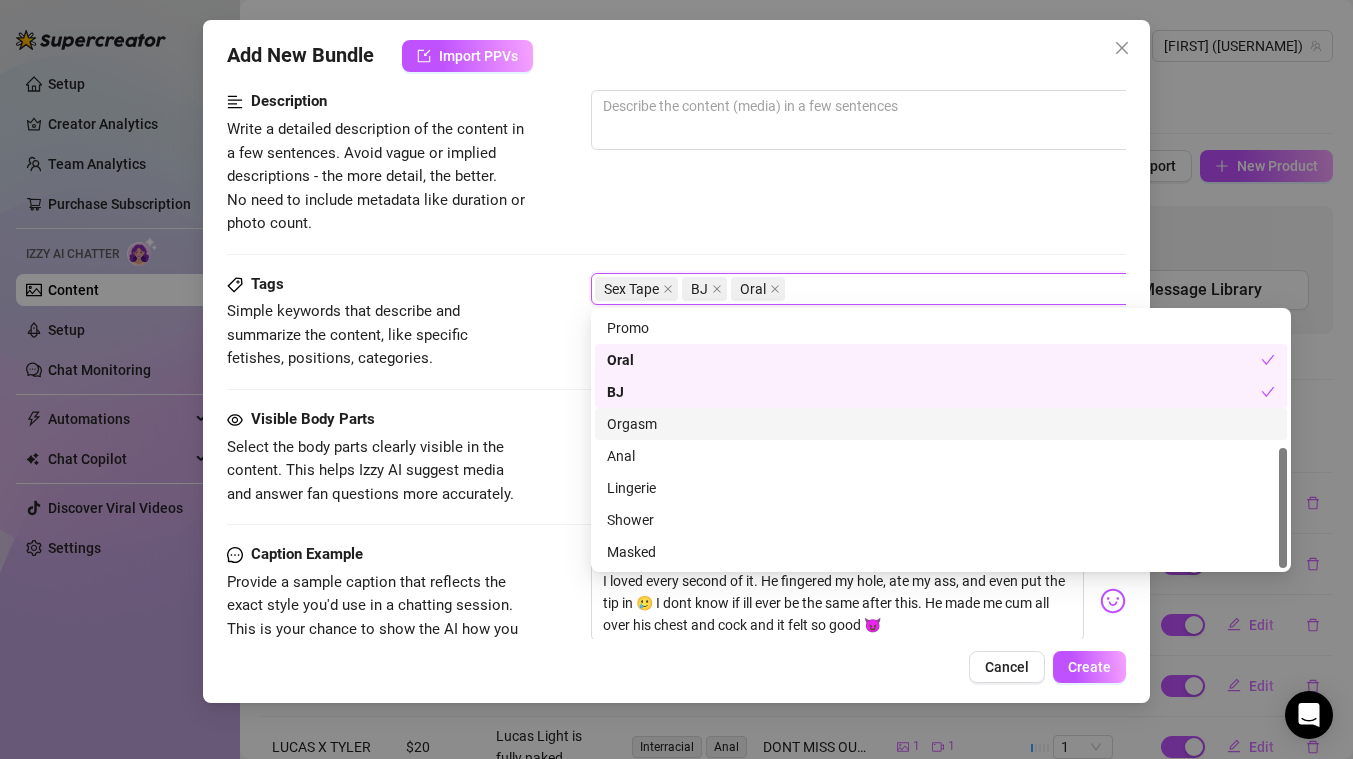 click on "Orgasm" at bounding box center (941, 424) 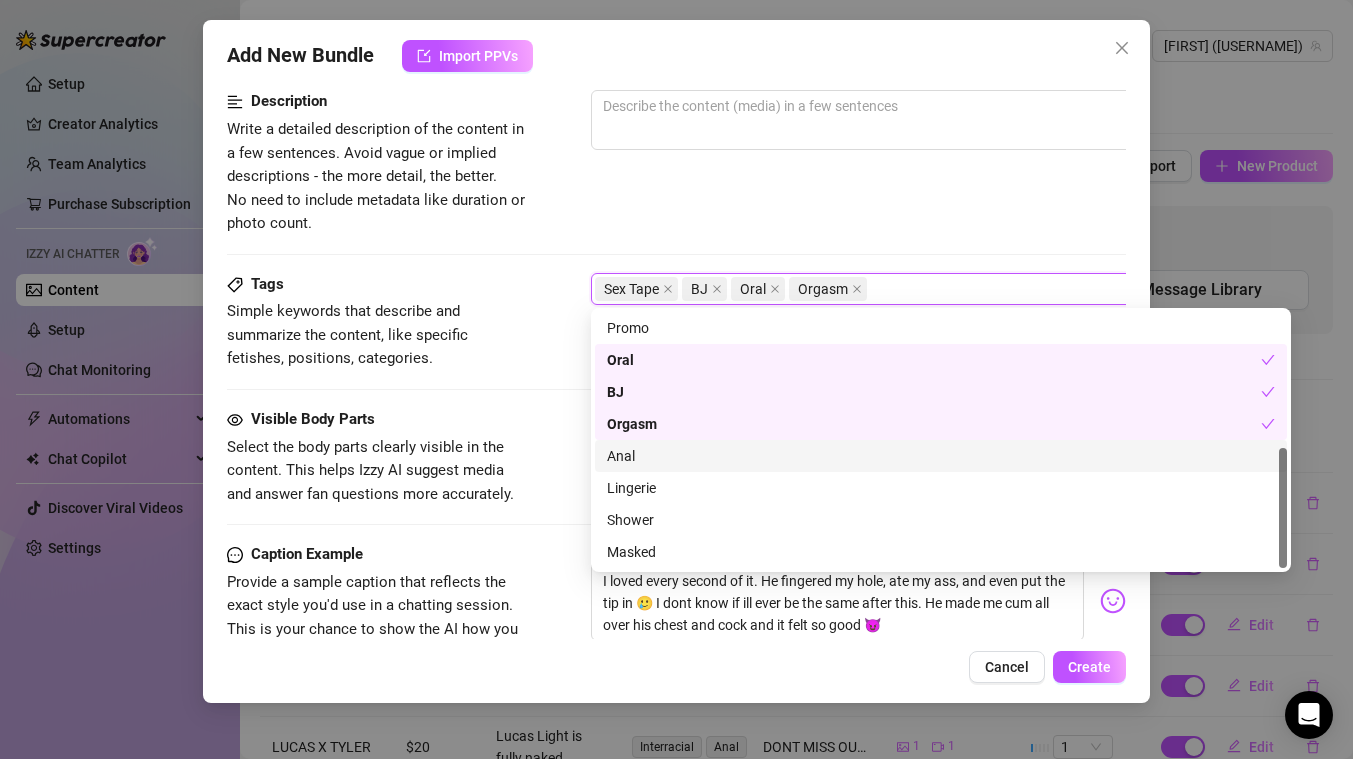 click on "Anal" at bounding box center (941, 456) 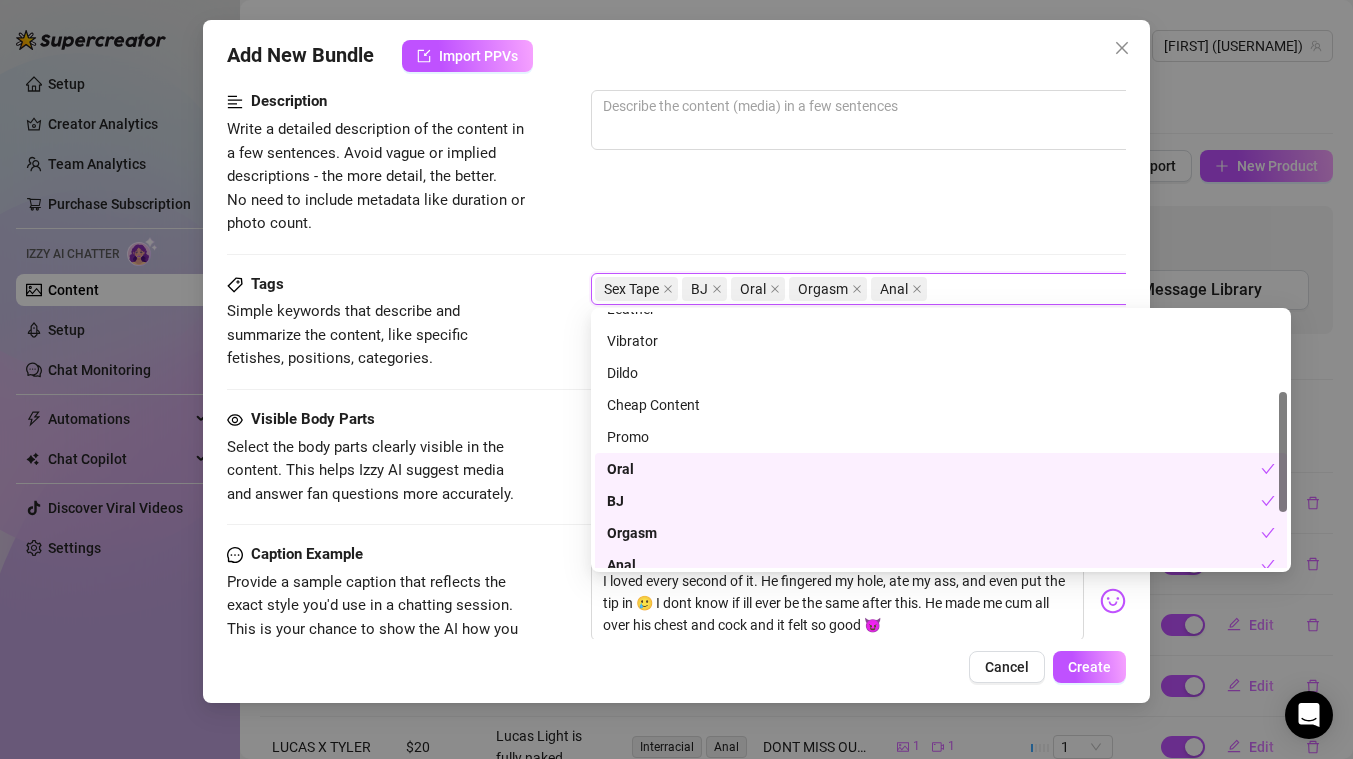 scroll, scrollTop: 135, scrollLeft: 0, axis: vertical 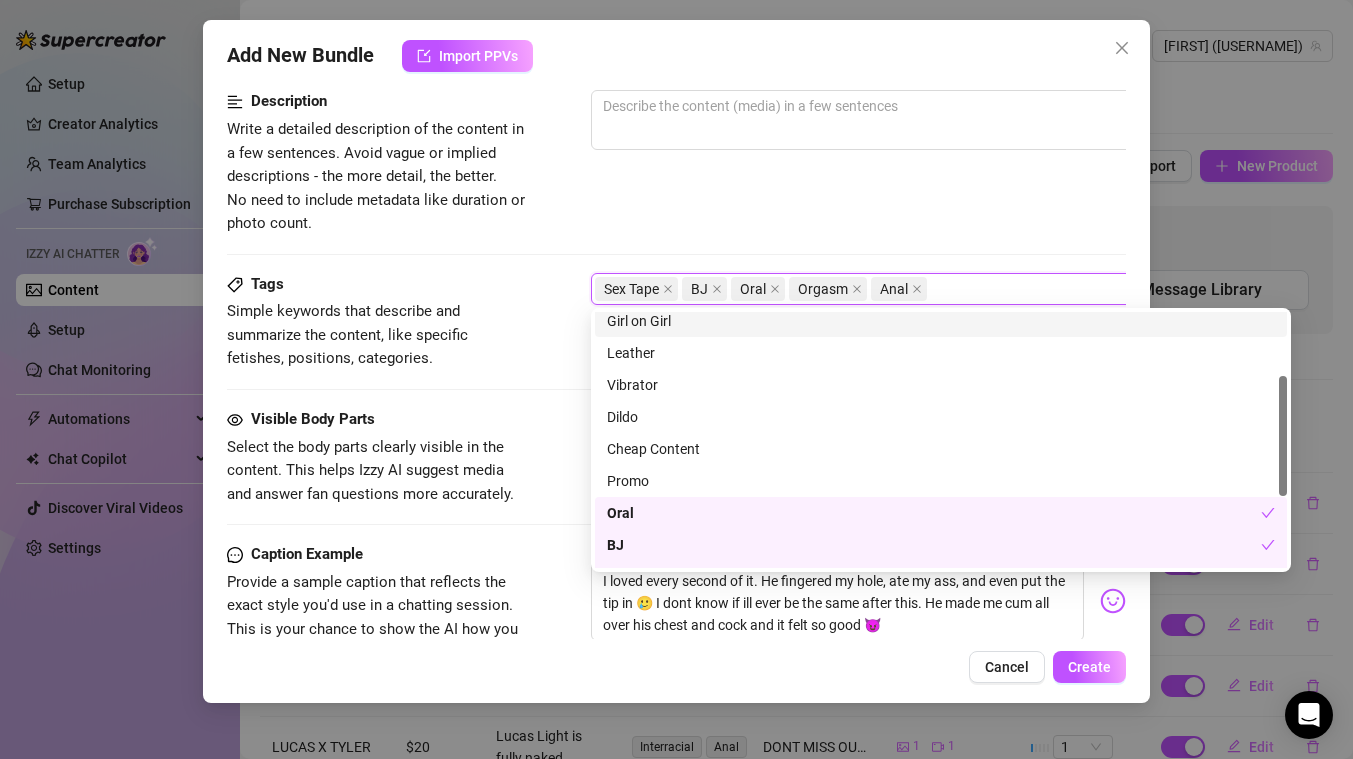 click on "Description Write a detailed description of the content in a few sentences. Avoid vague or implied descriptions - the more detail, the better.  No need to include metadata like duration or photo count. 0 / 1000" at bounding box center (676, 162) 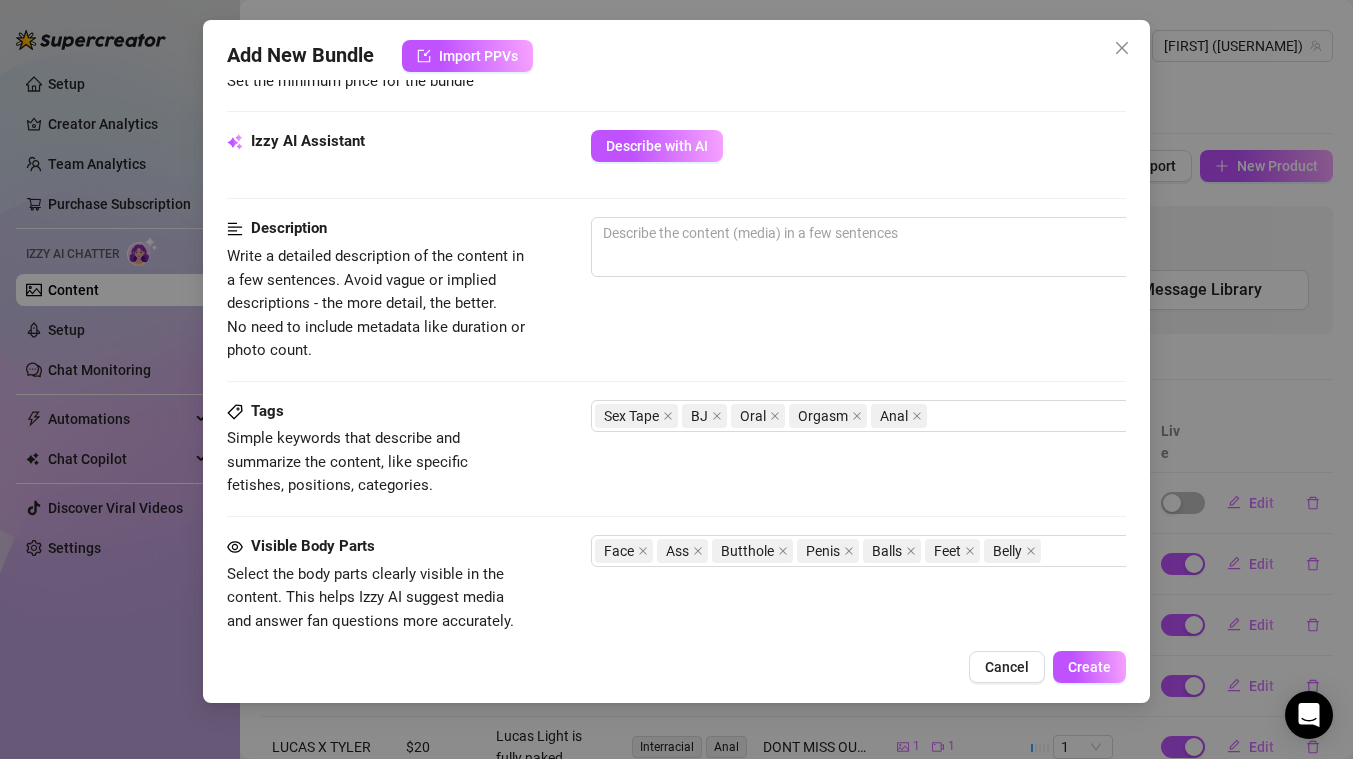 scroll, scrollTop: 678, scrollLeft: 0, axis: vertical 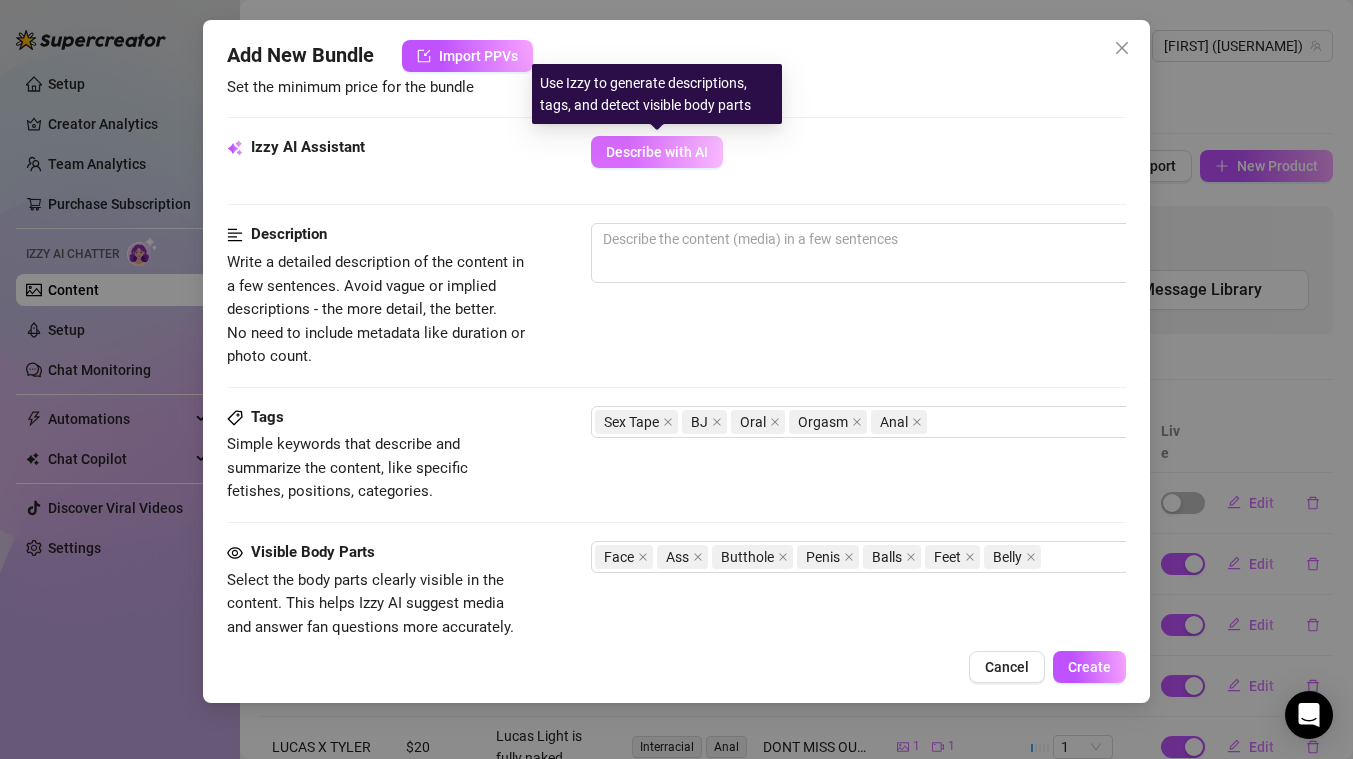click on "Describe with AI" at bounding box center (657, 152) 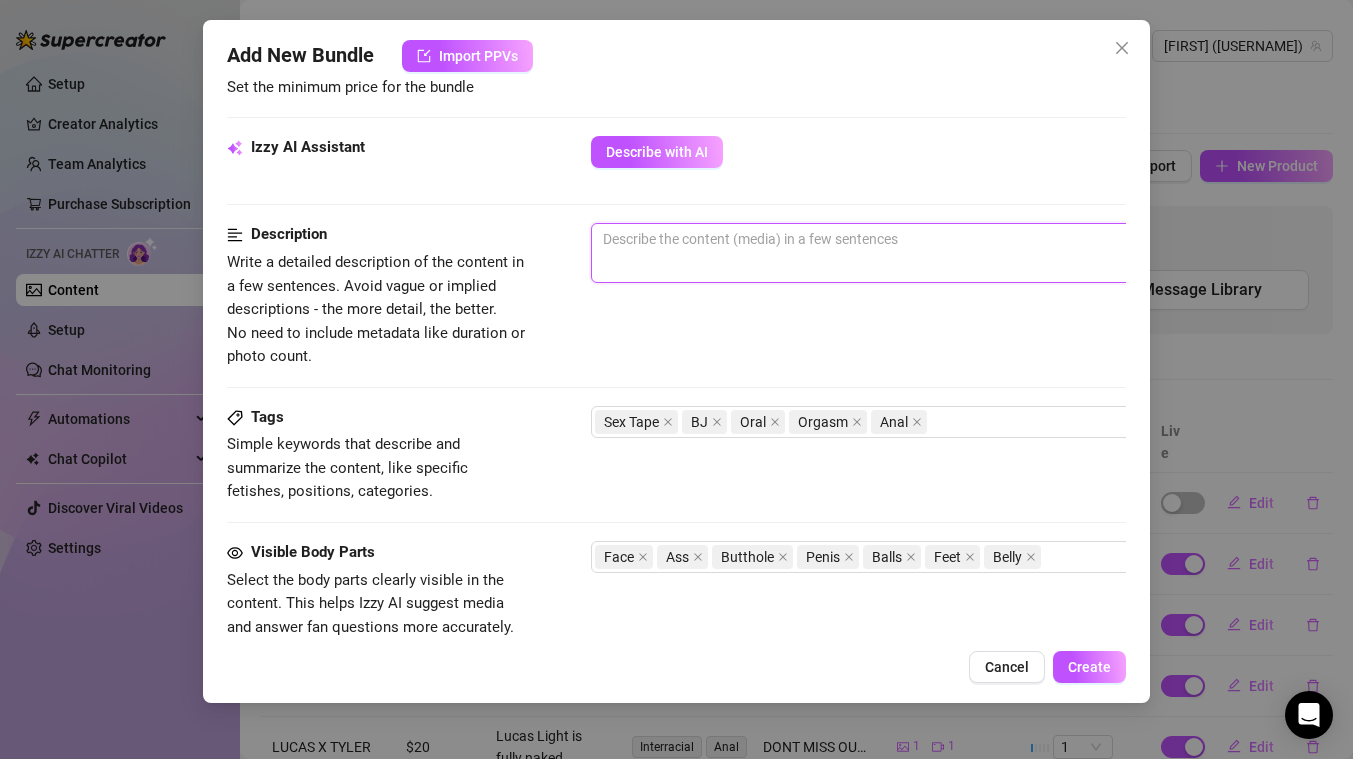 click at bounding box center (941, 239) 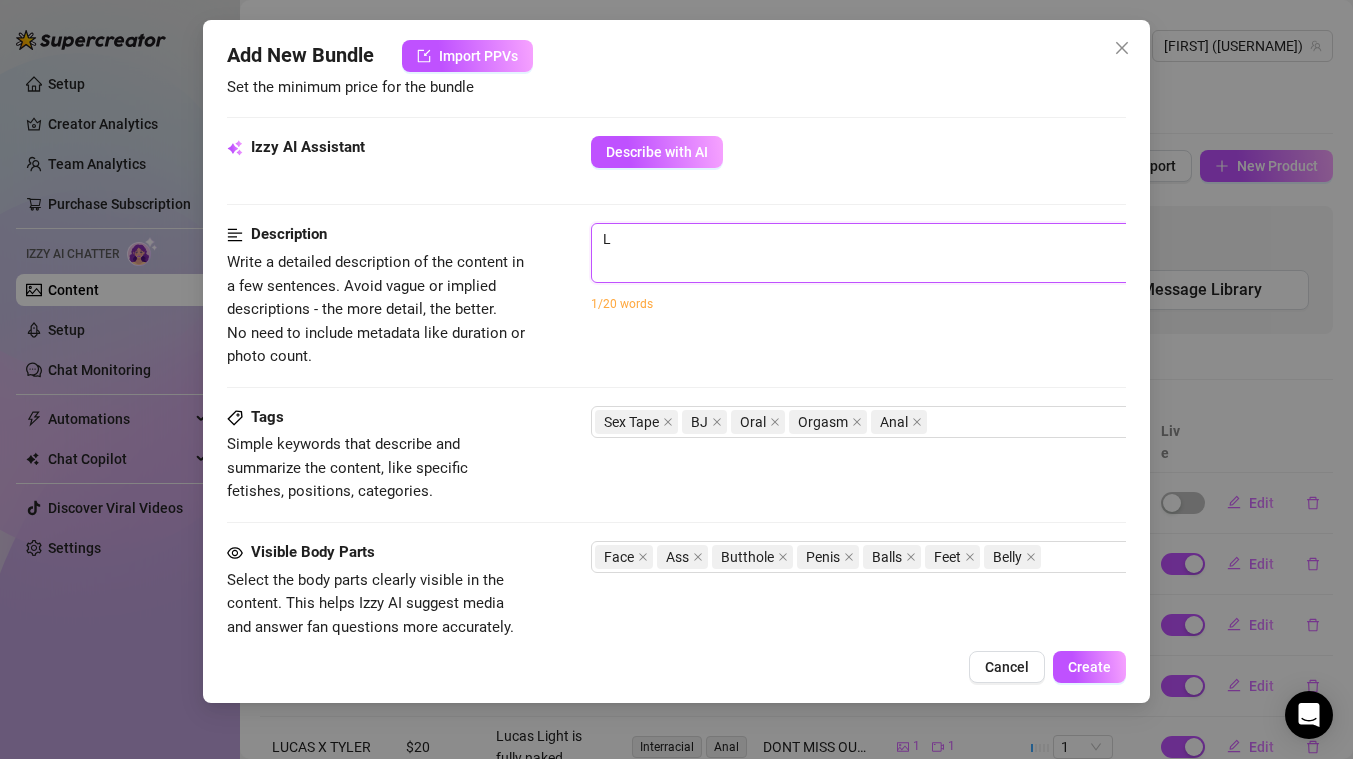 type on "Lu" 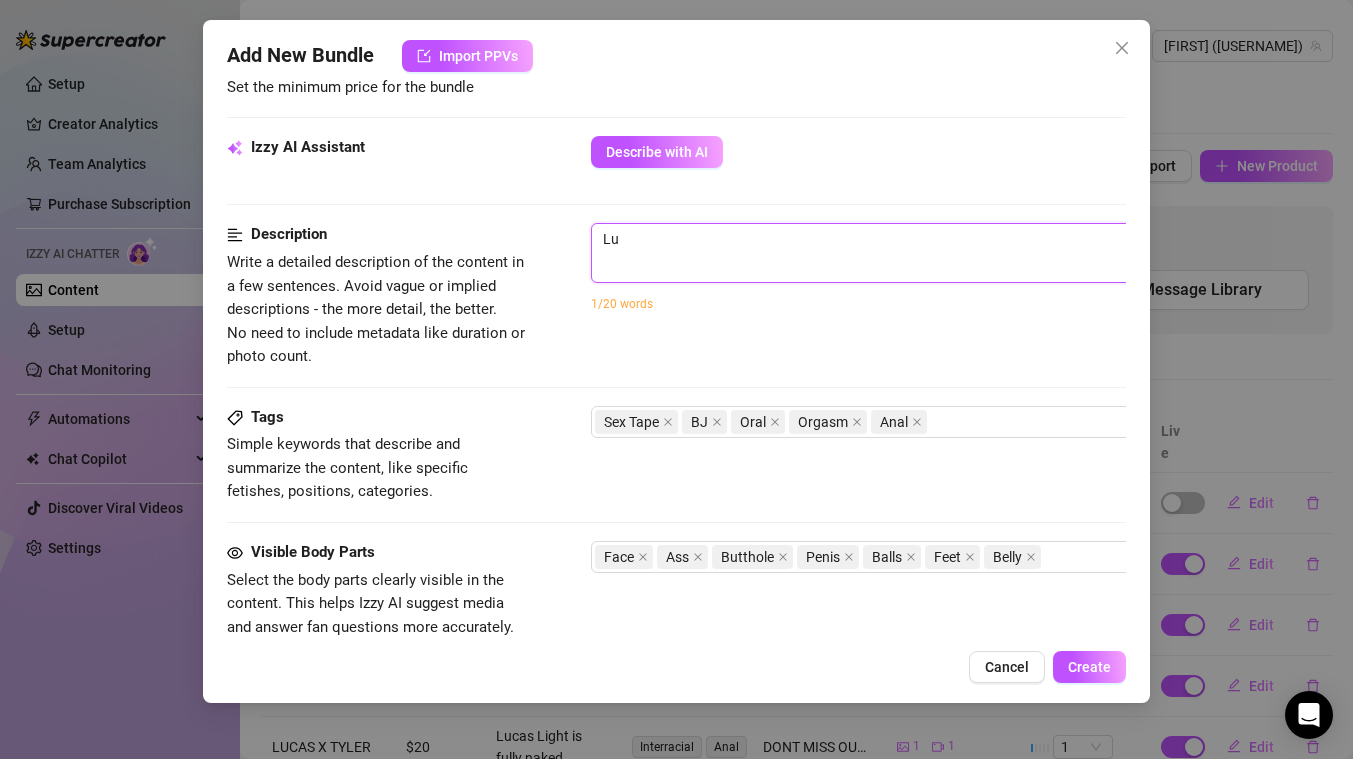 type on "Luc" 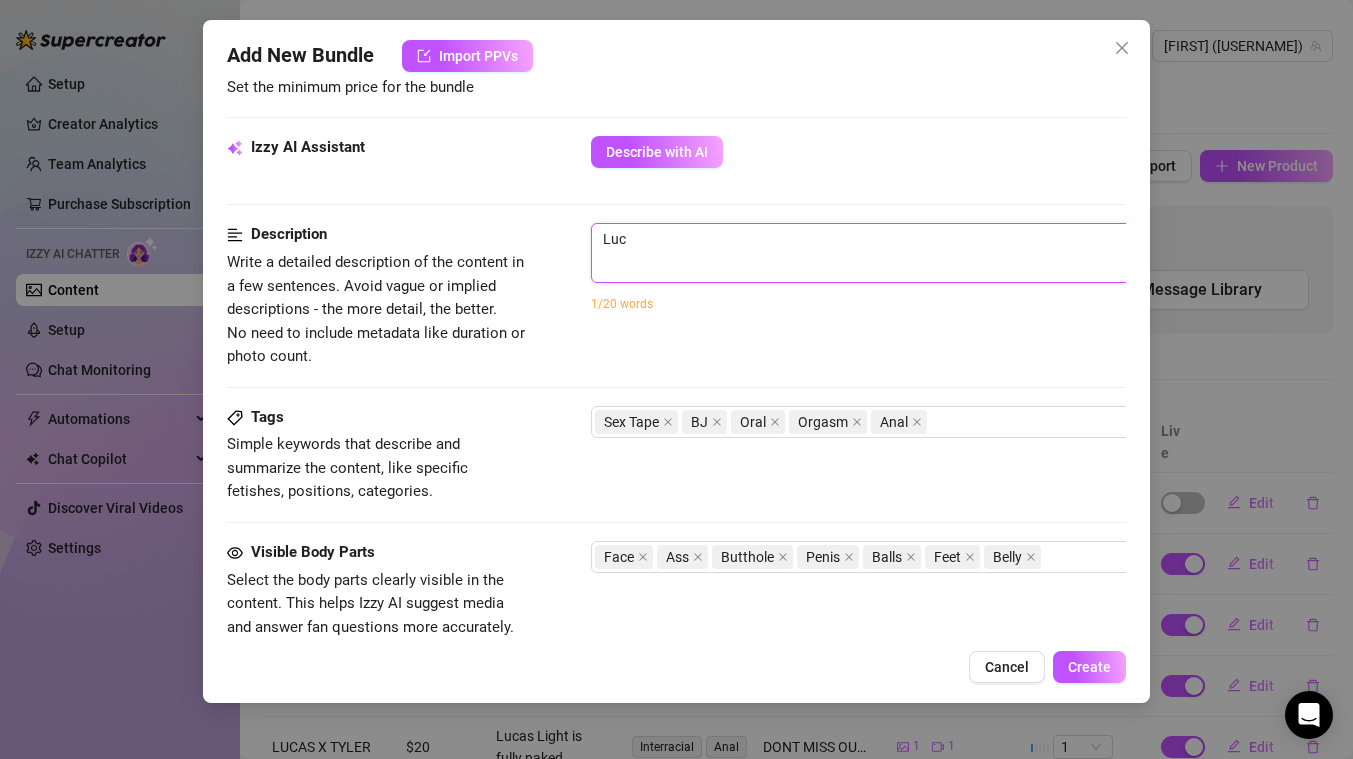 type on "[FIRST]" 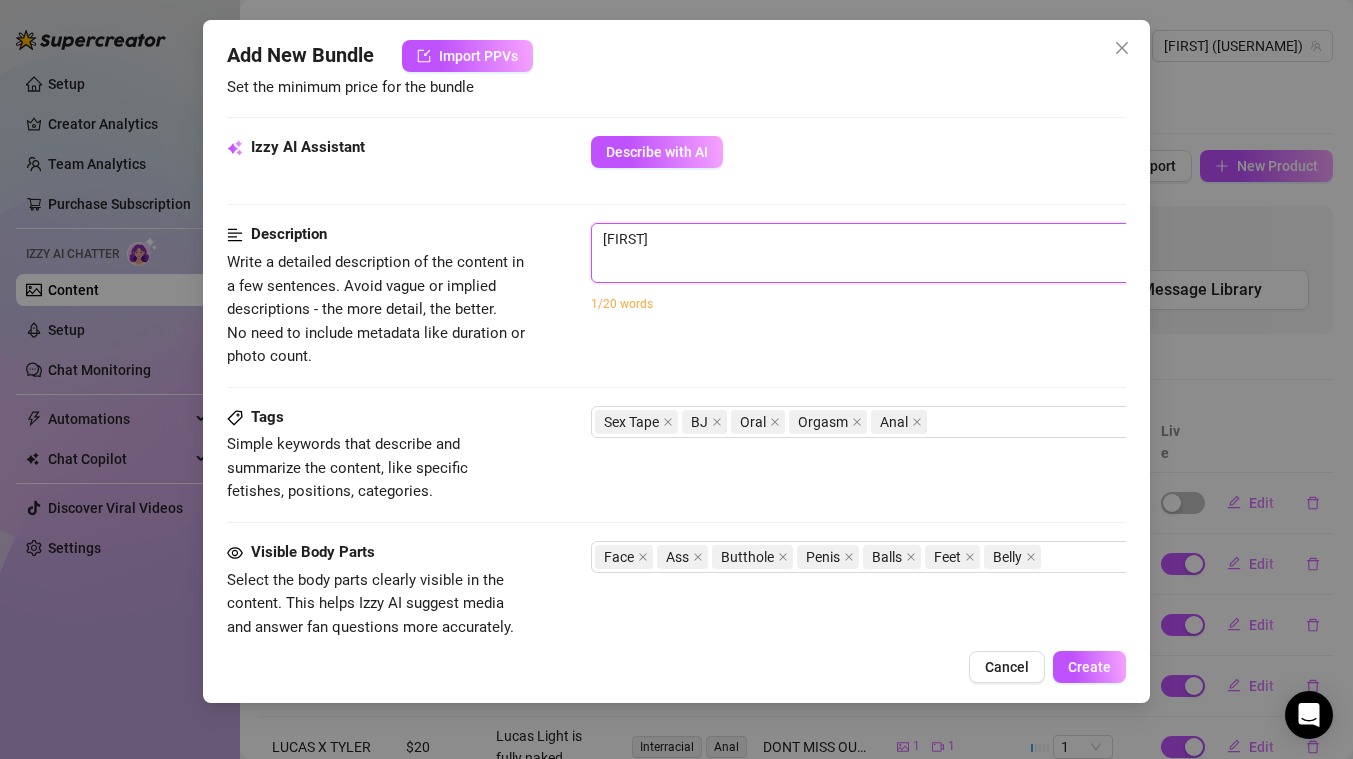 type on "Lucas" 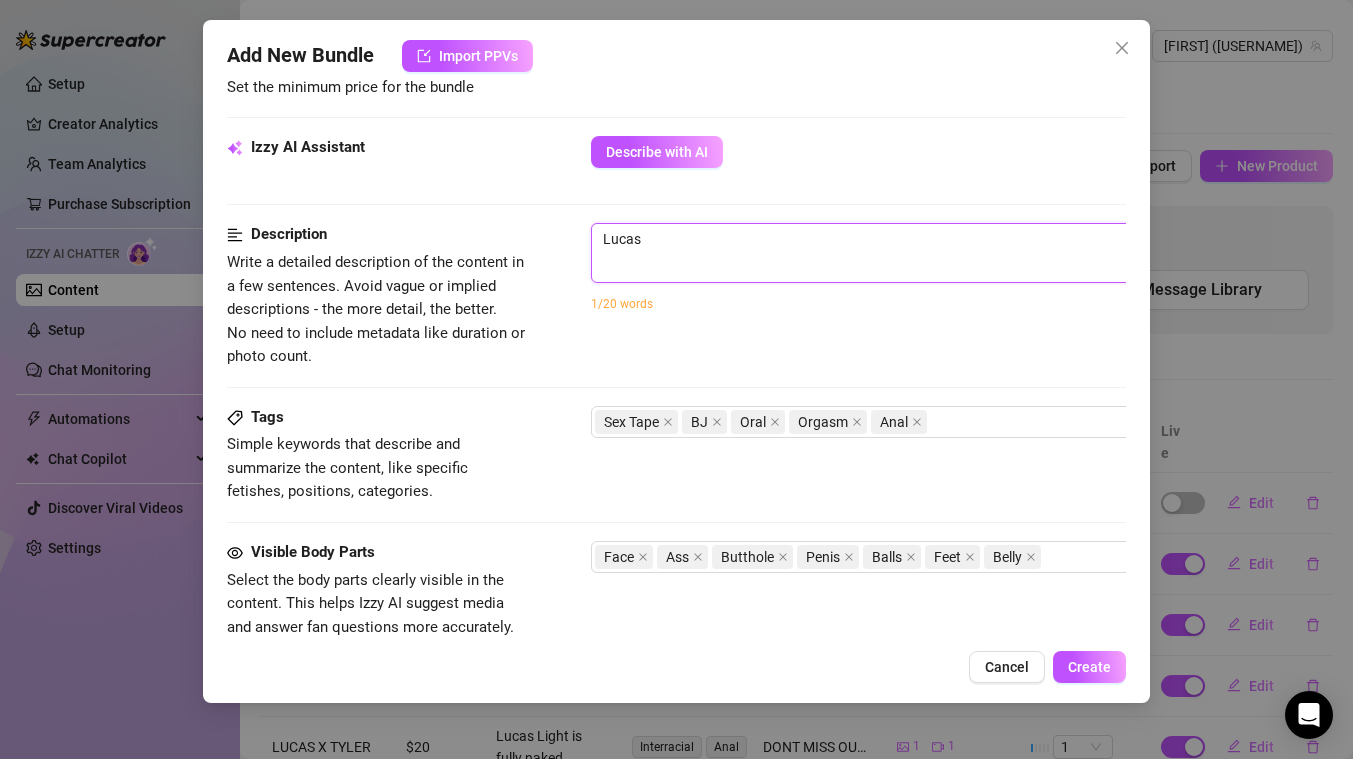 type on "Lucas" 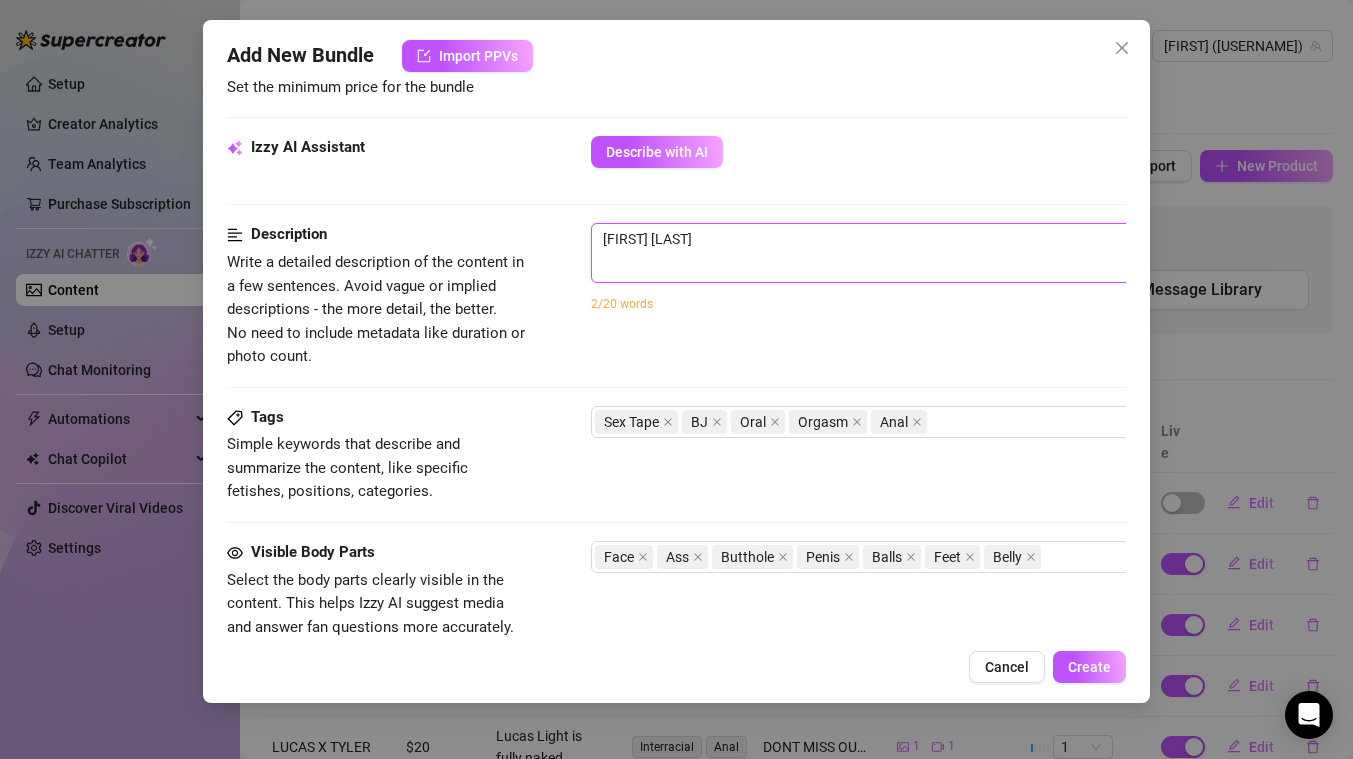 type on "[FIRST] [LAST]" 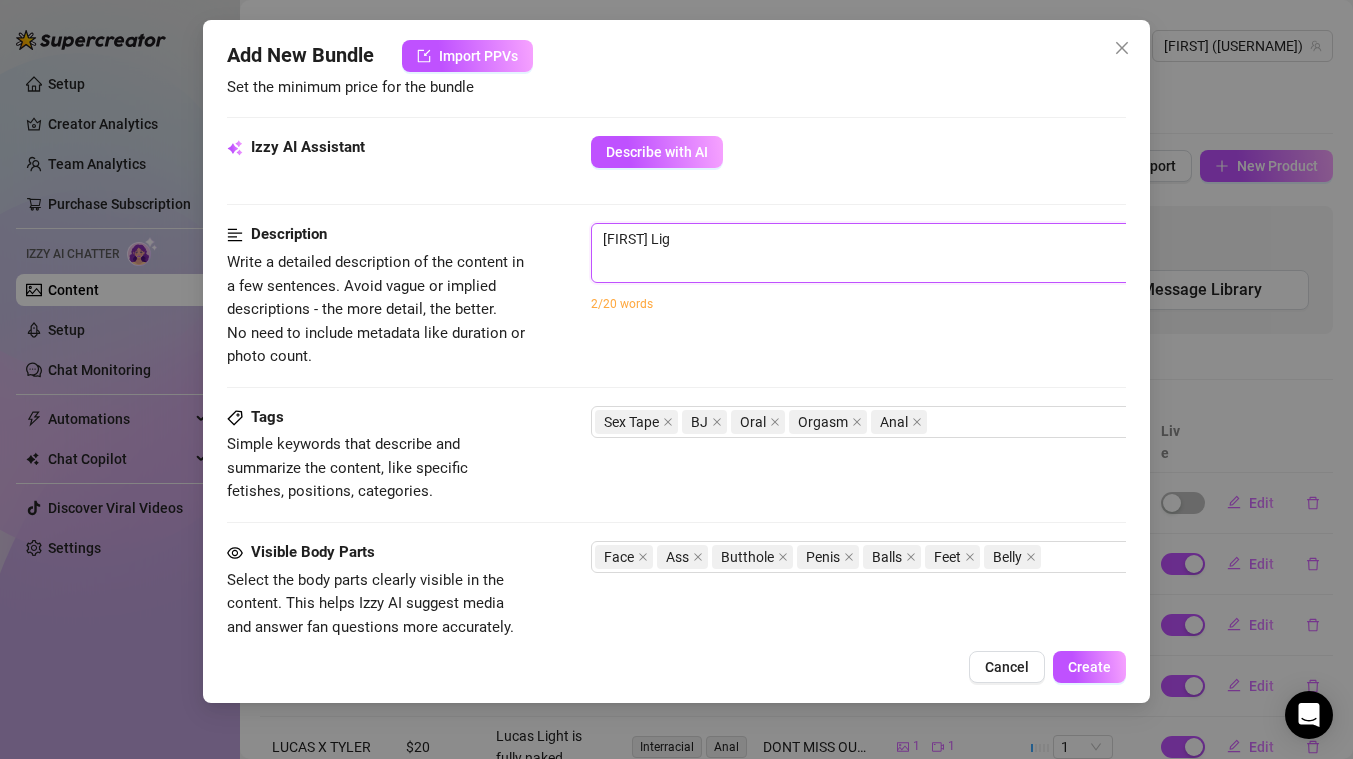 type on "[FIRST] [LAST]" 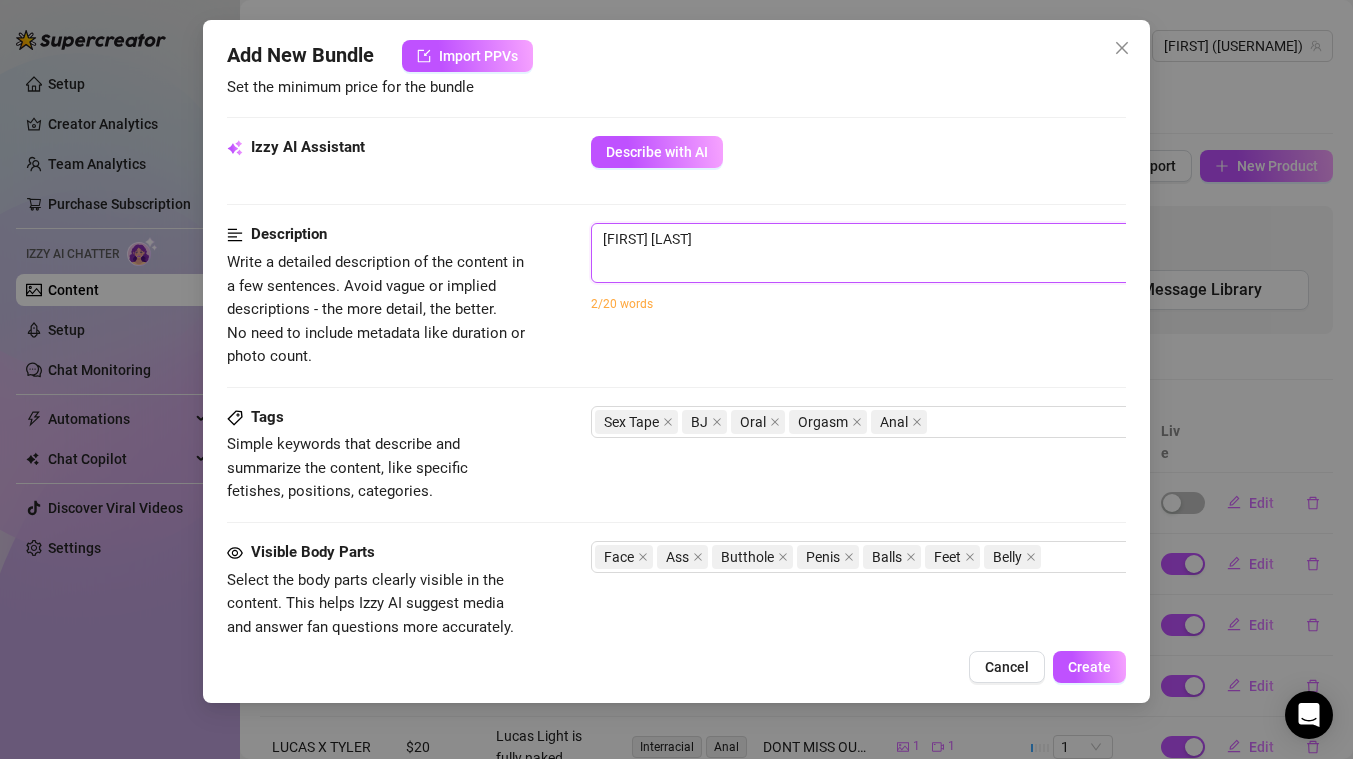 type on "[FIRST] [LAST]" 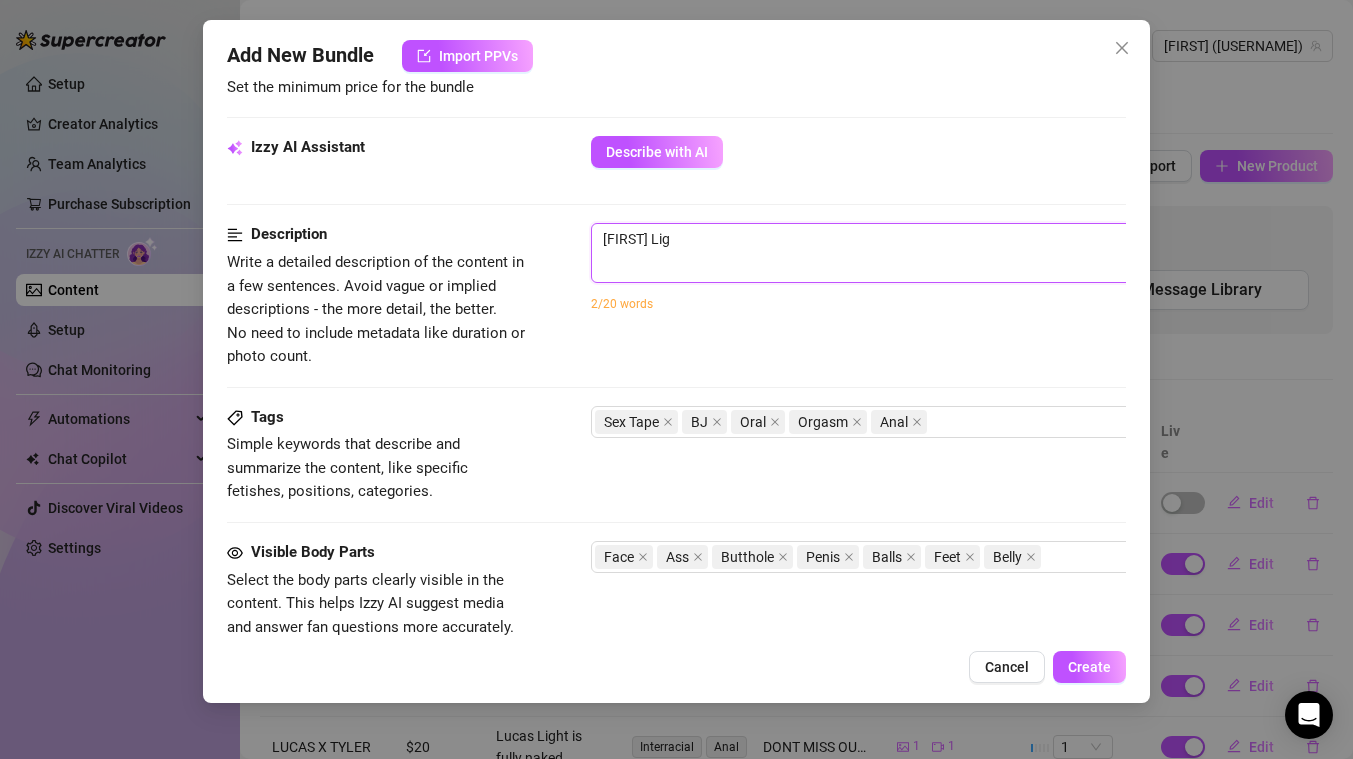 type on "Lucas Ligh" 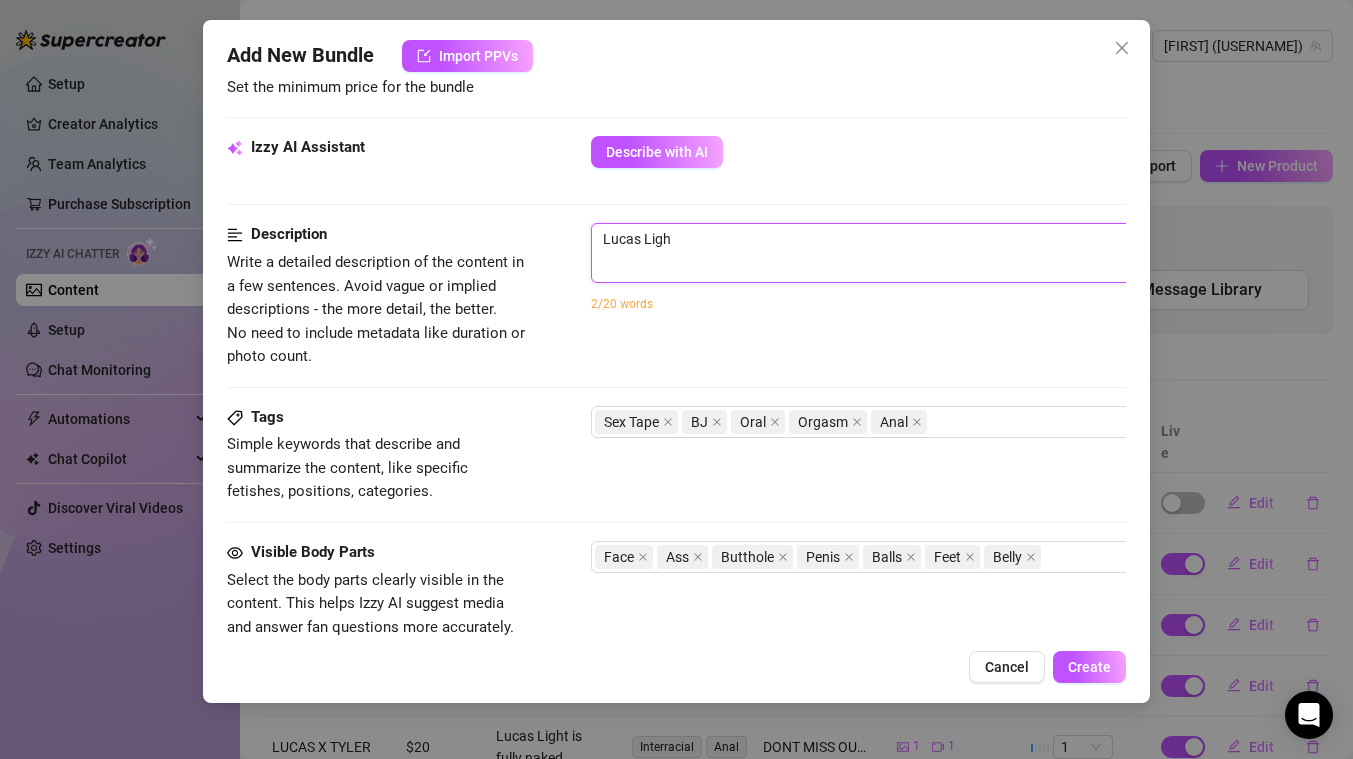type on "Lucas Light" 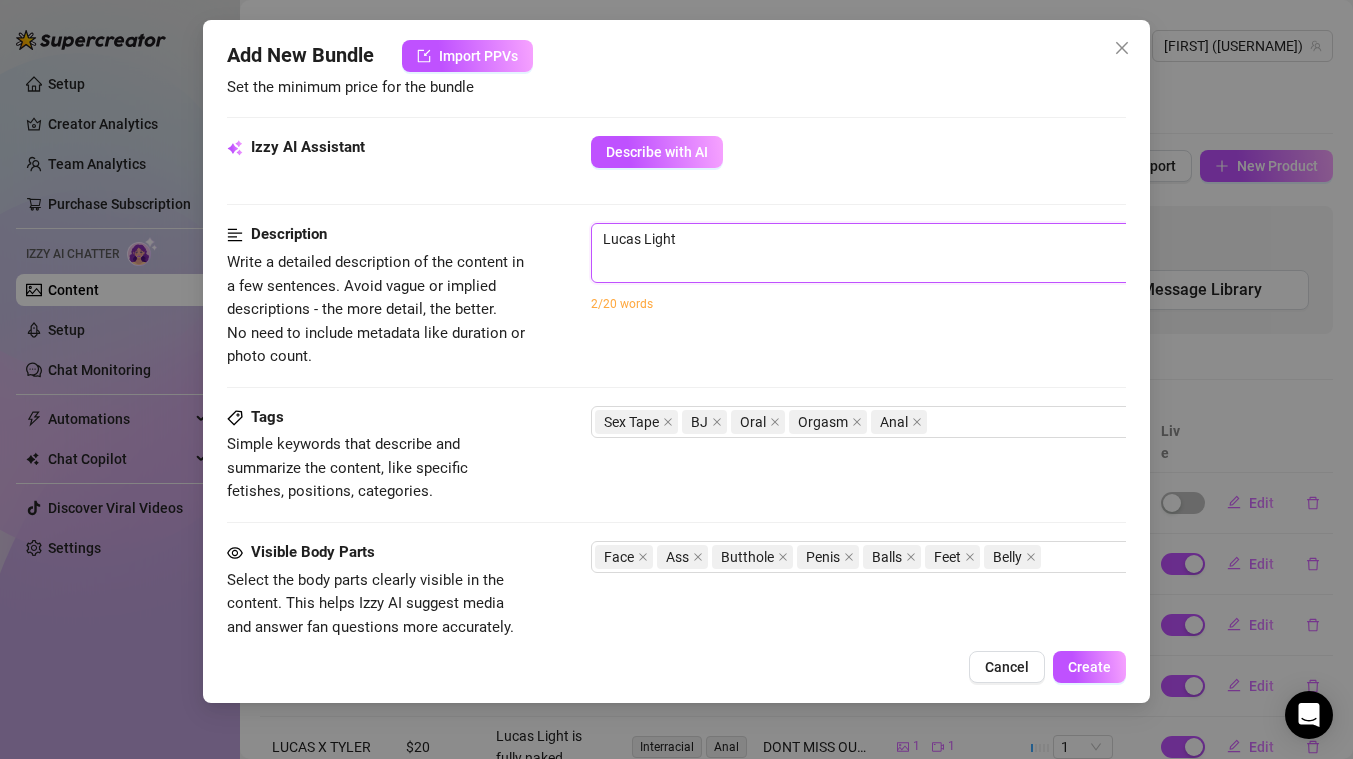 type on "Lucas Light" 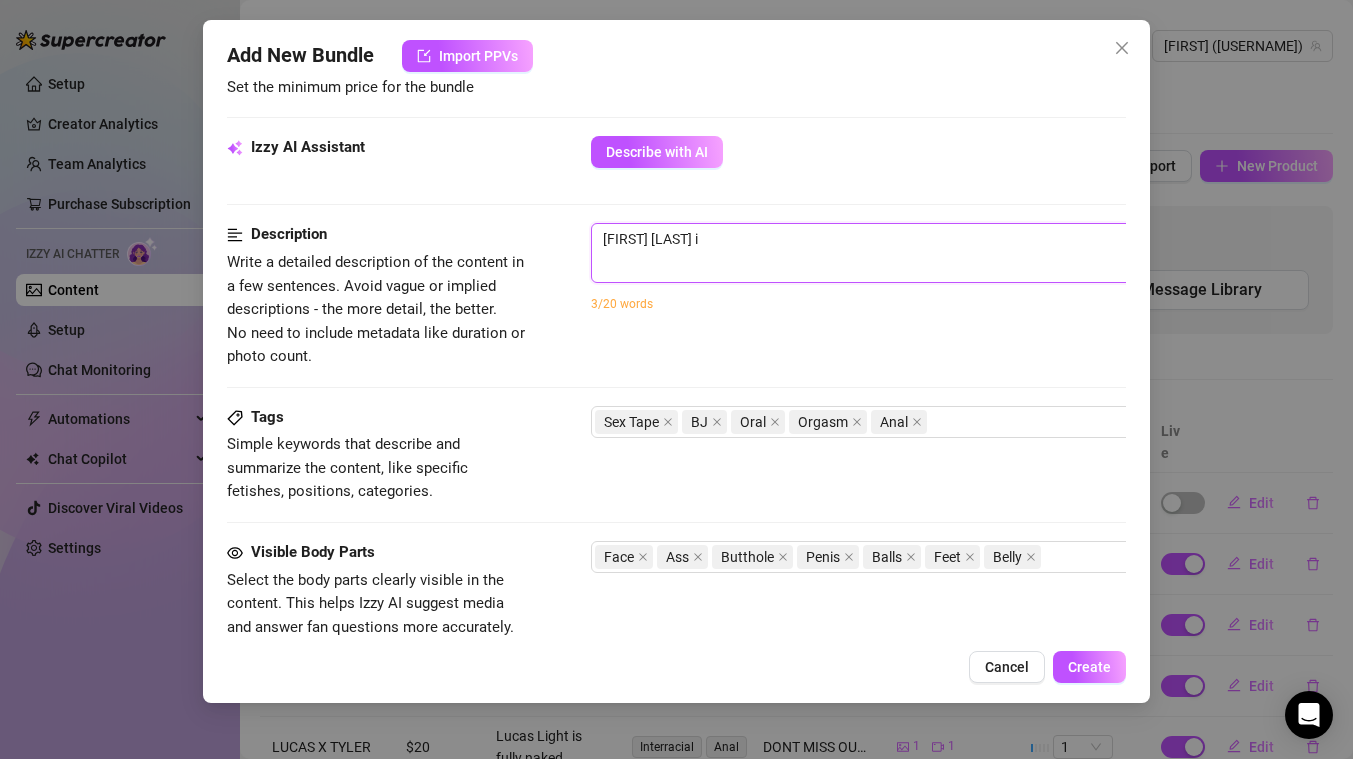 type on "[FIRST] [LAST] is" 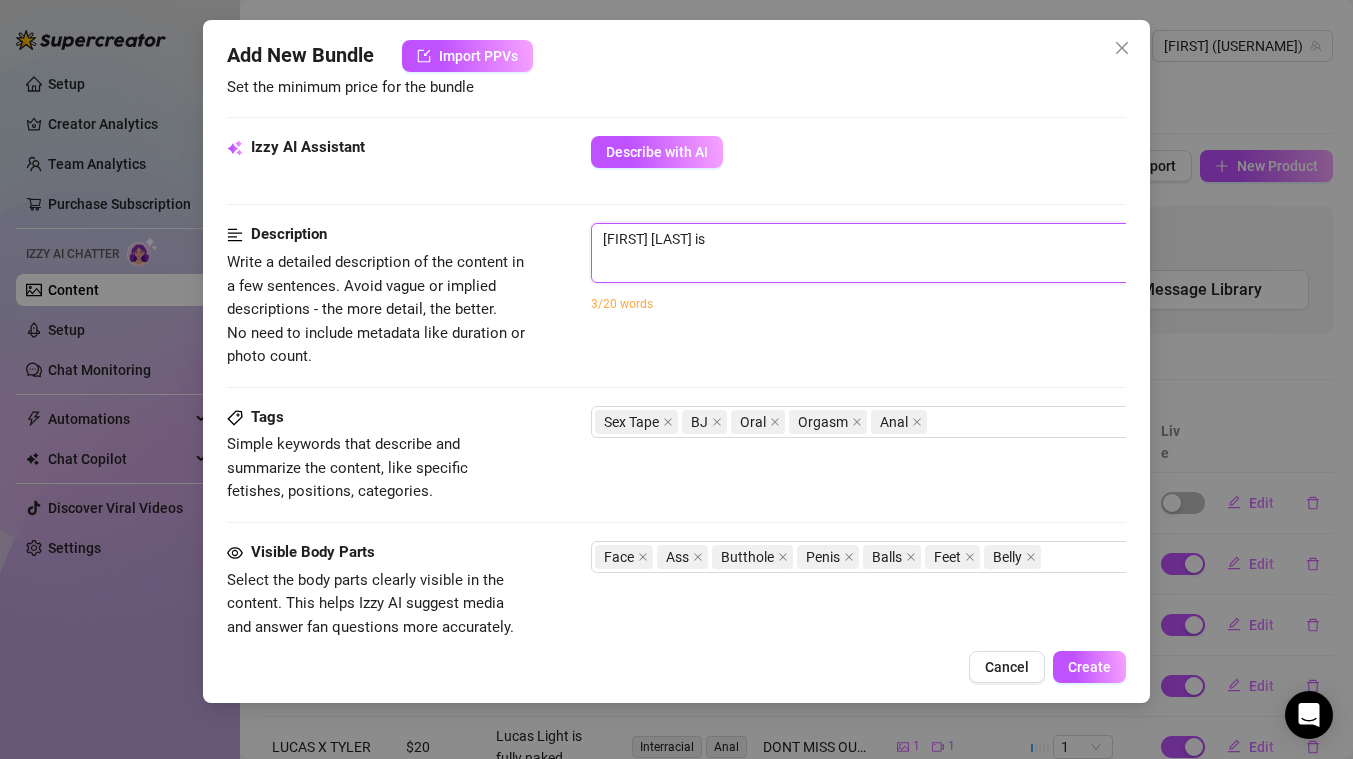 type on "[FIRST] [LAST] is" 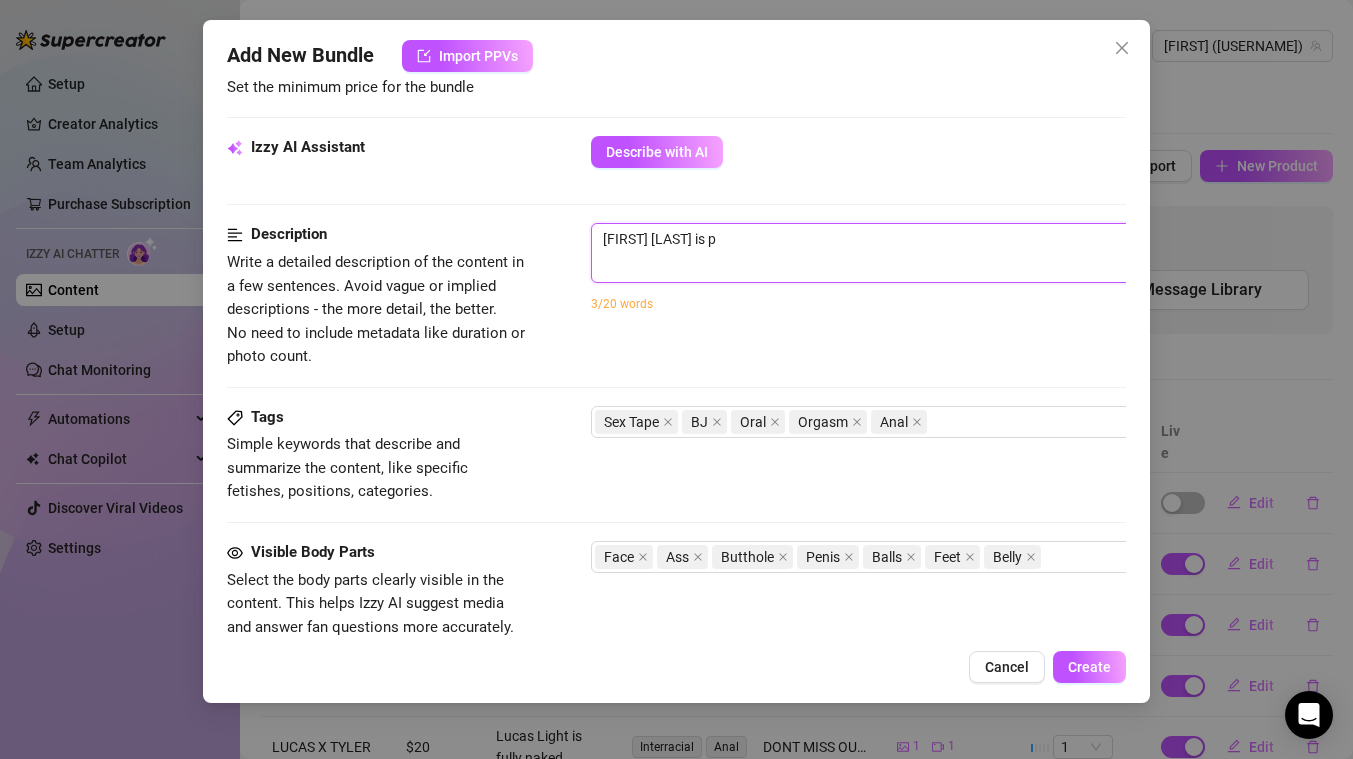 type on "[FIRST] [LAST] is pr" 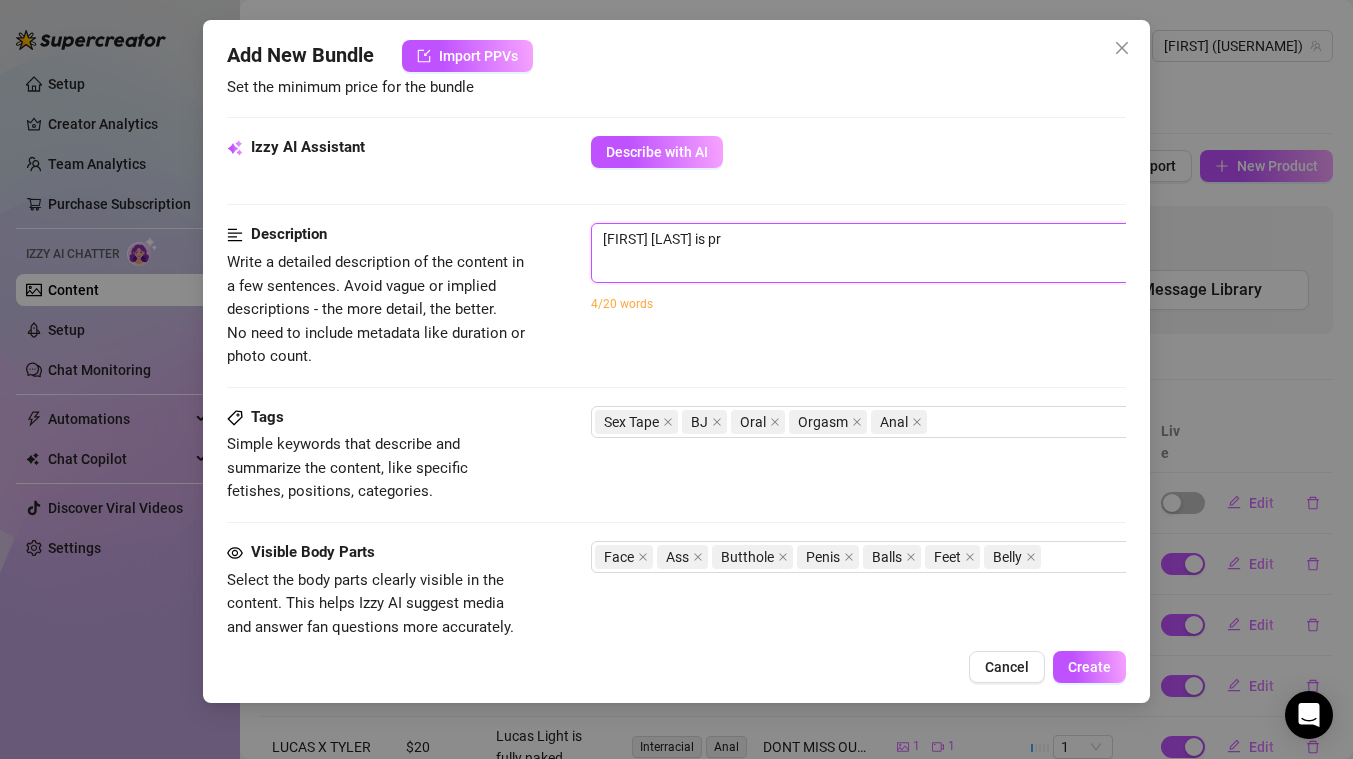 type on "[FIRST] [LAST] is pre" 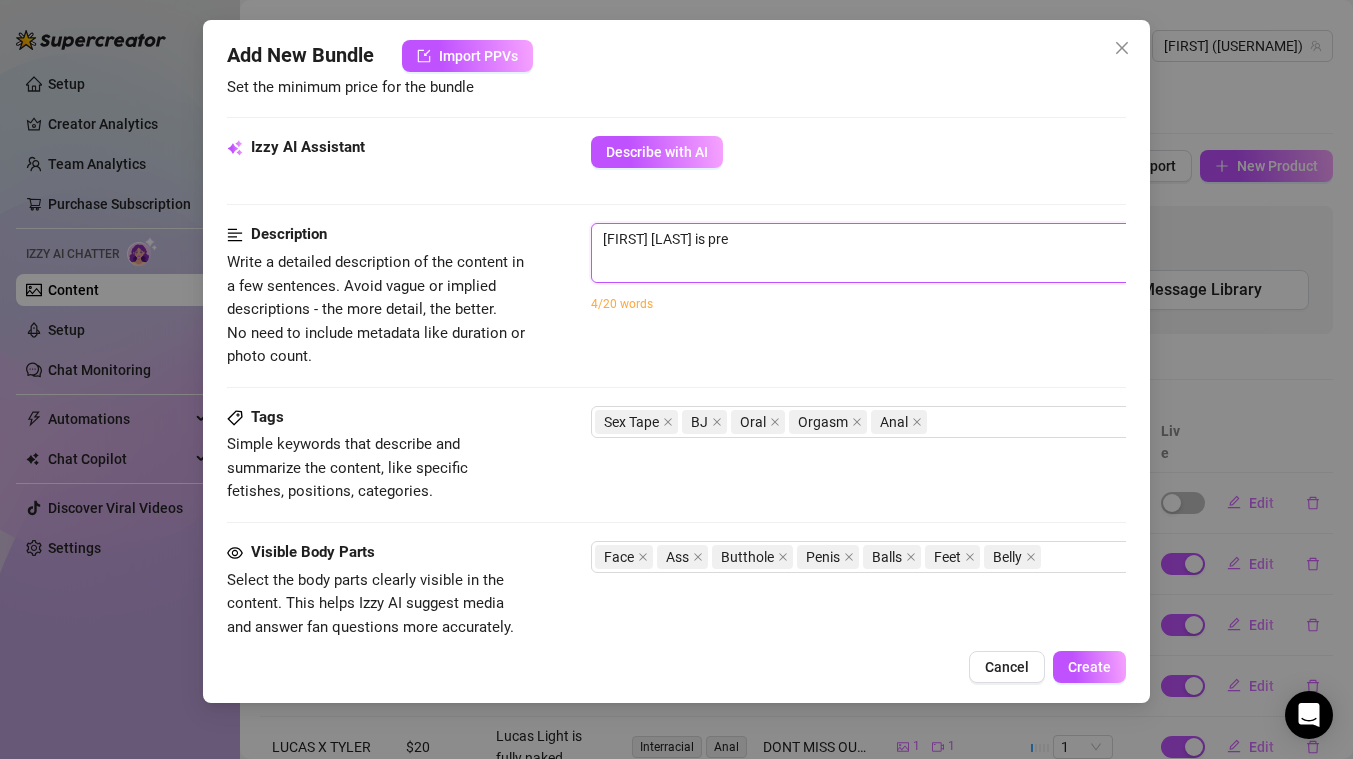 type on "[FIRST] [LAST] is pret" 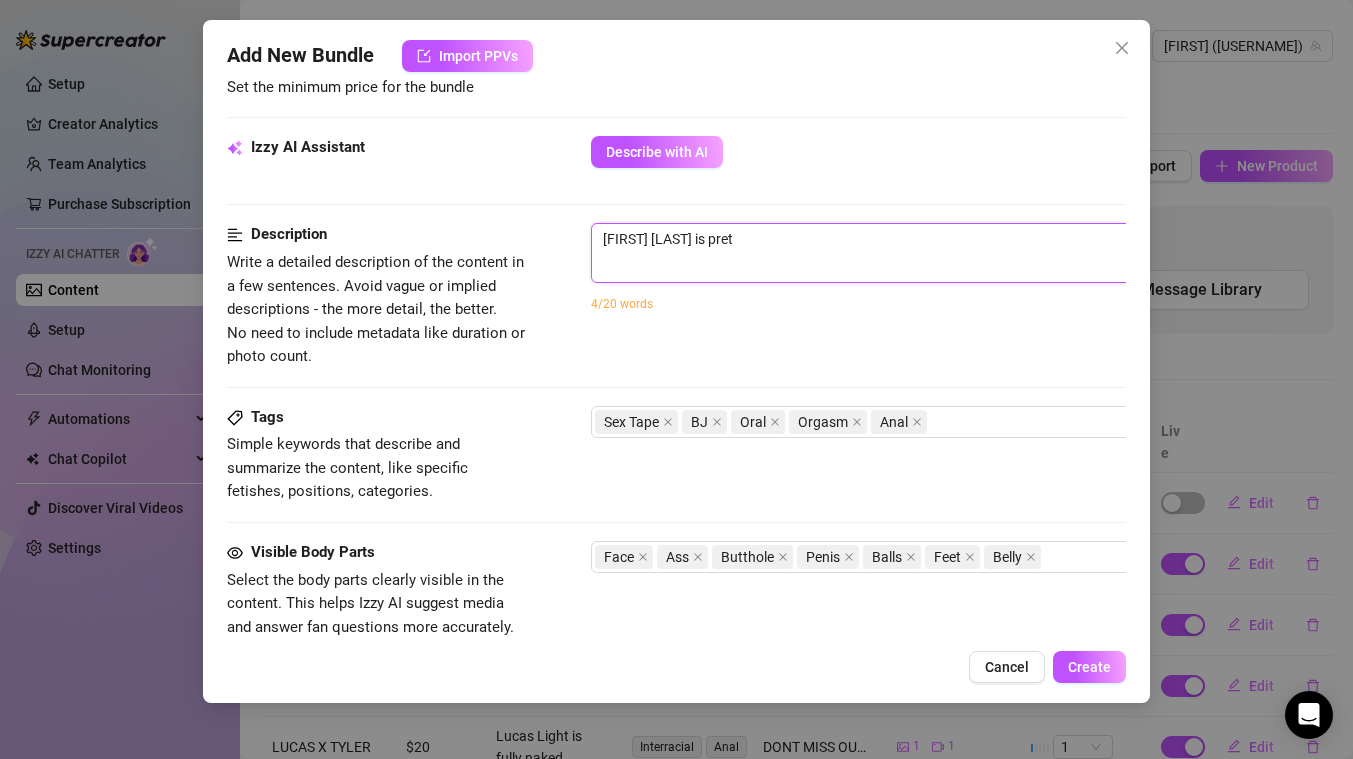type on "[FIRST] [LAST] is prett" 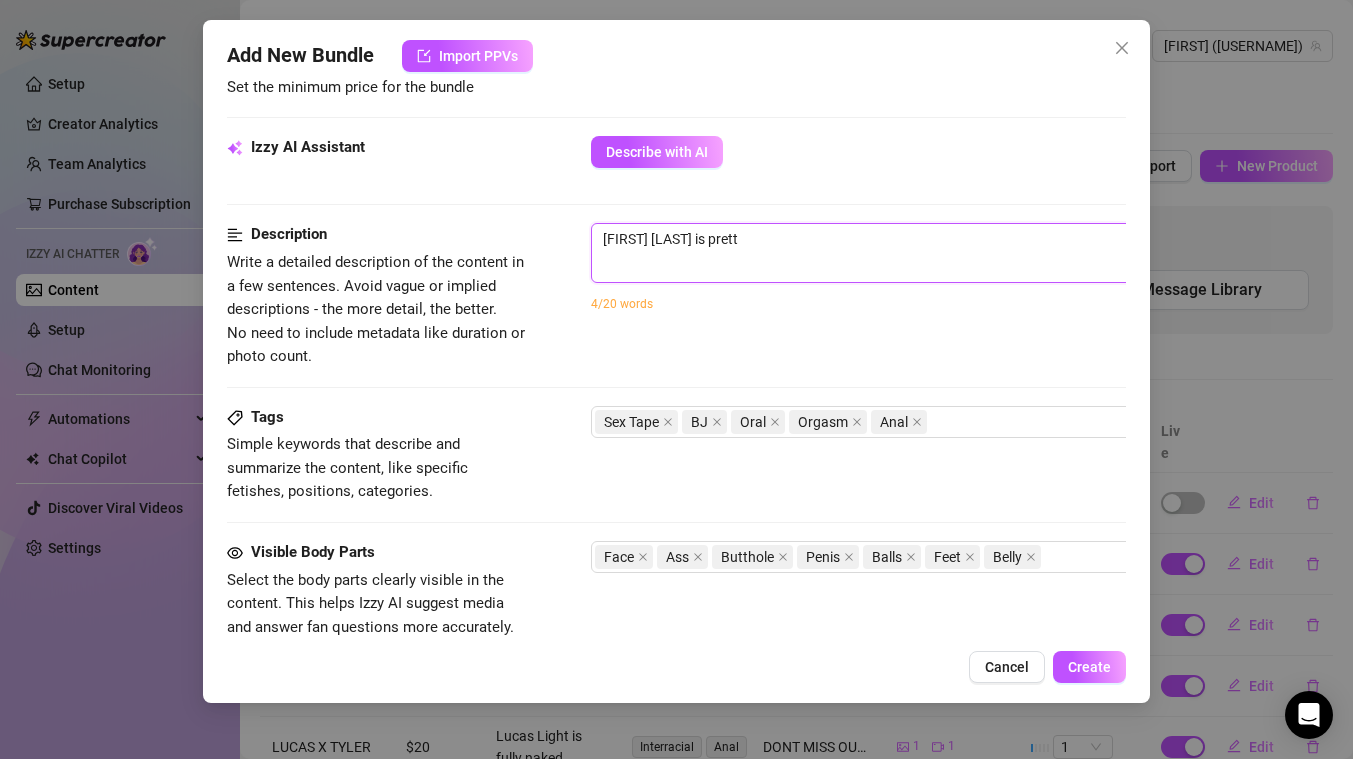 type on "[FIRST] [LAST] is pretty" 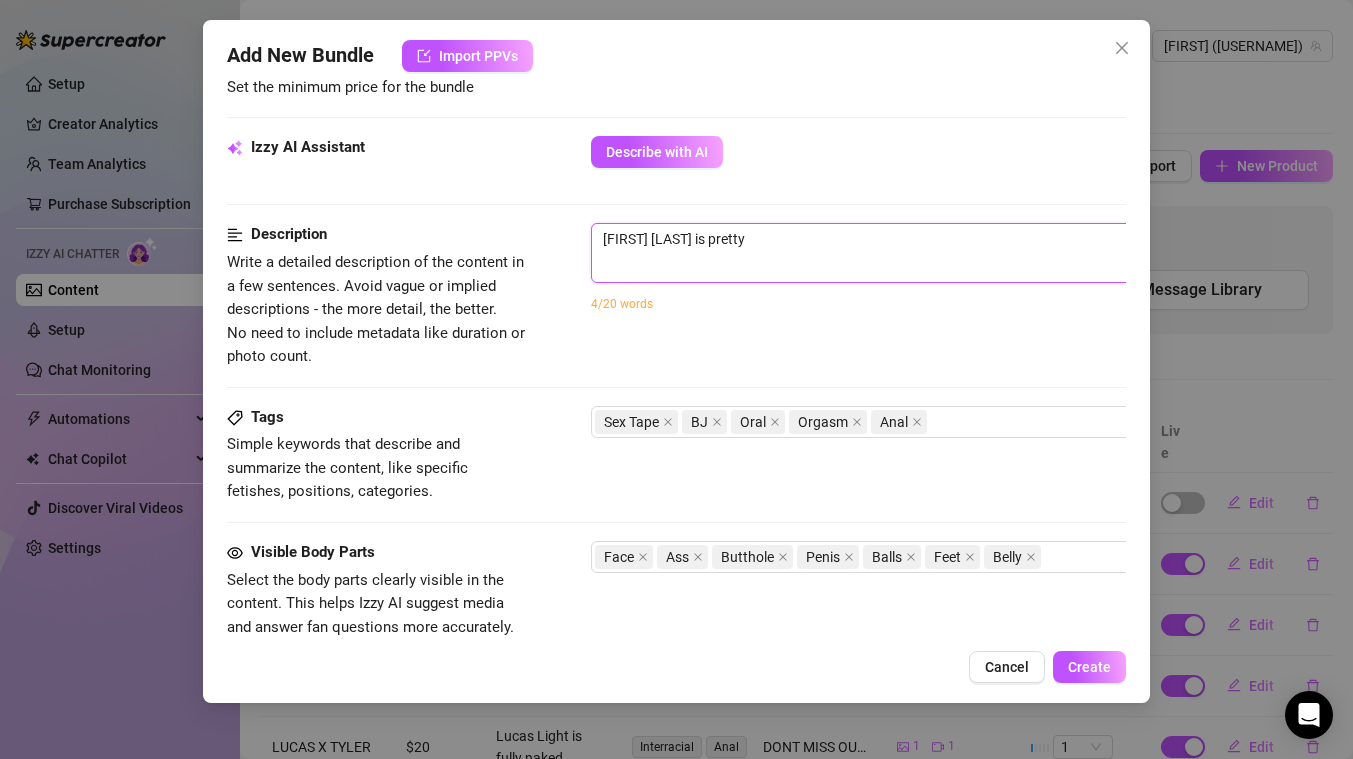 type on "[FIRST] [LAST] is pretty" 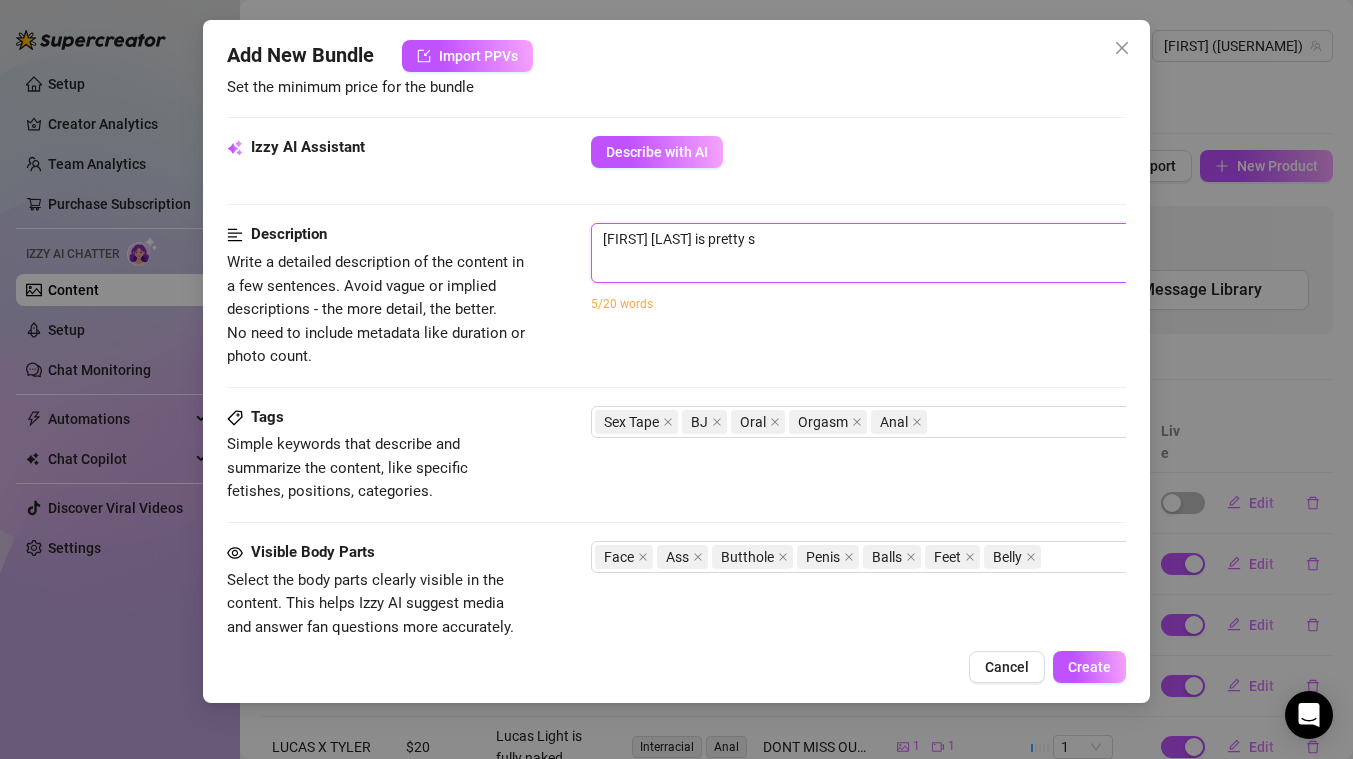 type on "[FIRST] [LAST] is pretty su" 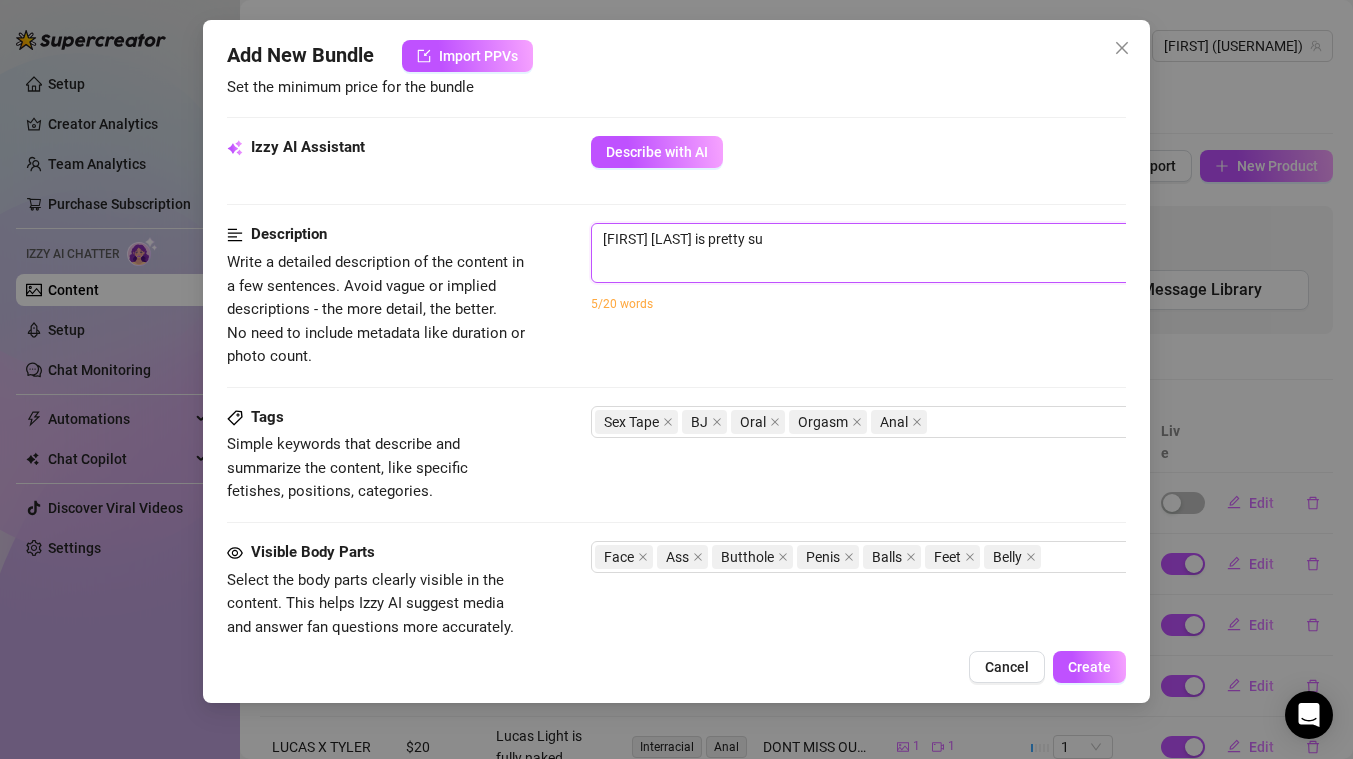 type on "[FIRST] [LAST] is pretty sub" 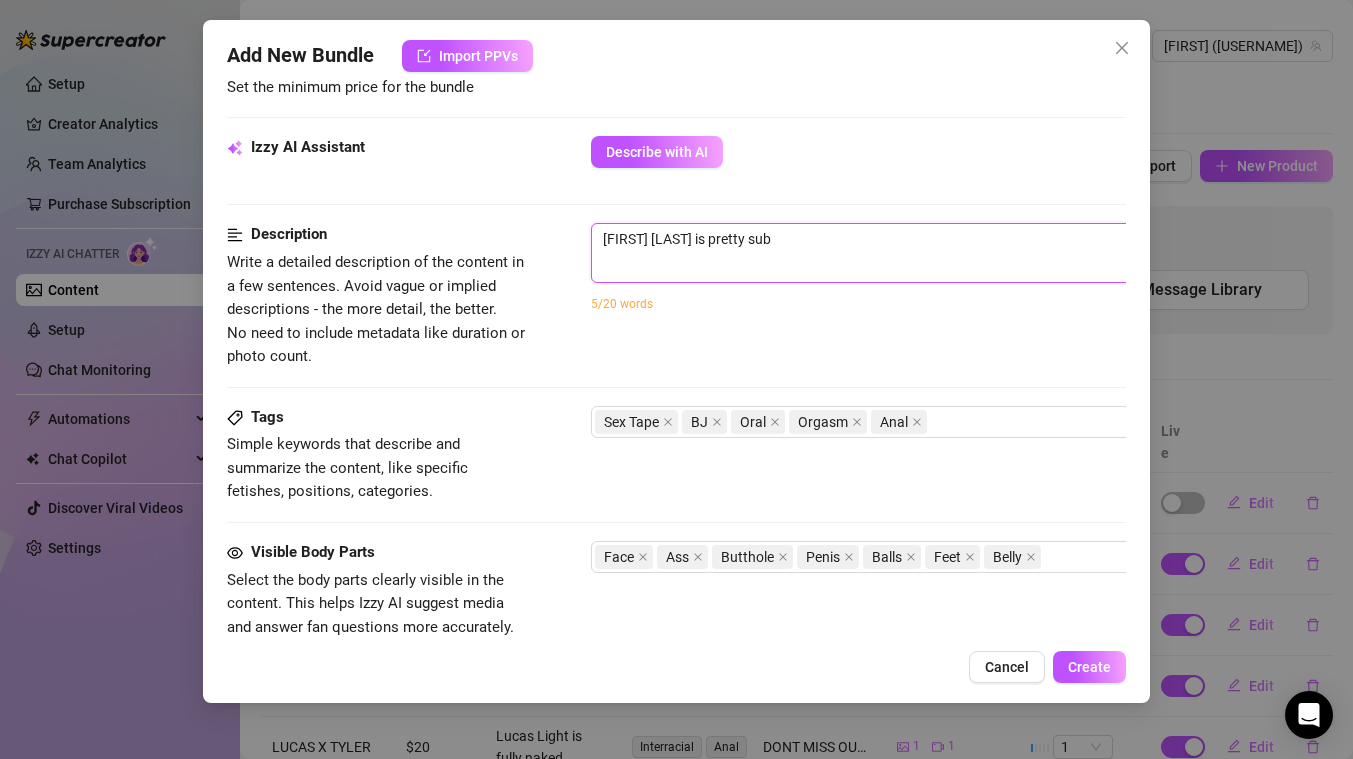 type on "[FIRST] [LAST] is pretty subm" 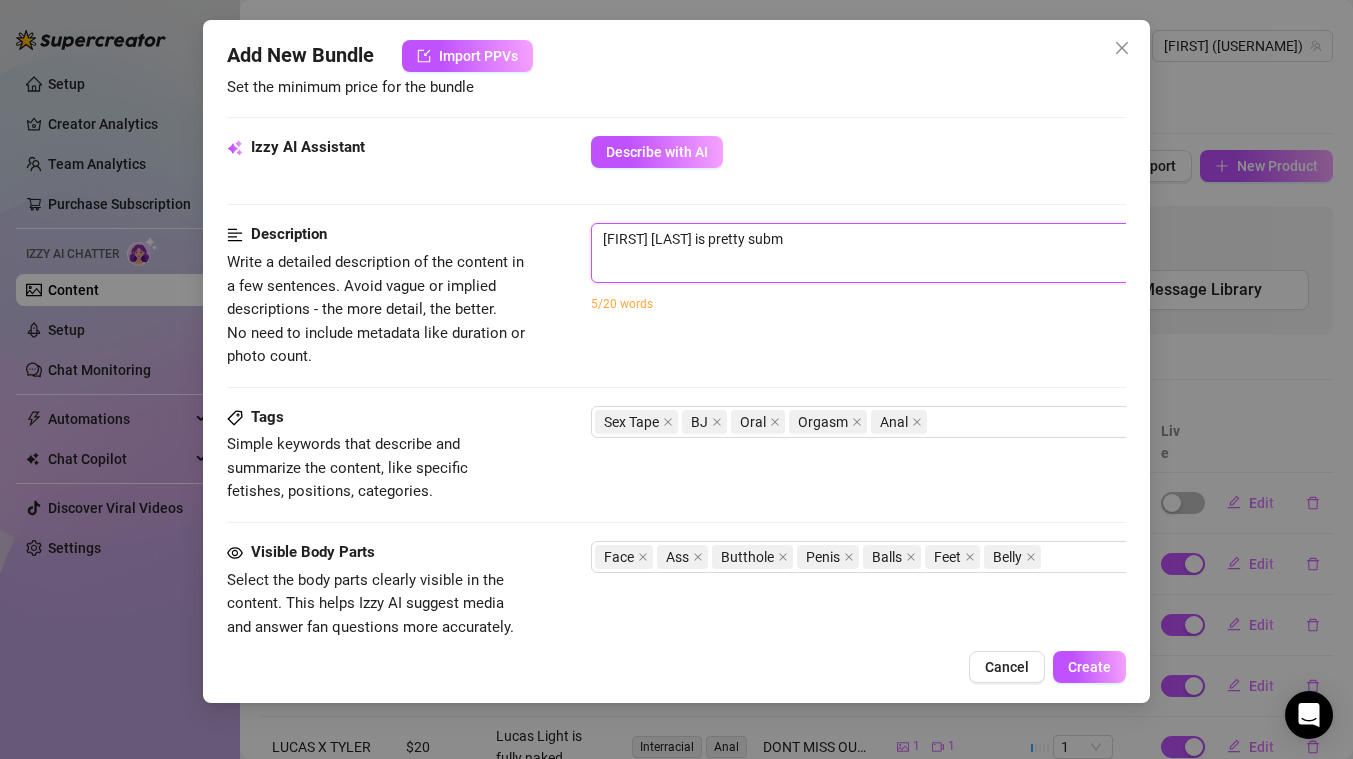 type on "[FIRST] [LAST] is pretty submi" 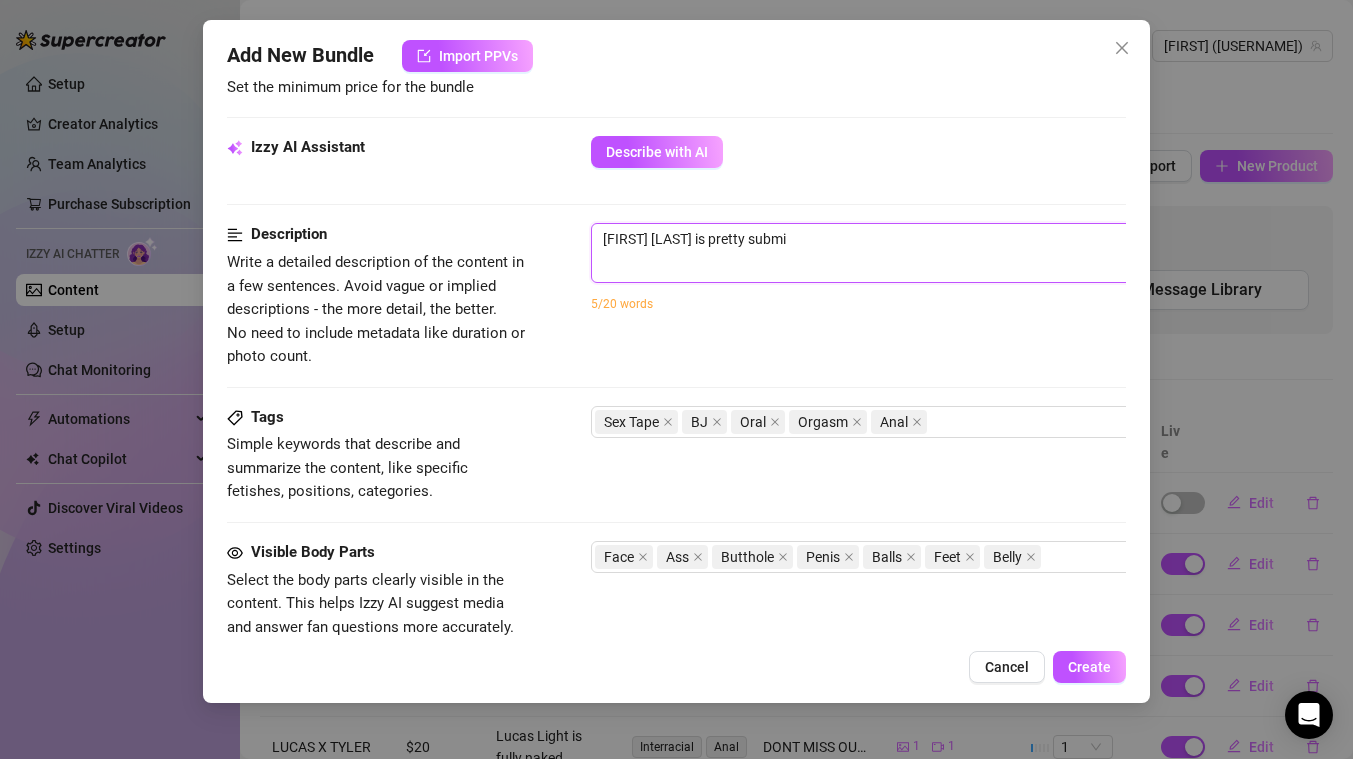 type on "[FIRST] [LAST] is pretty submis" 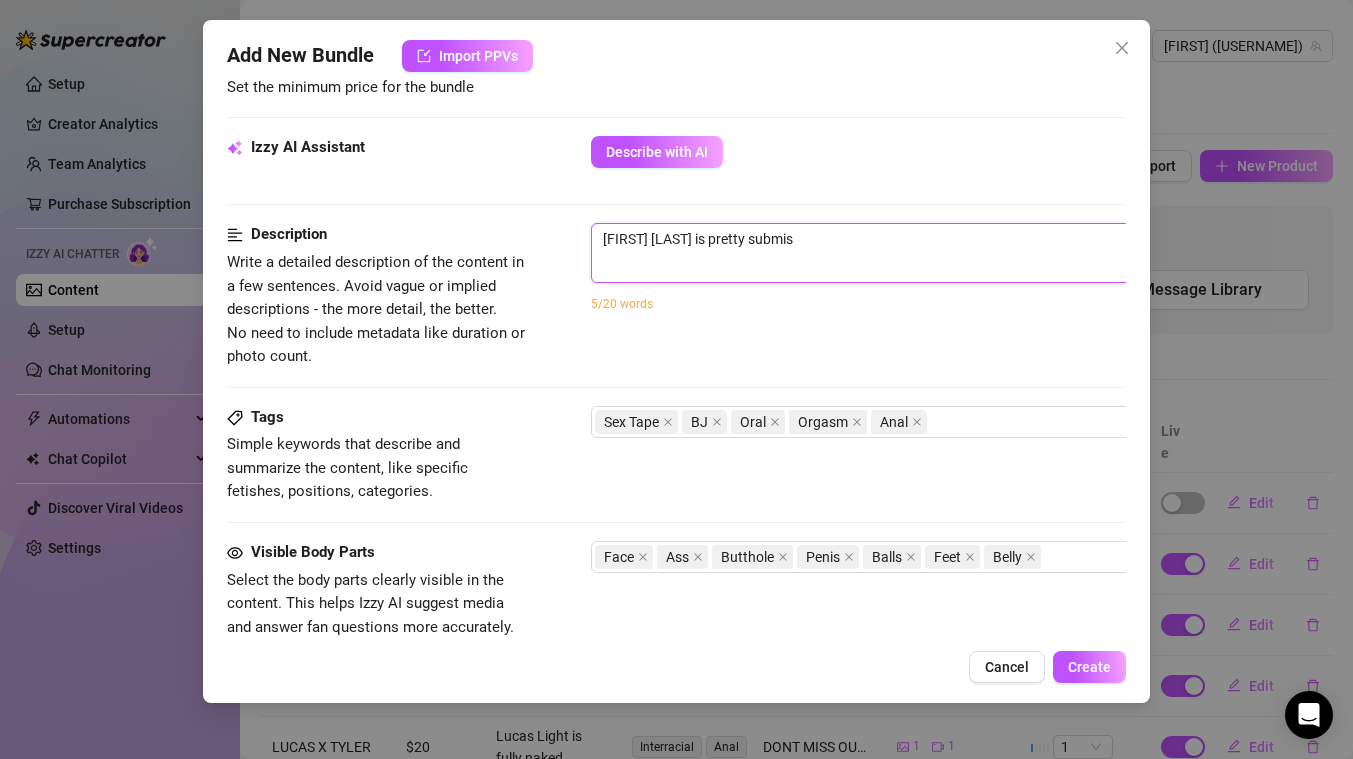 type on "[FIRST] [LAST] is pretty submiss" 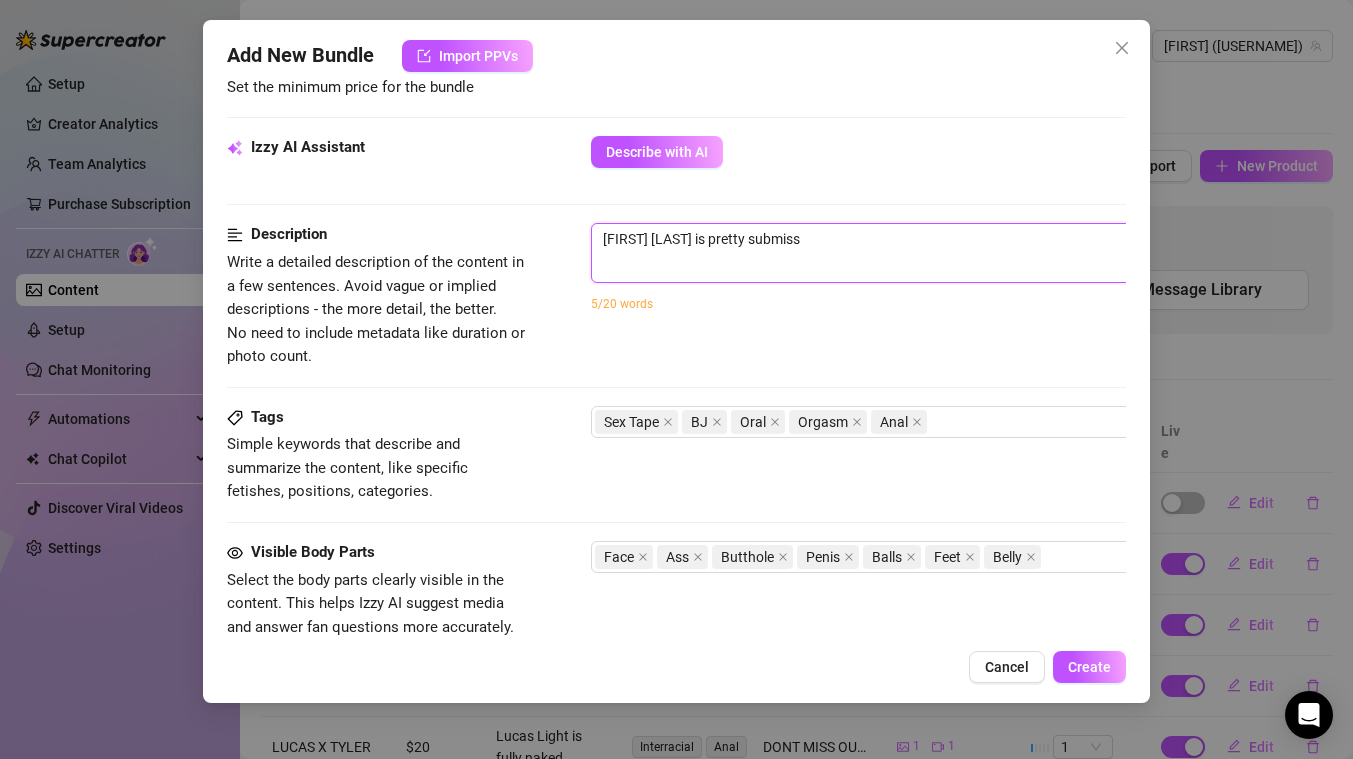 type on "[FIRST] [LAST] is pretty submissi" 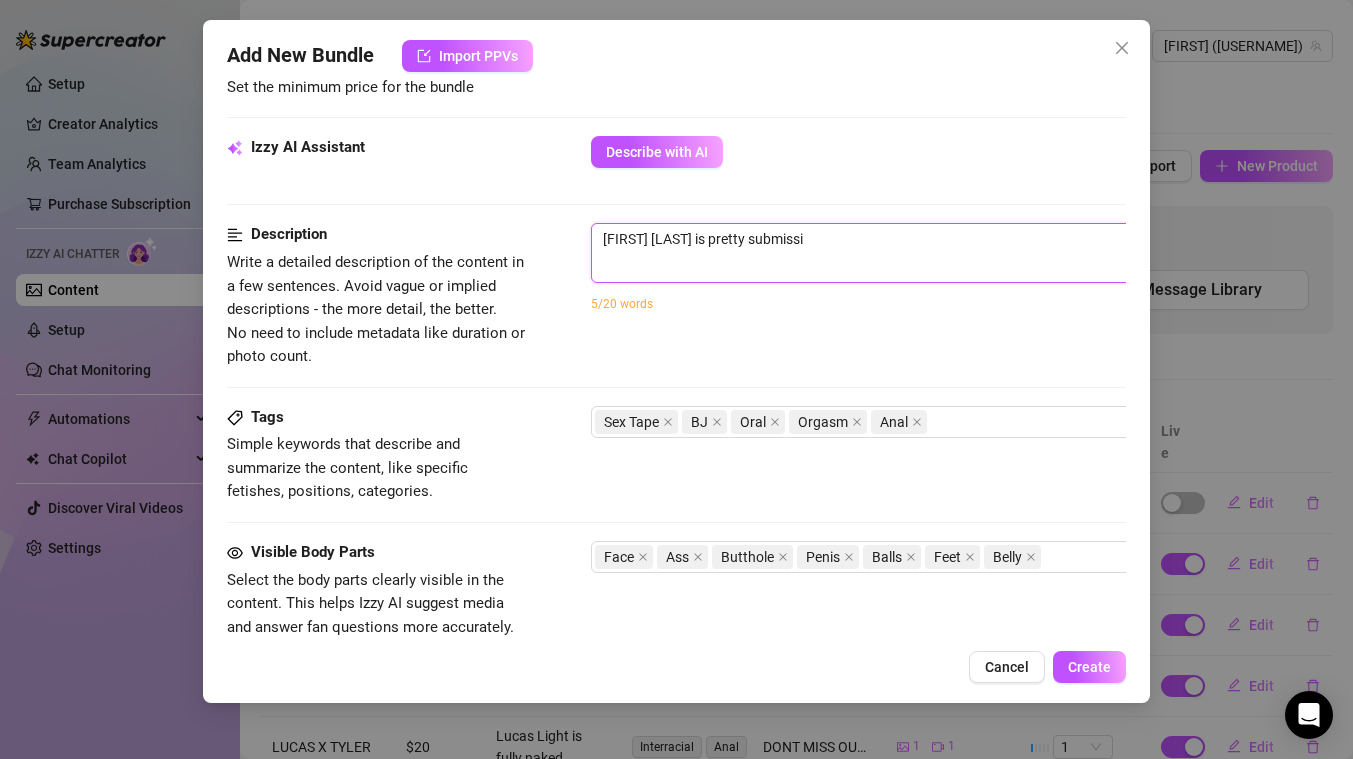 type on "[FIRST] [LAST] is pretty submissiv" 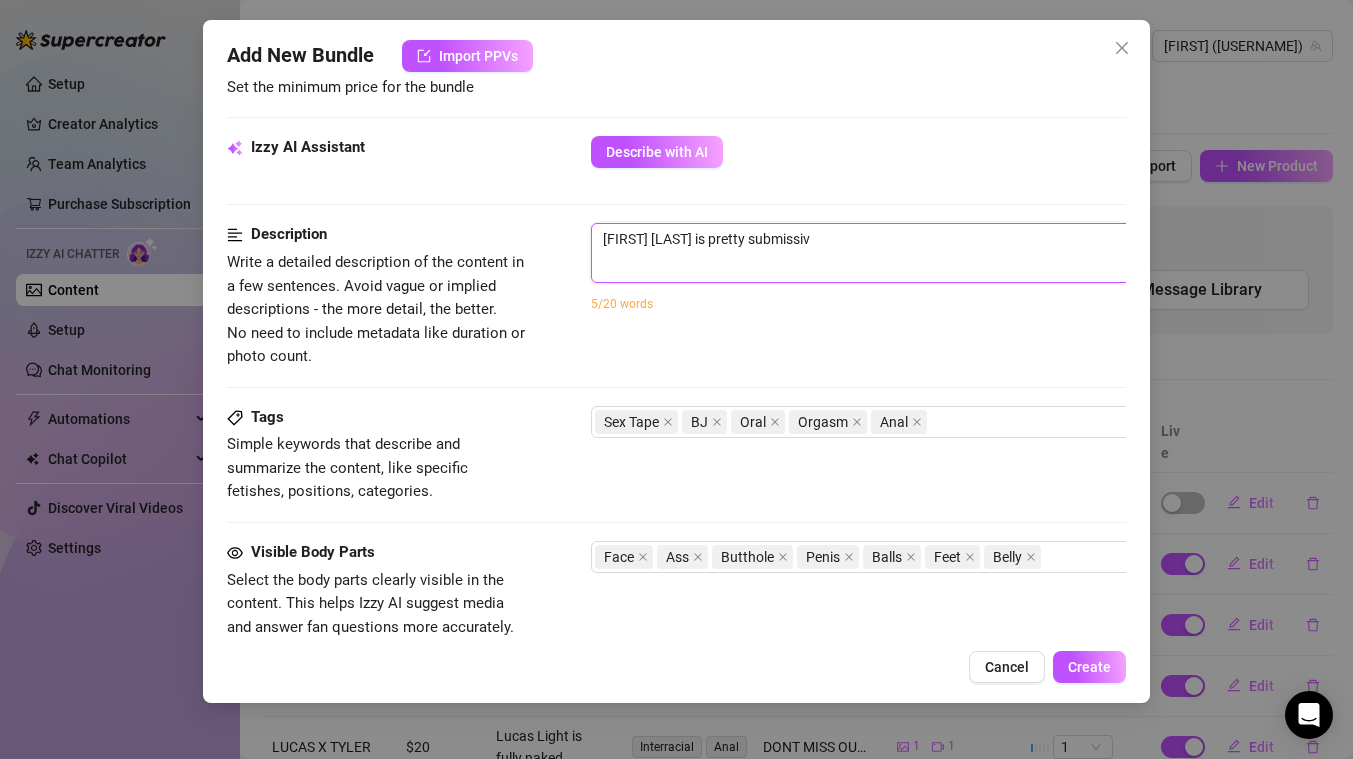 type on "[FIRST] [LAST] is pretty submissive" 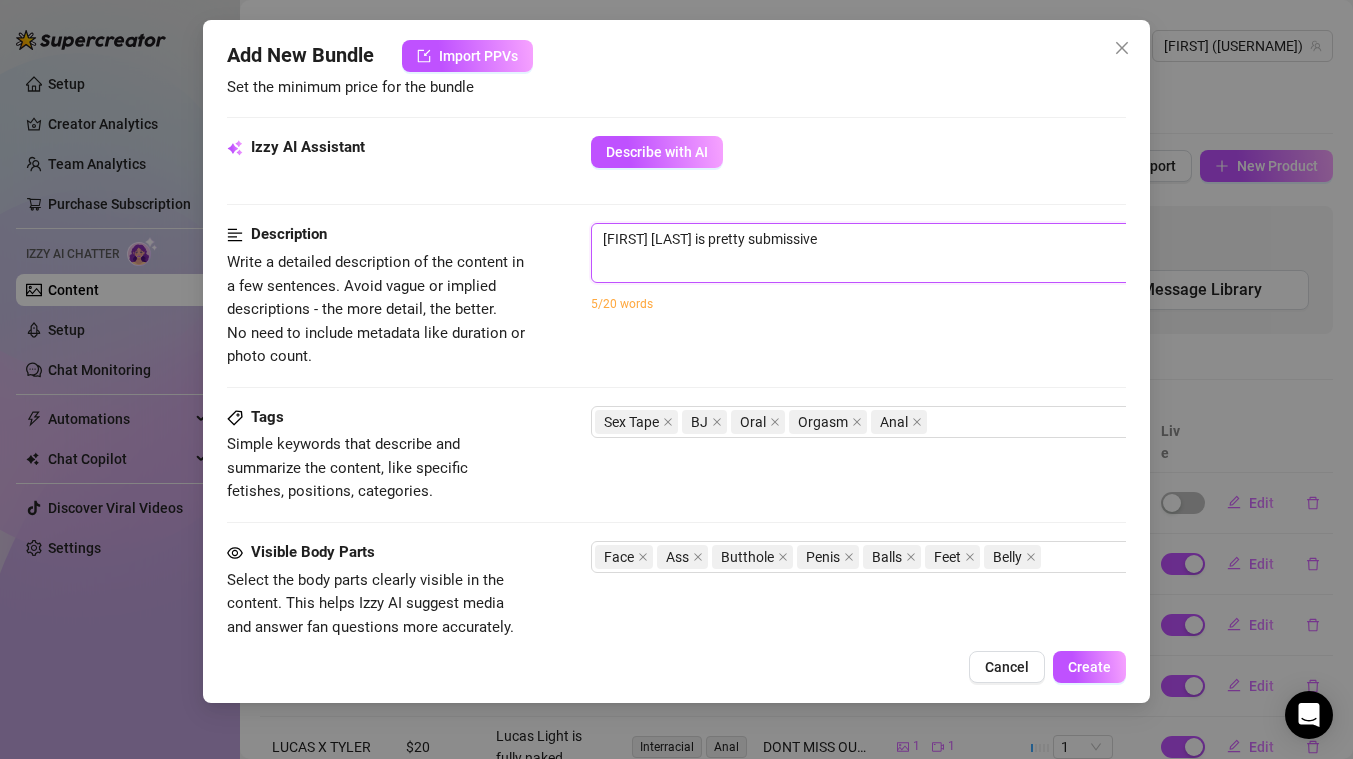 type on "[FIRST] [LAST] is pretty submissive" 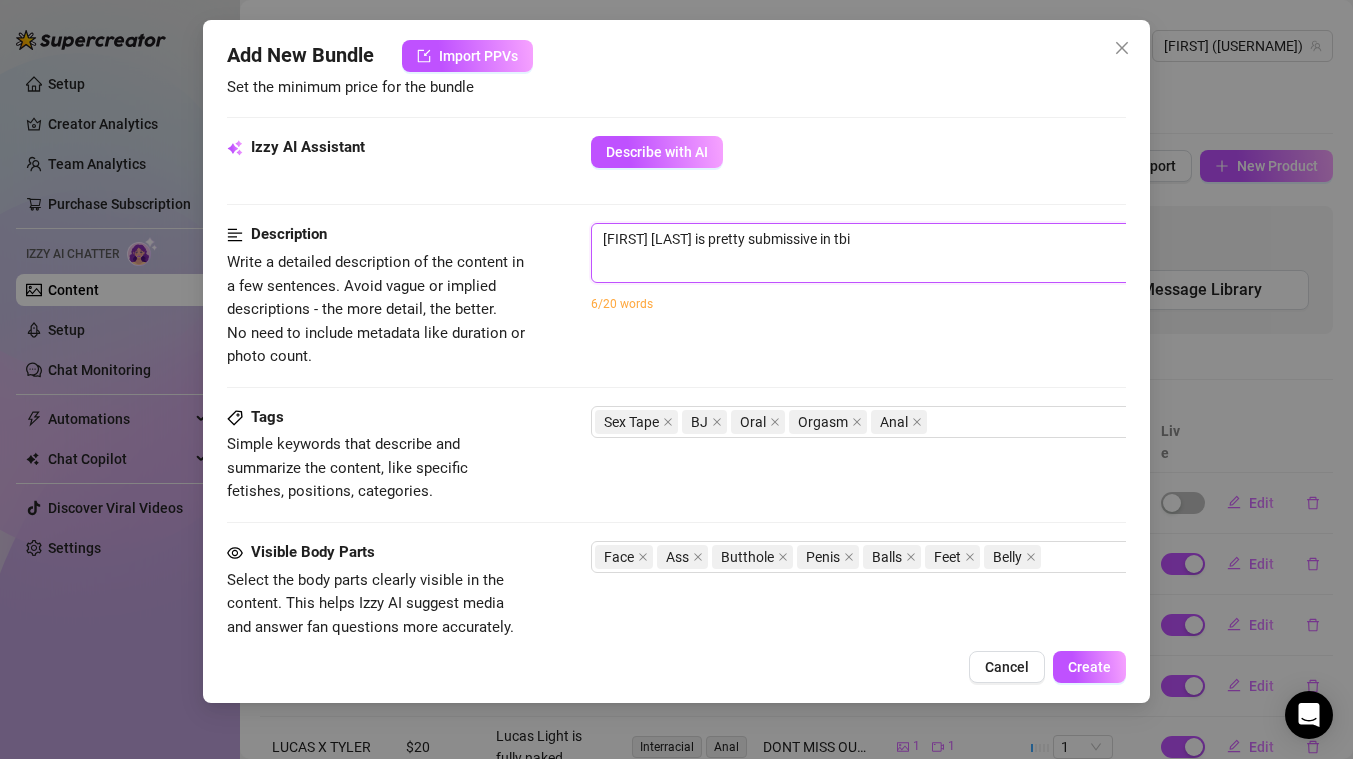 type on "[FIRST] [LAST] is pretty submissive in" 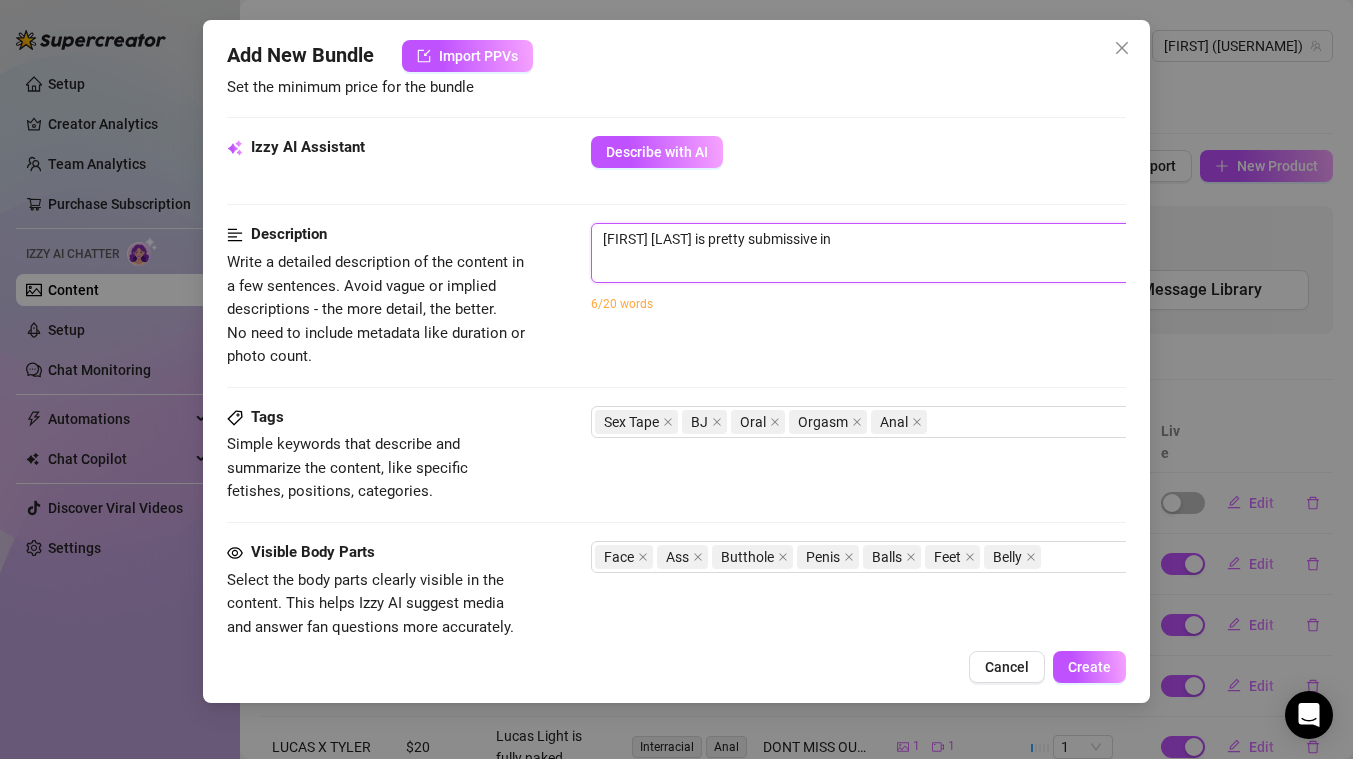 type on "[FIRST] [LAST] is pretty submissive in" 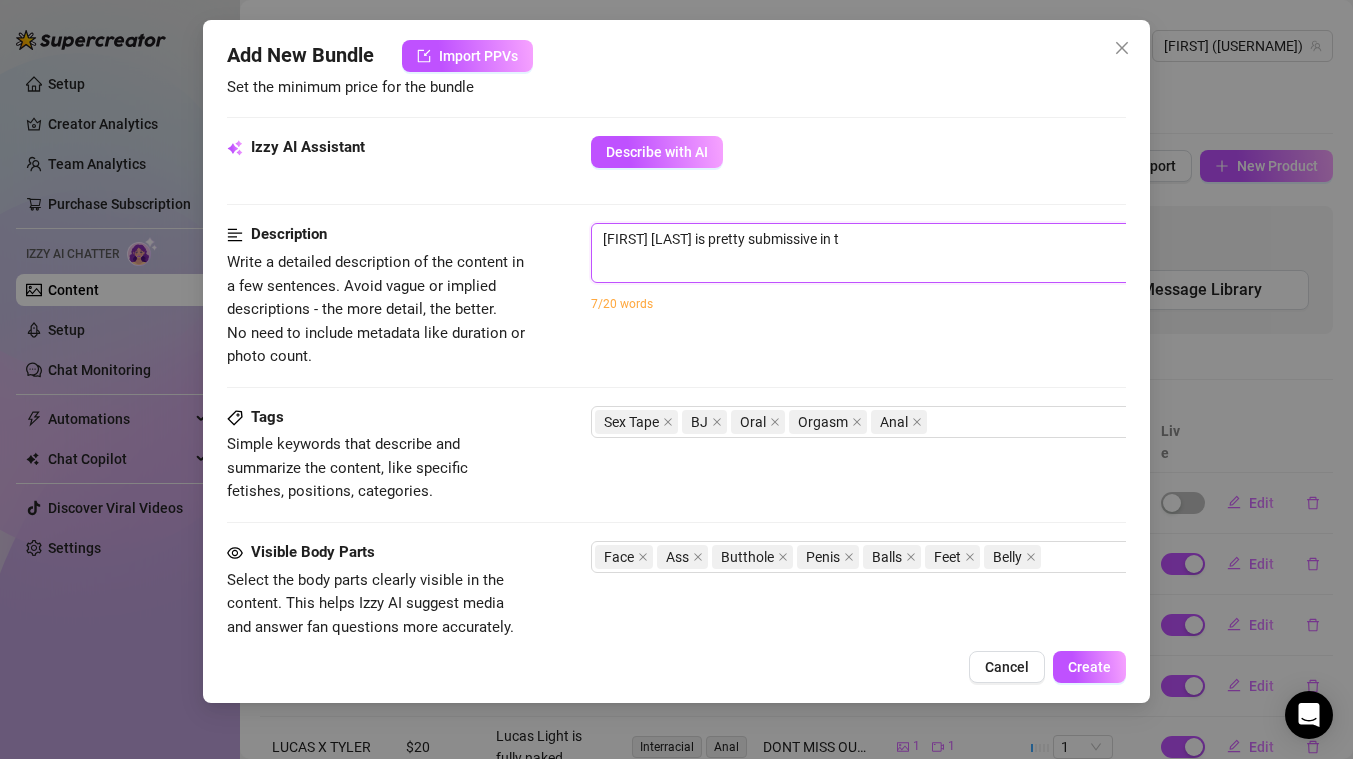 type on "[FIRST] [LAST] is pretty submissive in tb" 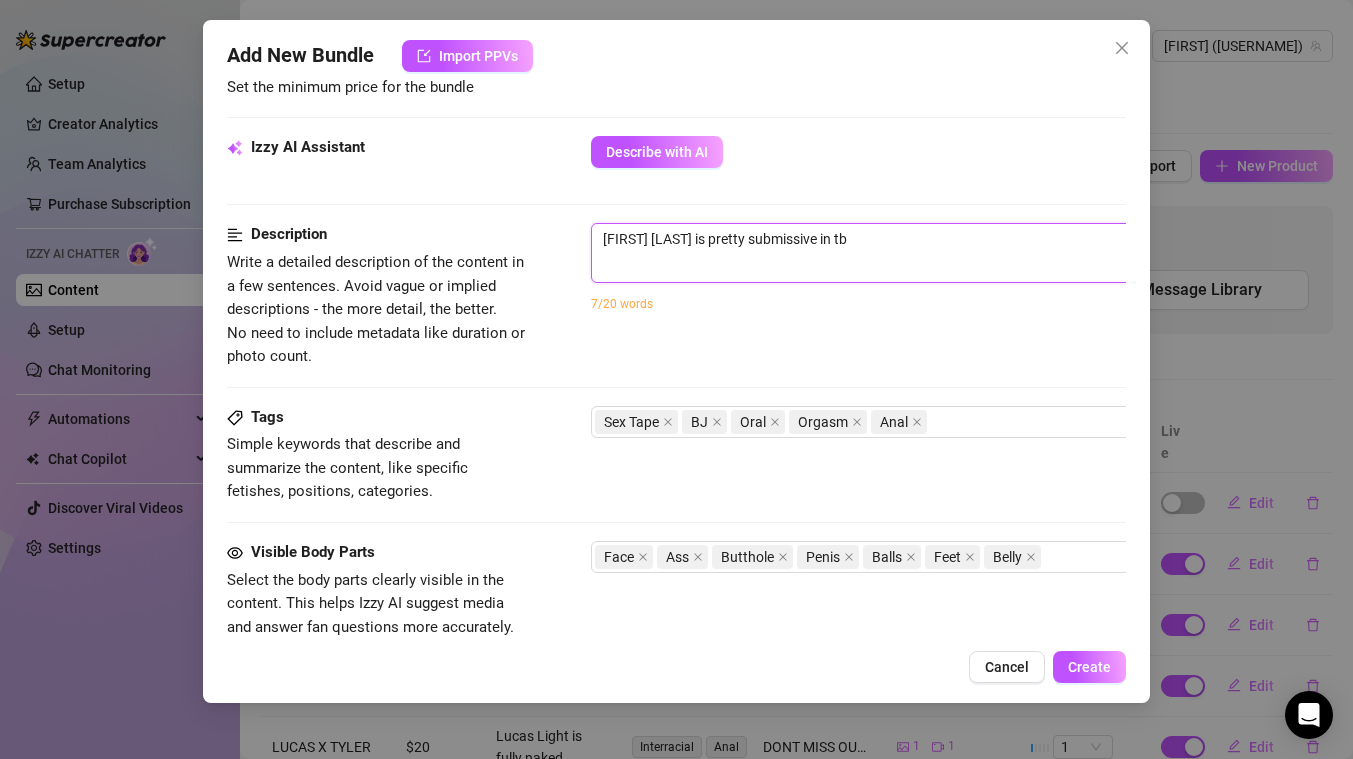 type on "[FIRST] [LAST] is pretty submissive in tbi" 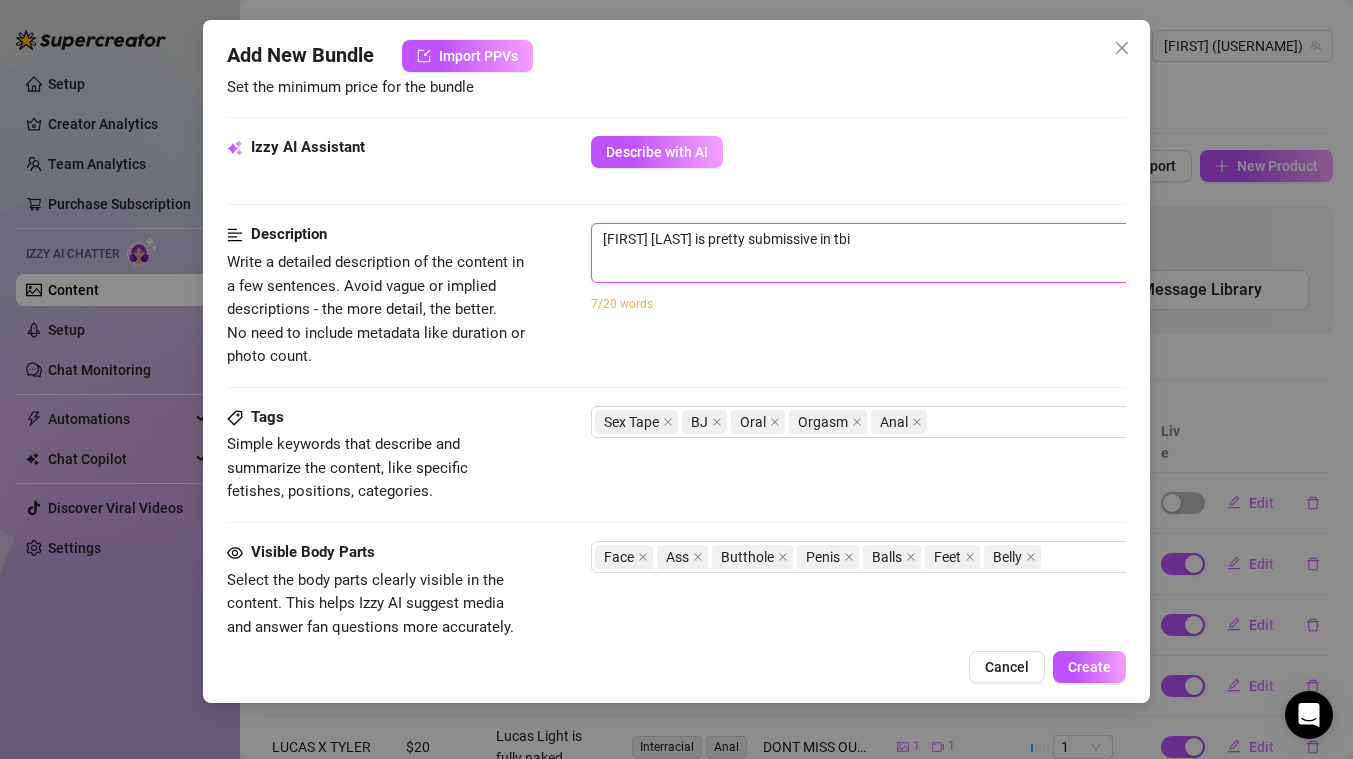 type on "[FIRST] [LAST] is pretty submissive in tbi" 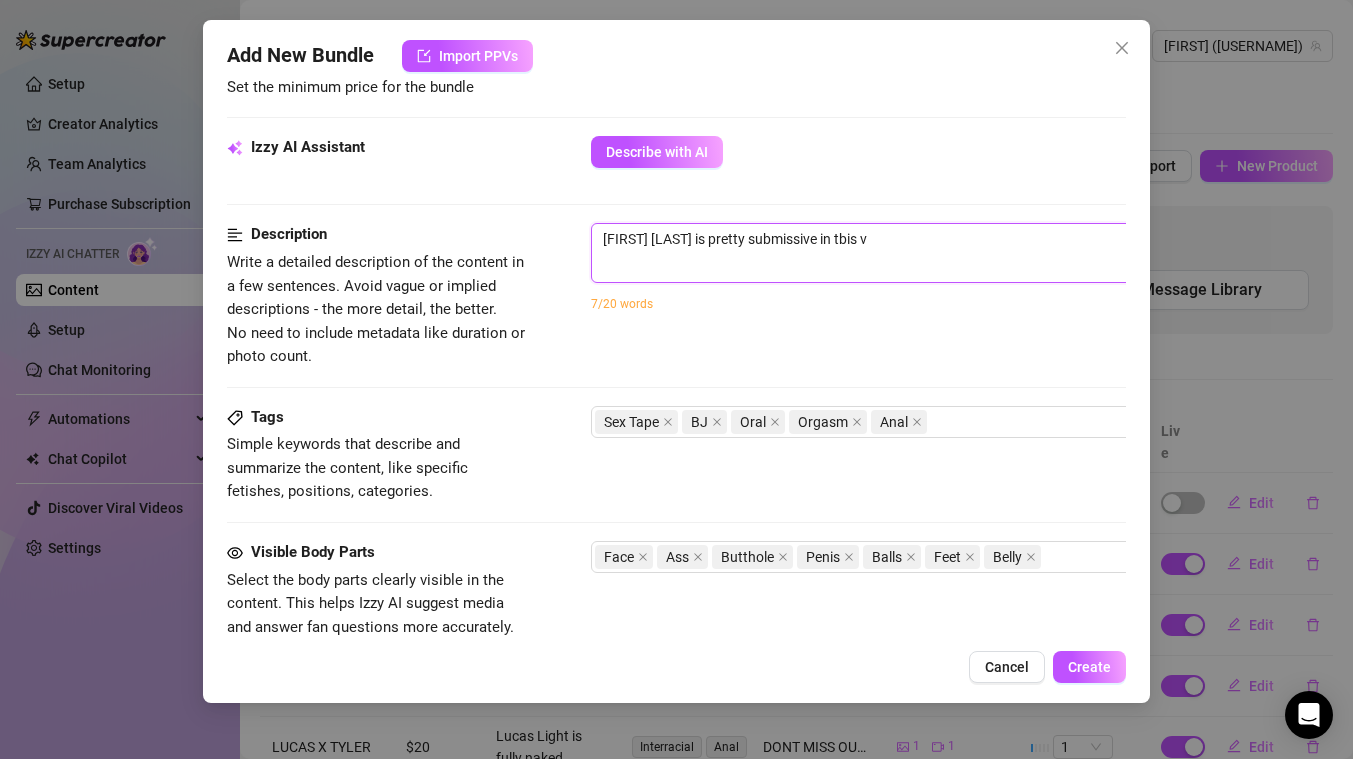 type on "[FIRST] [LAST] is pretty submissive in tbis vi" 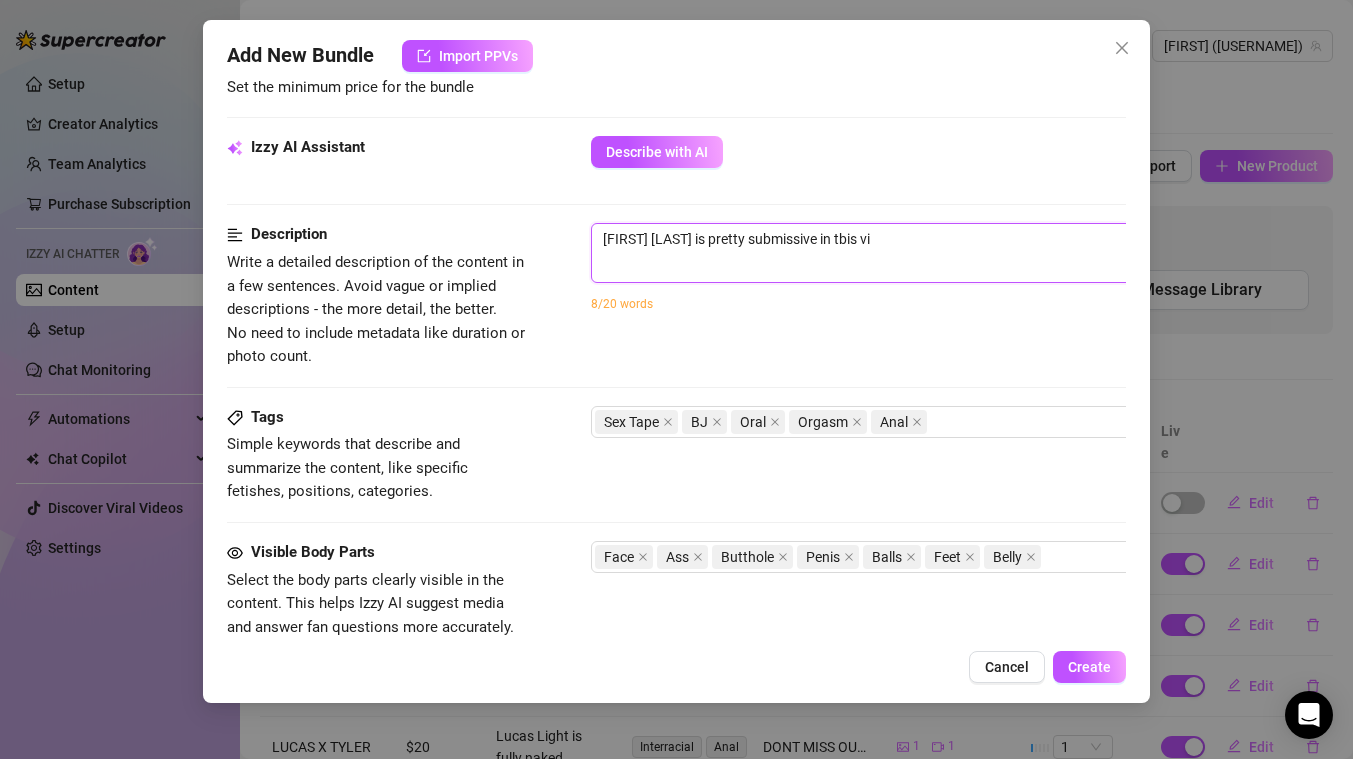 type on "[FIRST] [LAST] is pretty submissive in tbis vid" 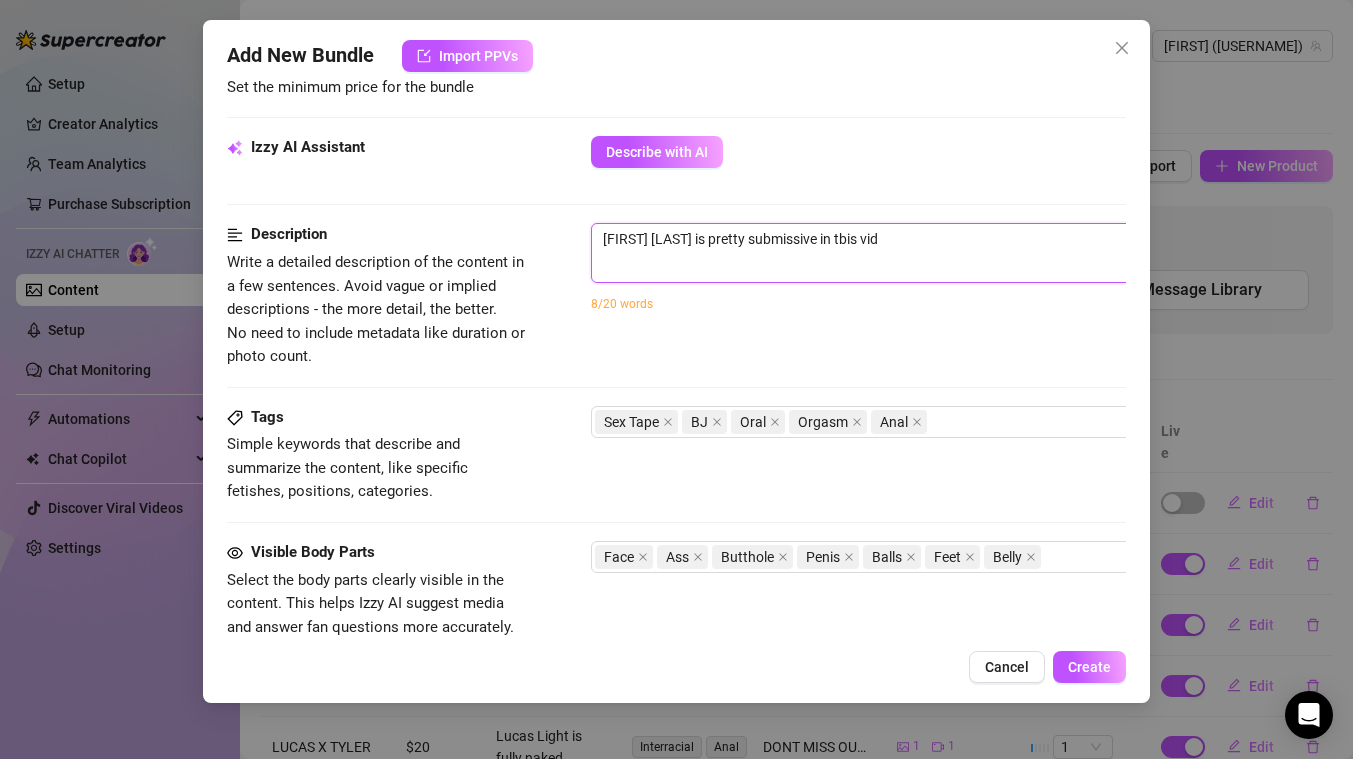 type on "[FIRST] [LAST] is pretty submissive in tbis vide" 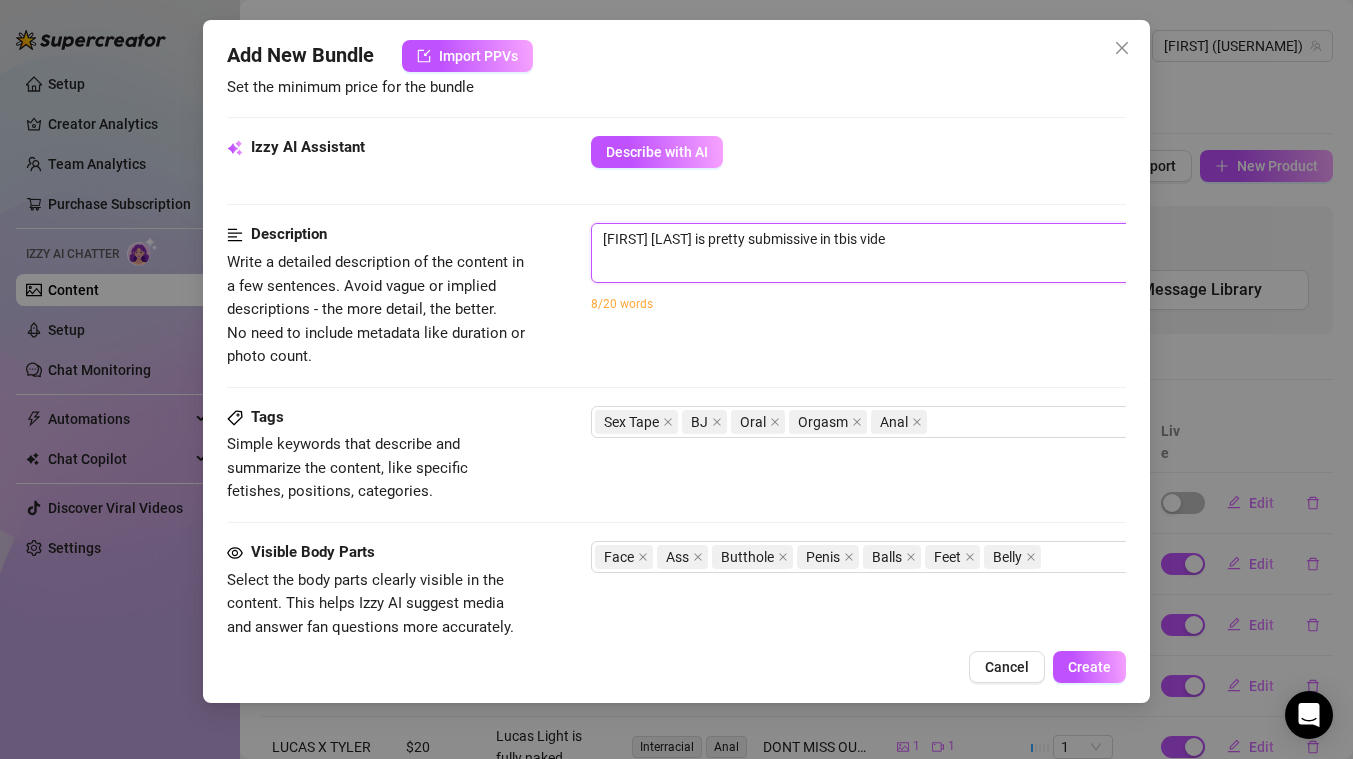 type on "[FIRST] [LAST] is pretty submissive in tbis video" 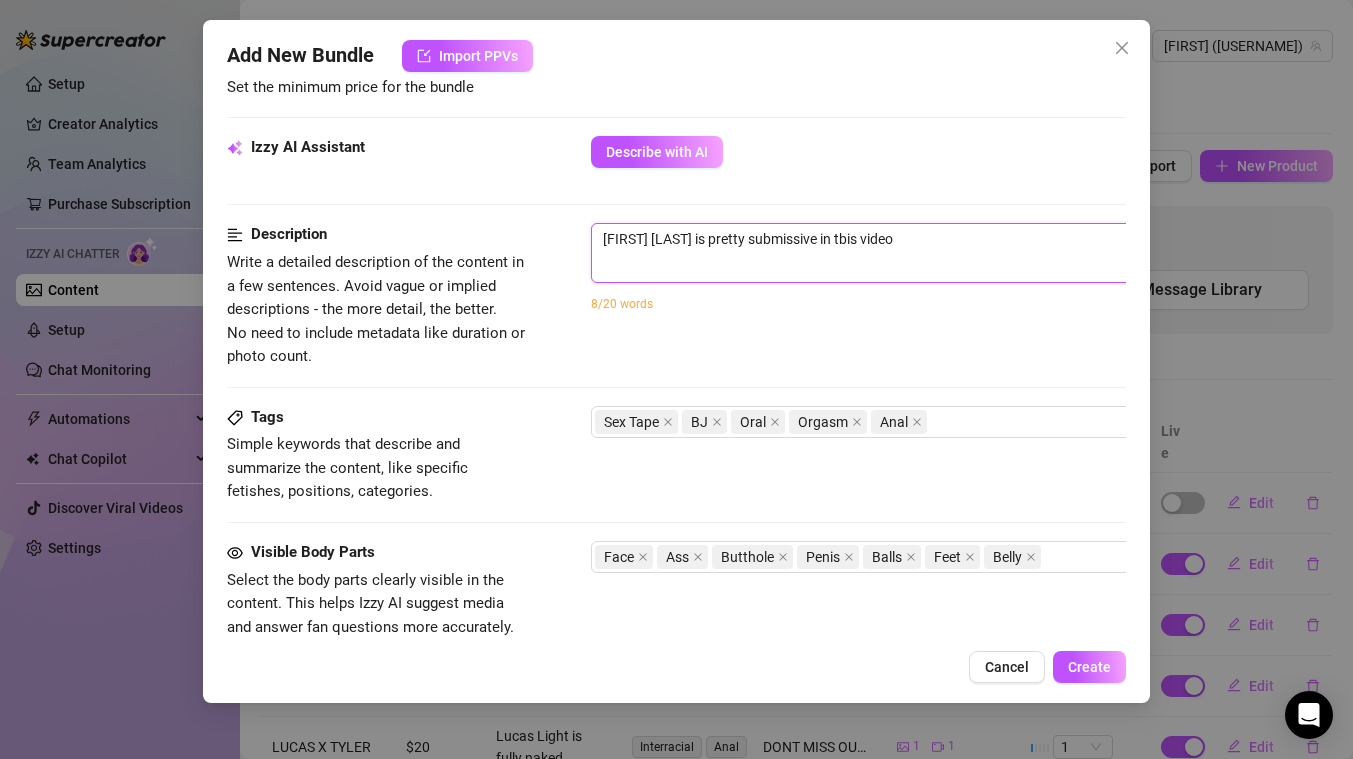 type on "[FIRST] [LAST] is pretty submissive in tbis video" 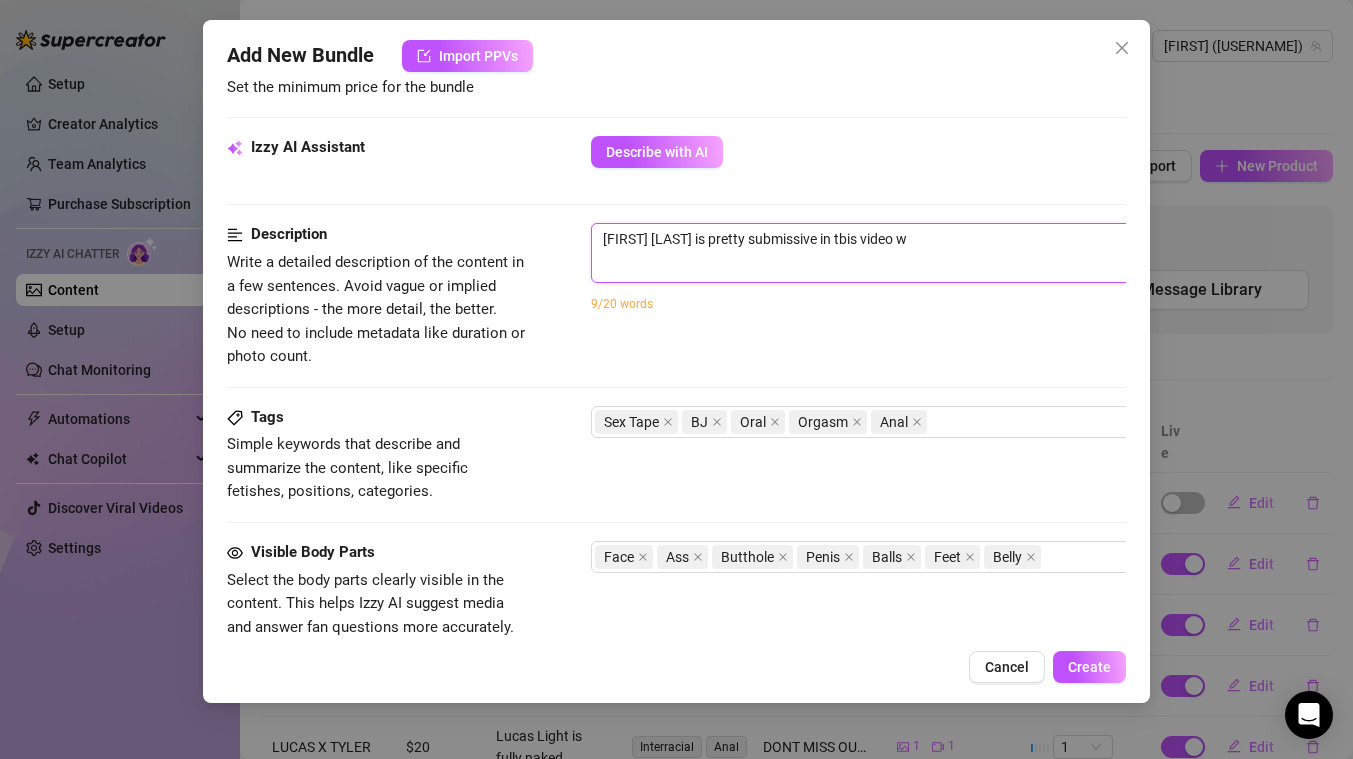 type on "[FIRST] [LAST] is pretty submissive in tbis video wi" 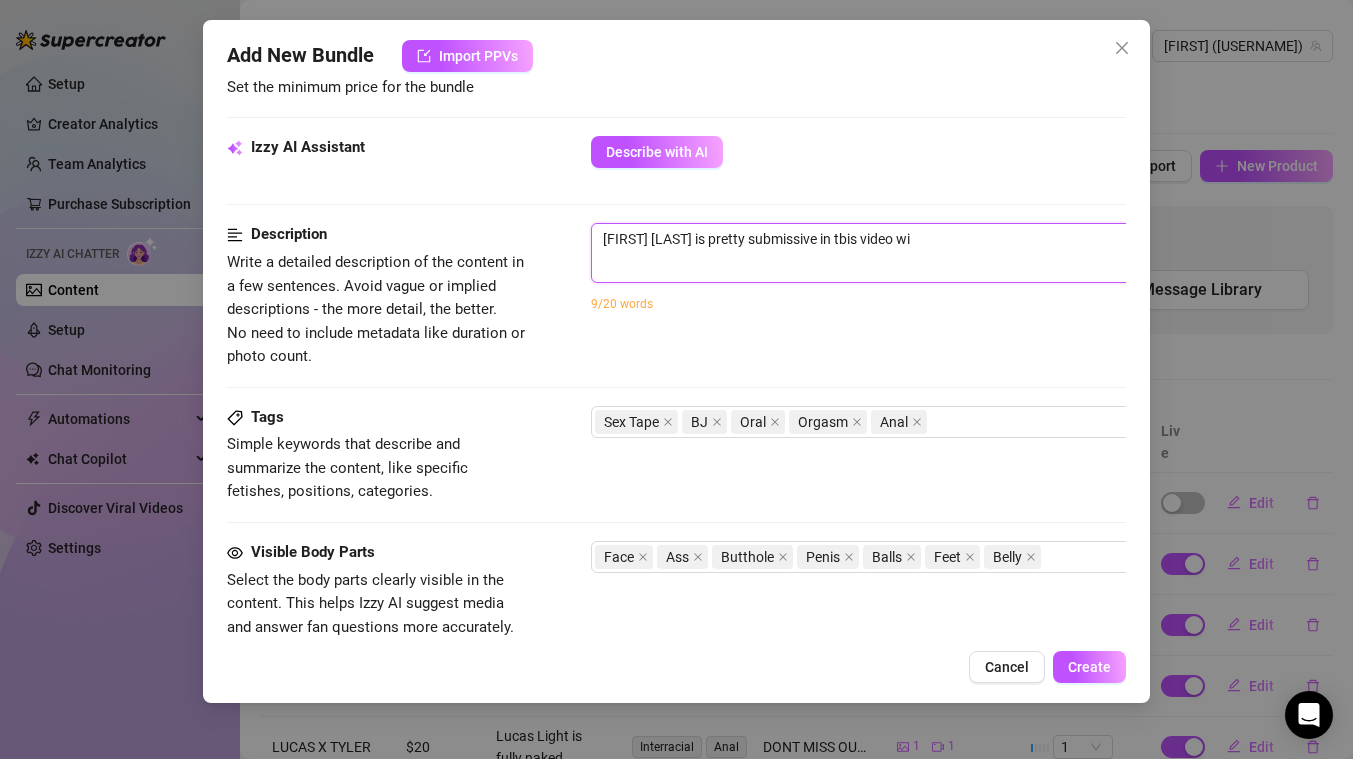 type on "[FIRST] [LAST] is pretty submissive in tbis video wit" 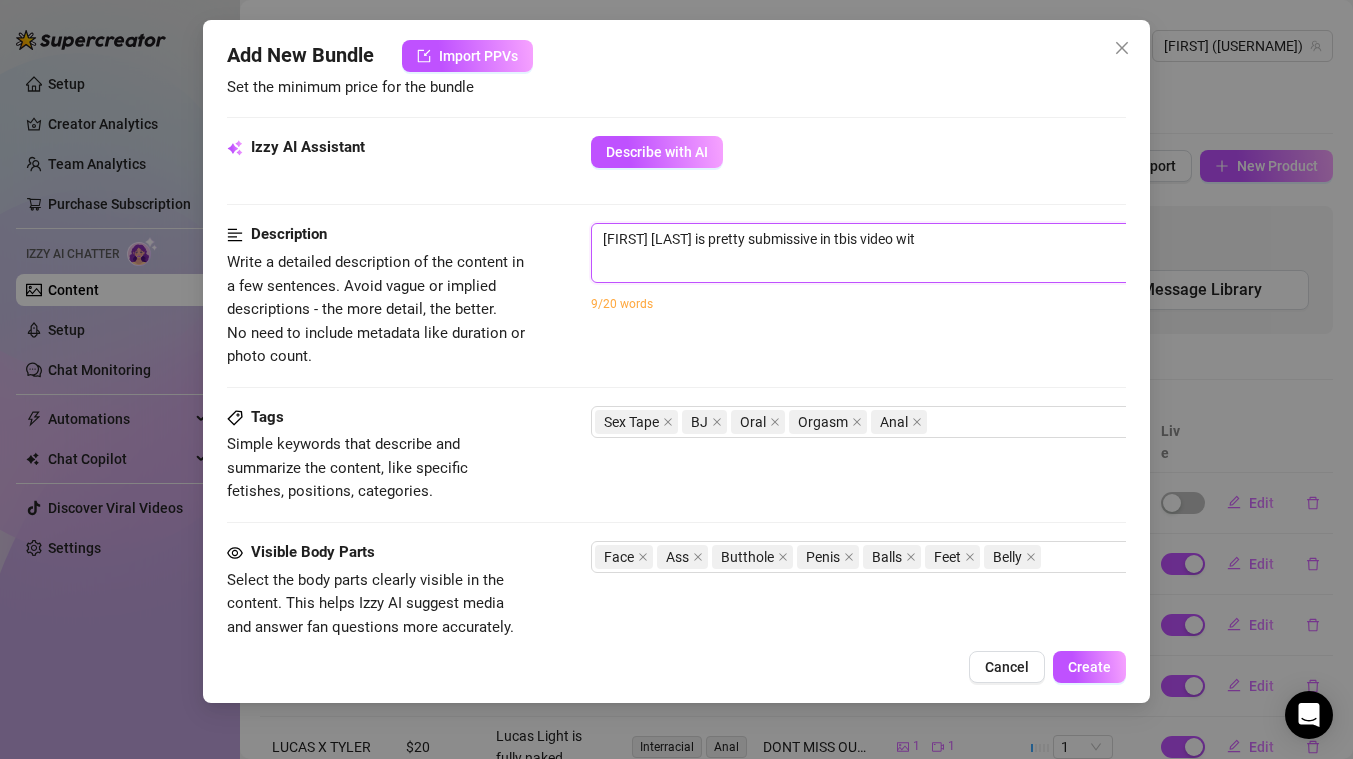 type on "[FIRST] [LAST] is pretty submissive in tbis video with his scene parter [NAME]. They are grinding and fingering eachothers assholes. thy suck eachothers coks and spit is everywhere. it ends in a facial and ALOT of cum." 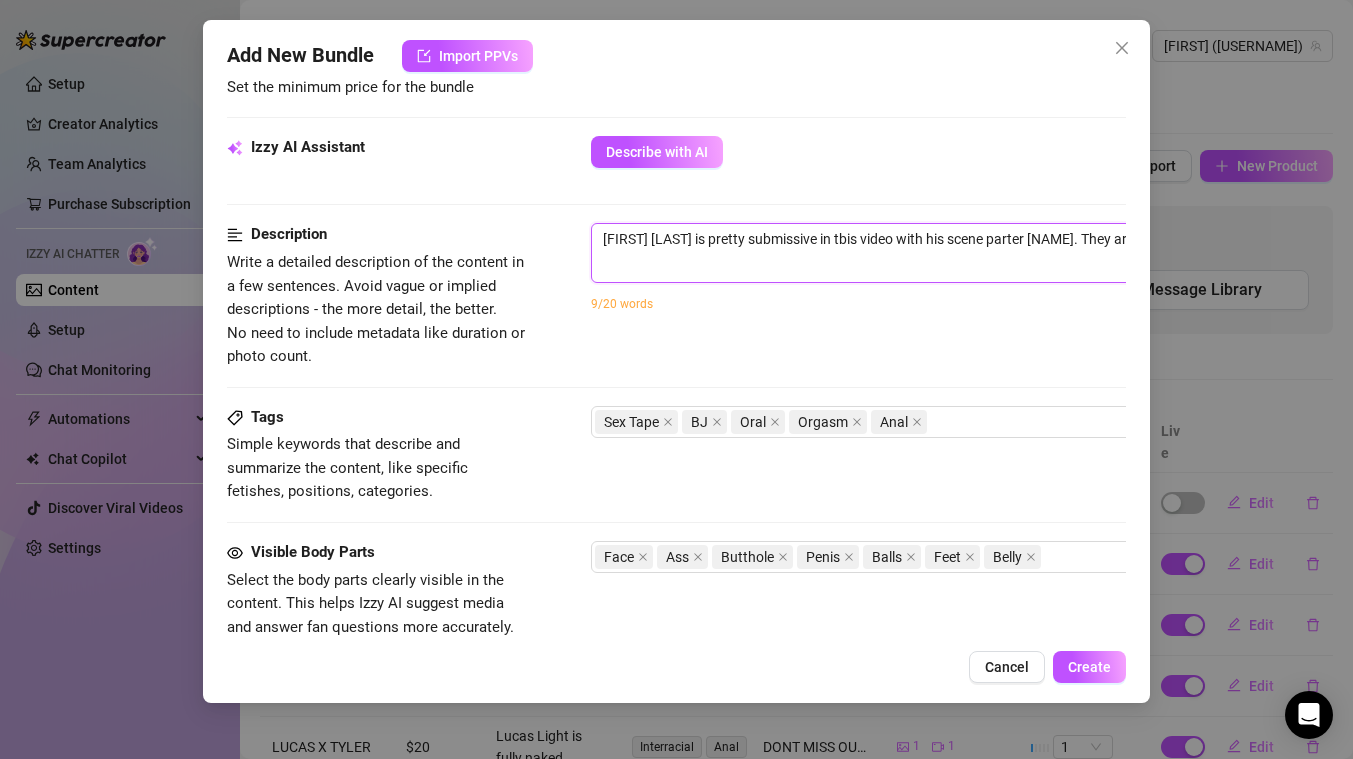 type on "[FIRST] [LAST] is pretty submissive in tbis video with his scene parter [NAME]. They are grinding and fingering eachothers assholes. thy suck eachothers coks and spit is everywhere. it ends in a facial and ALOT of cum." 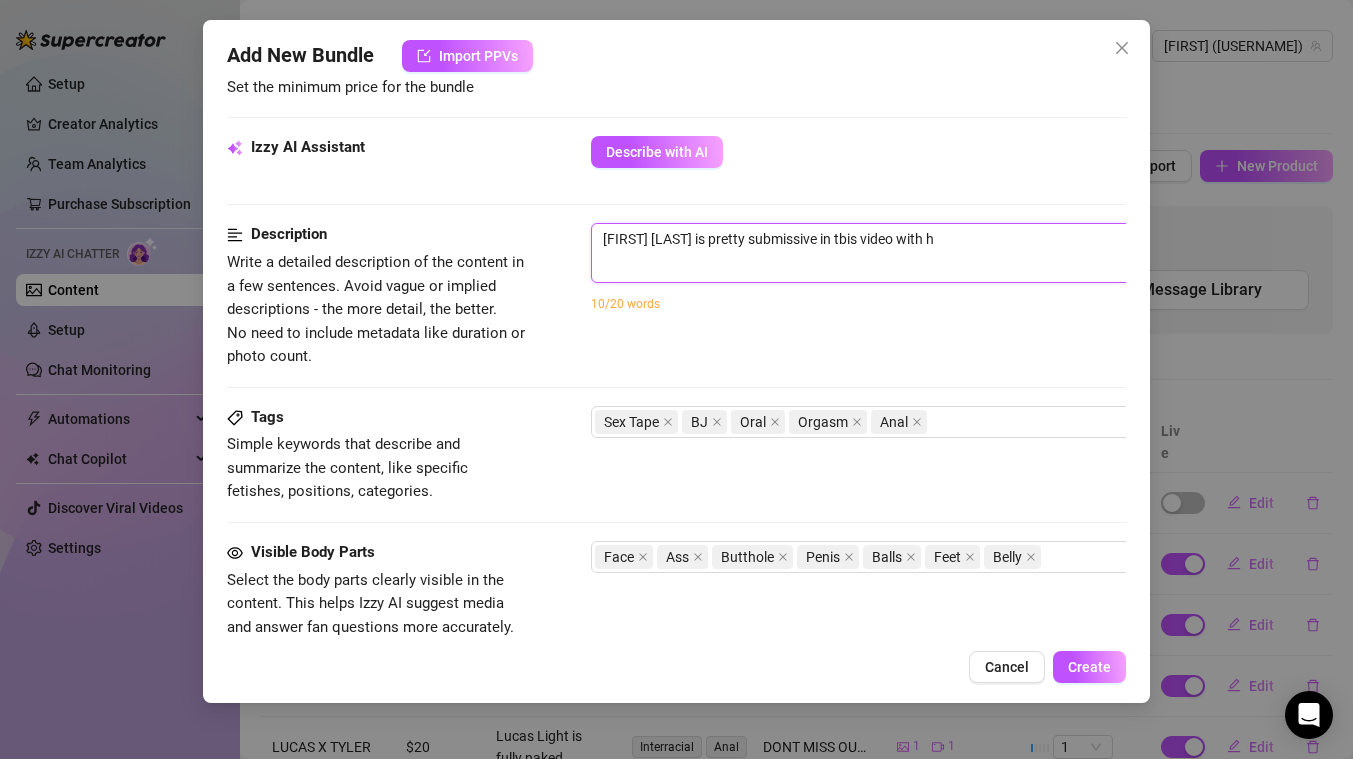 type on "[FIRST] [LAST] is pretty submissive in tbis video with hi" 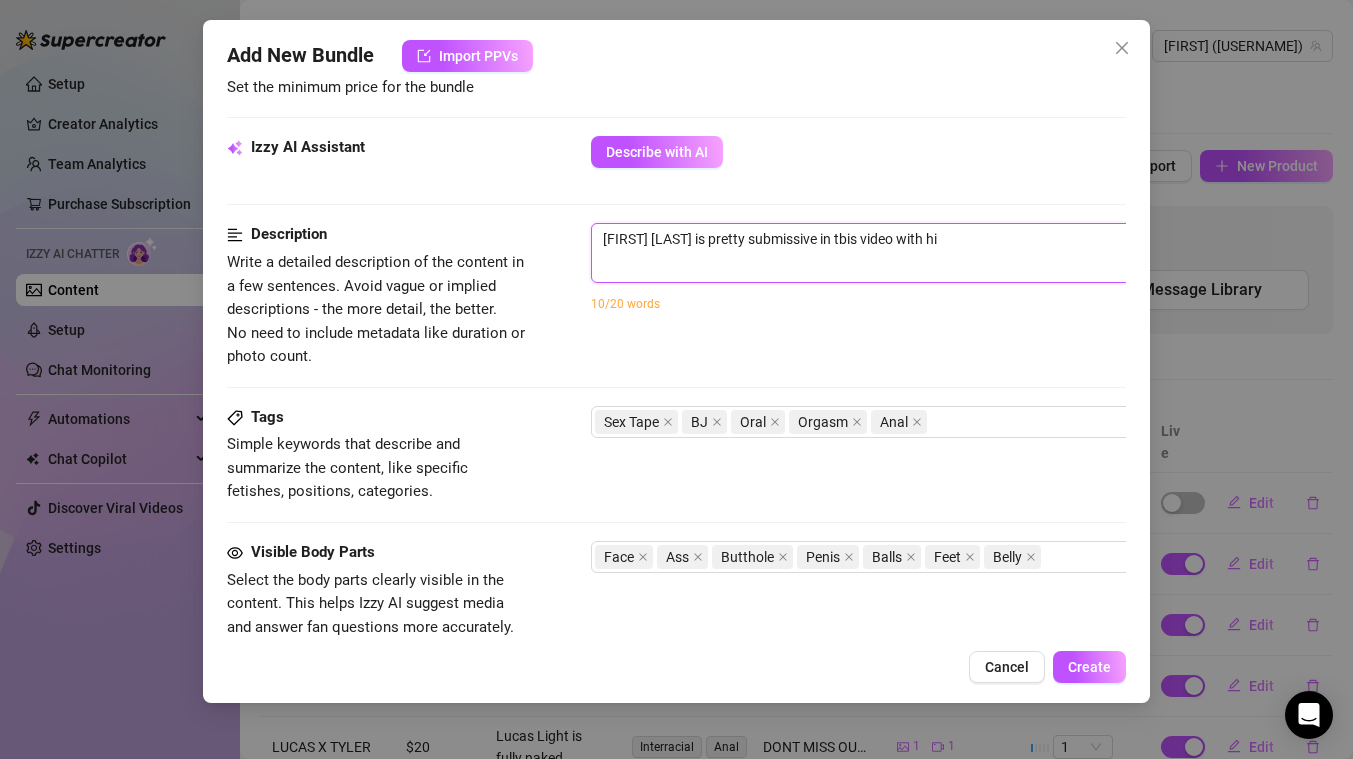 type on "[FIRST] [LAST] is pretty submissive in tbis video with his" 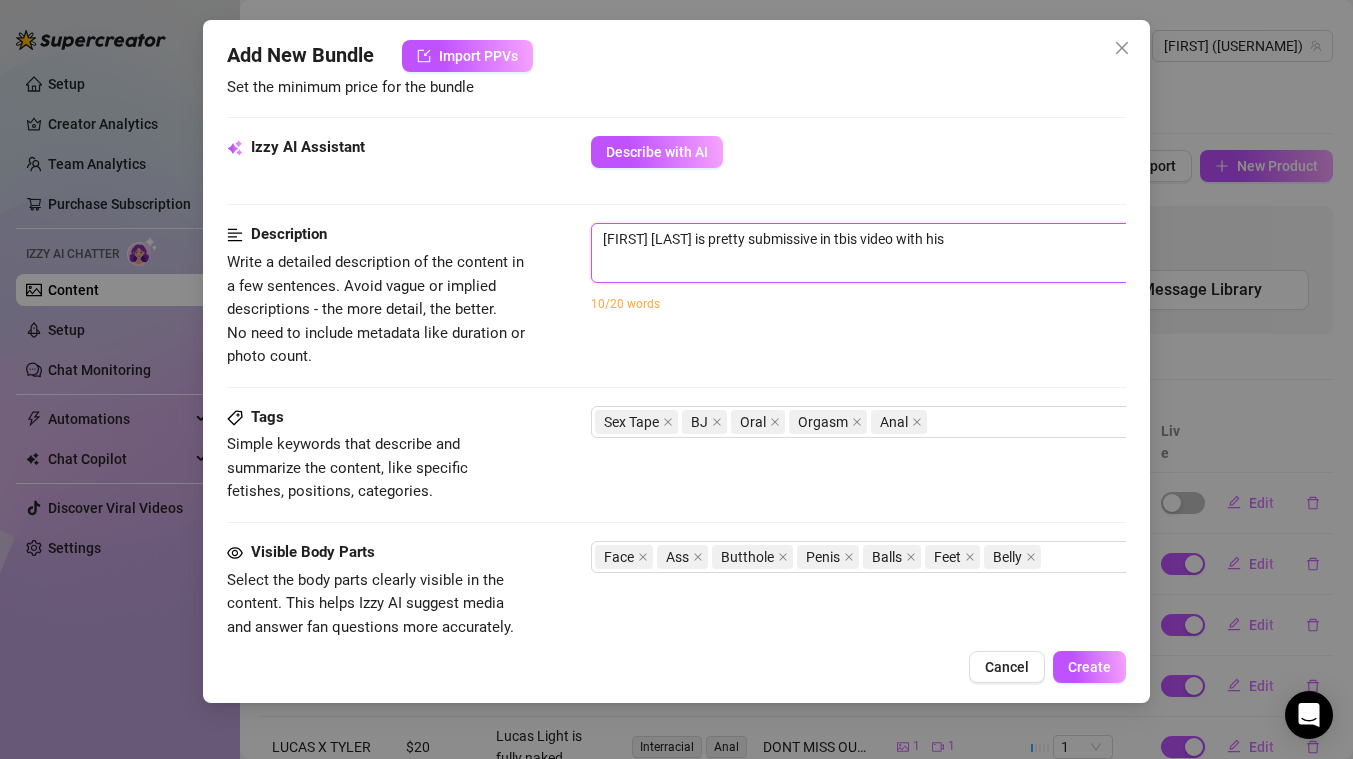 type on "[FIRST] [LAST] is pretty submissive in tbis video with his" 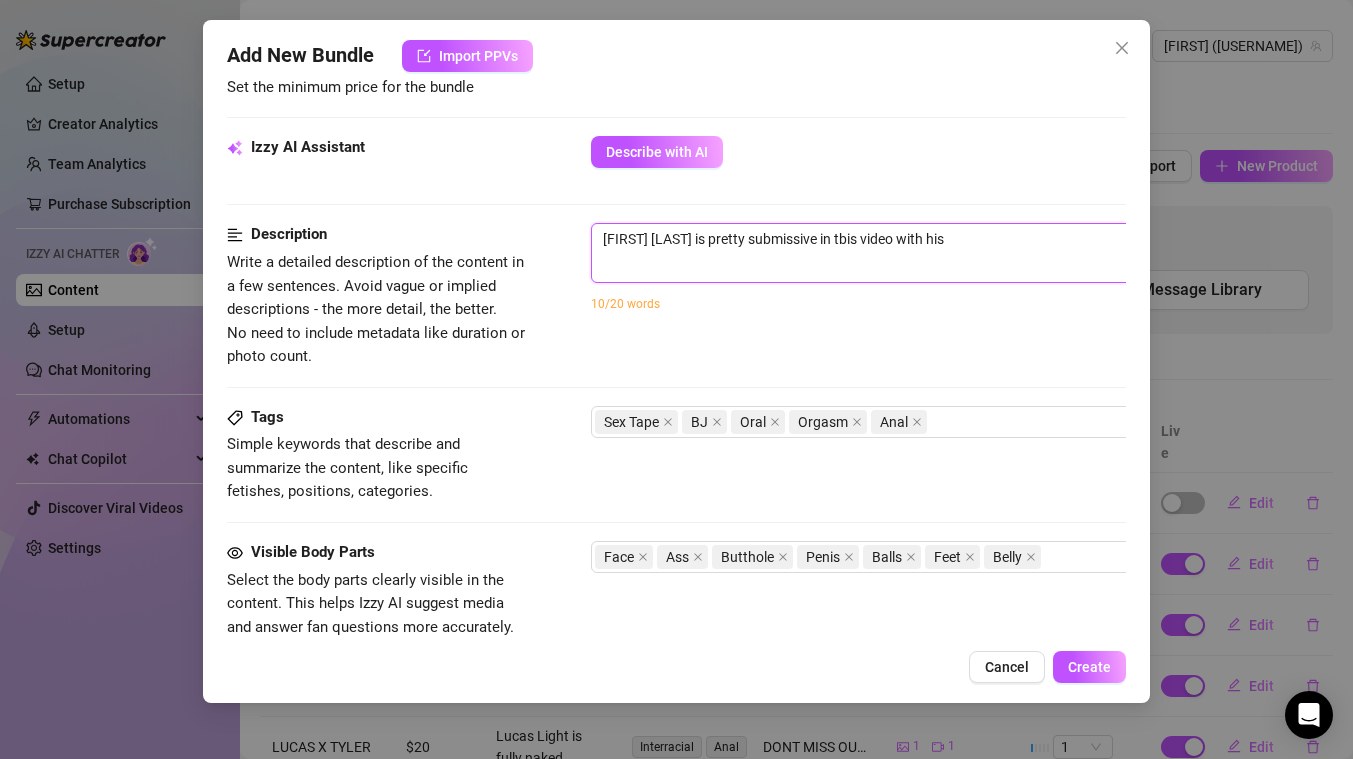 type on "[FIRST] [LAST] is pretty submissive in tbis video with his s" 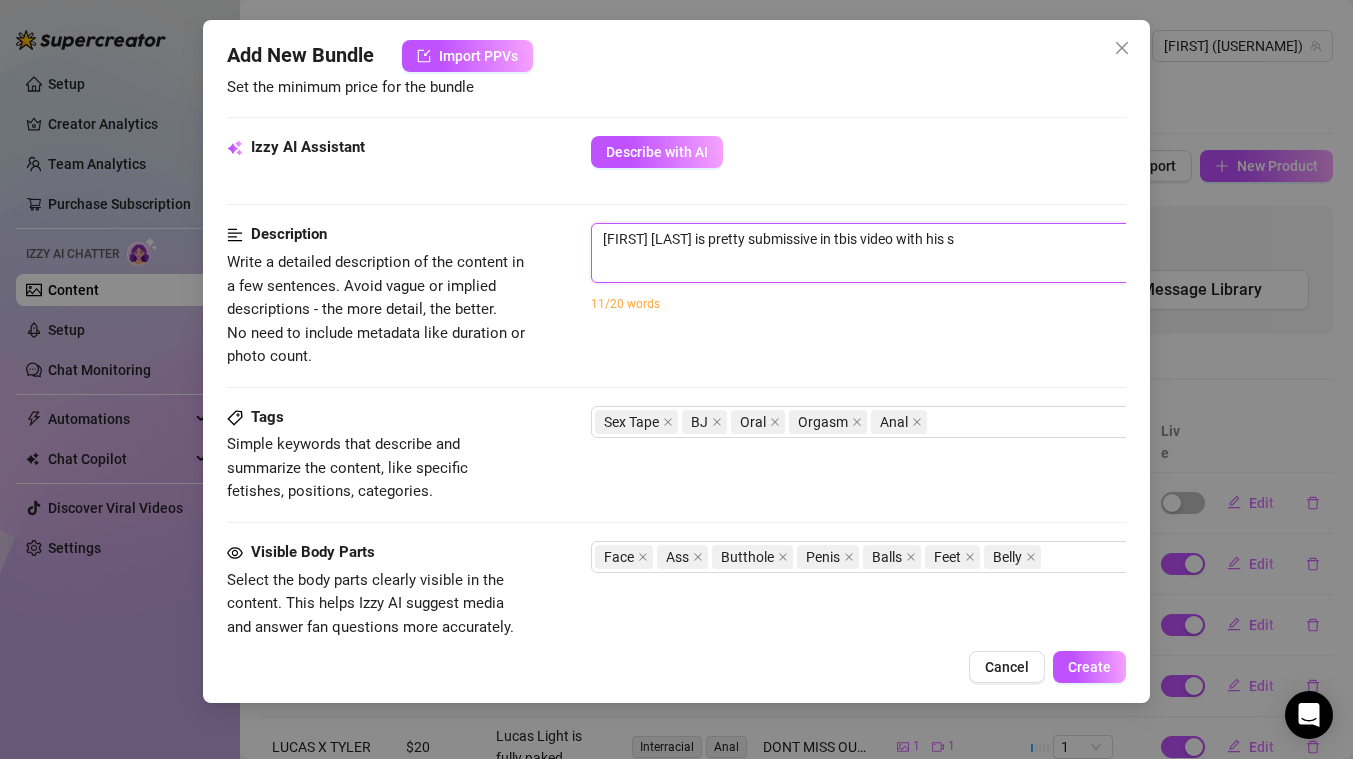type on "[FIRST] [LAST] is pretty submissive in tbis video with his sc" 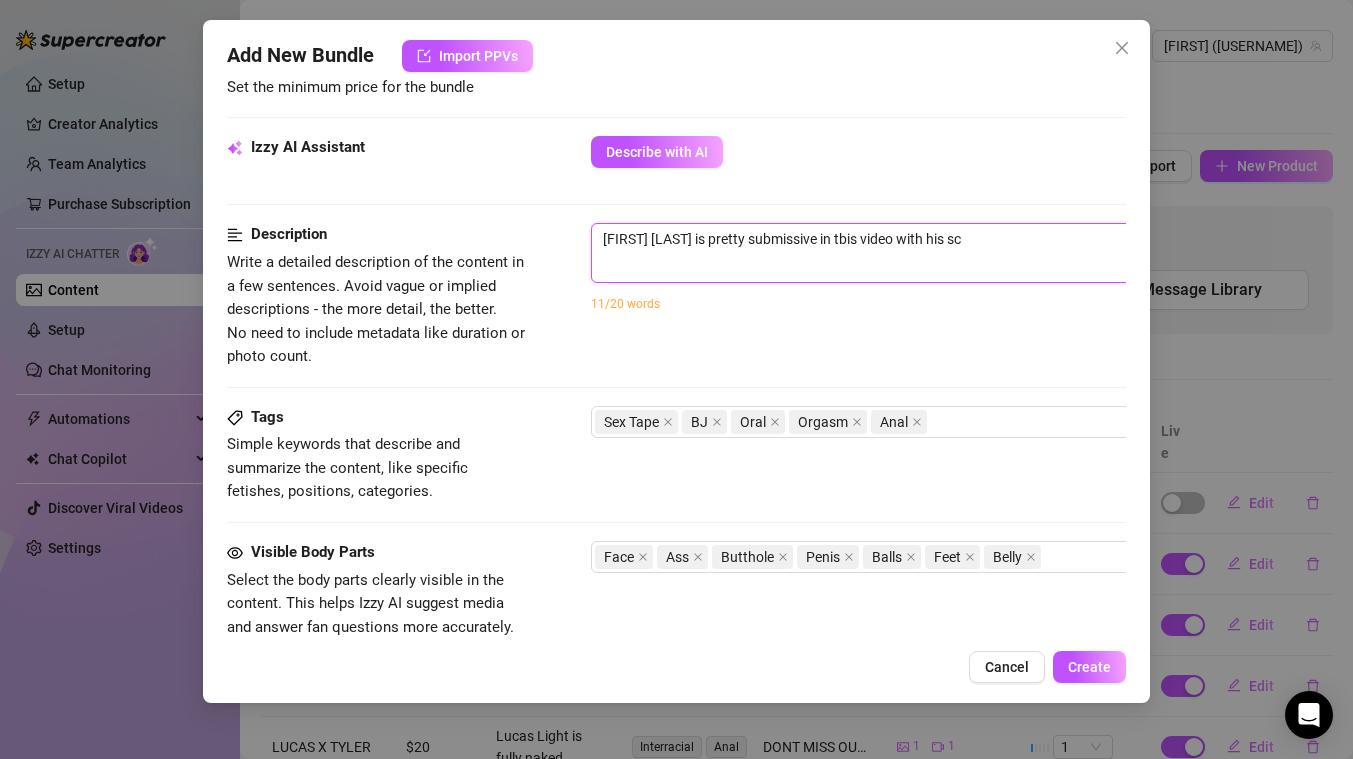 type on "[FIRST] [LAST] is pretty submissive in tbis video with his sce" 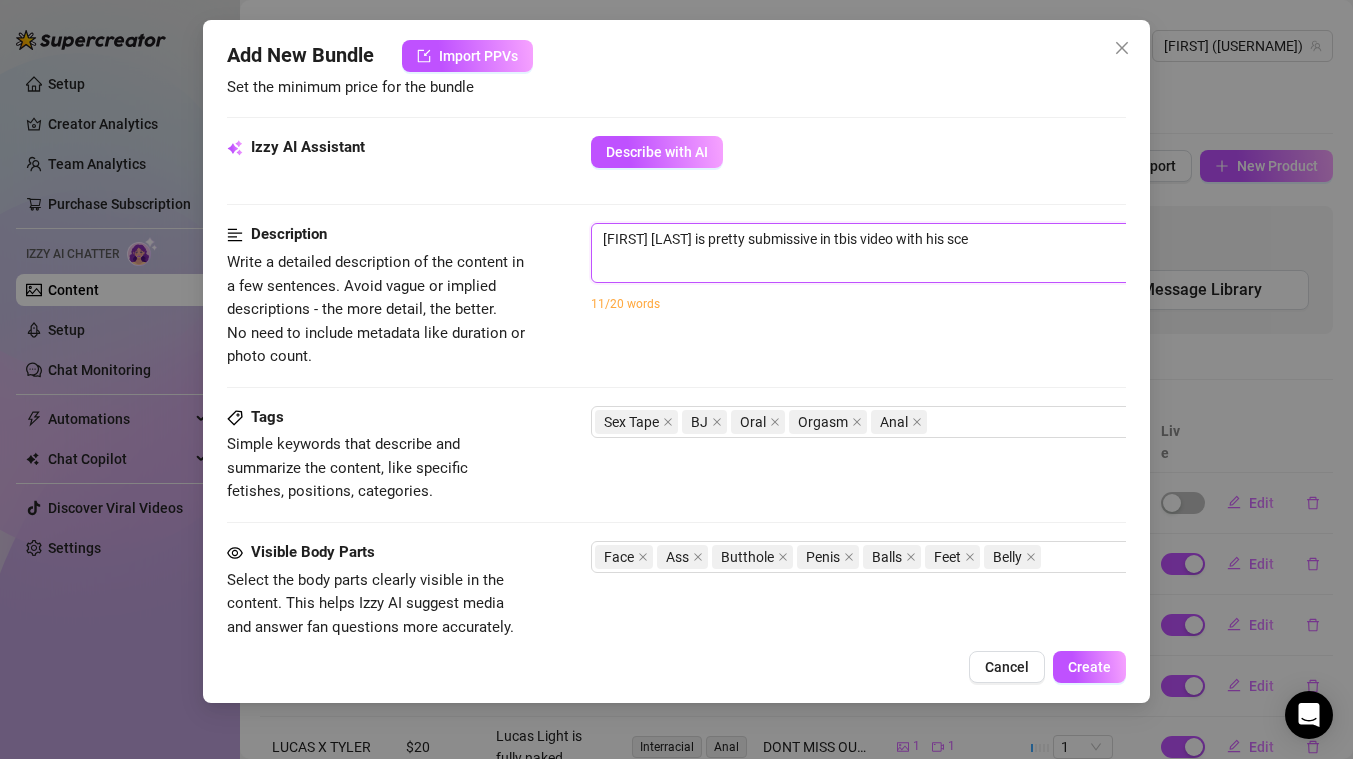 type on "[FIRST] [LAST] is pretty submissive in tbis video with his scen" 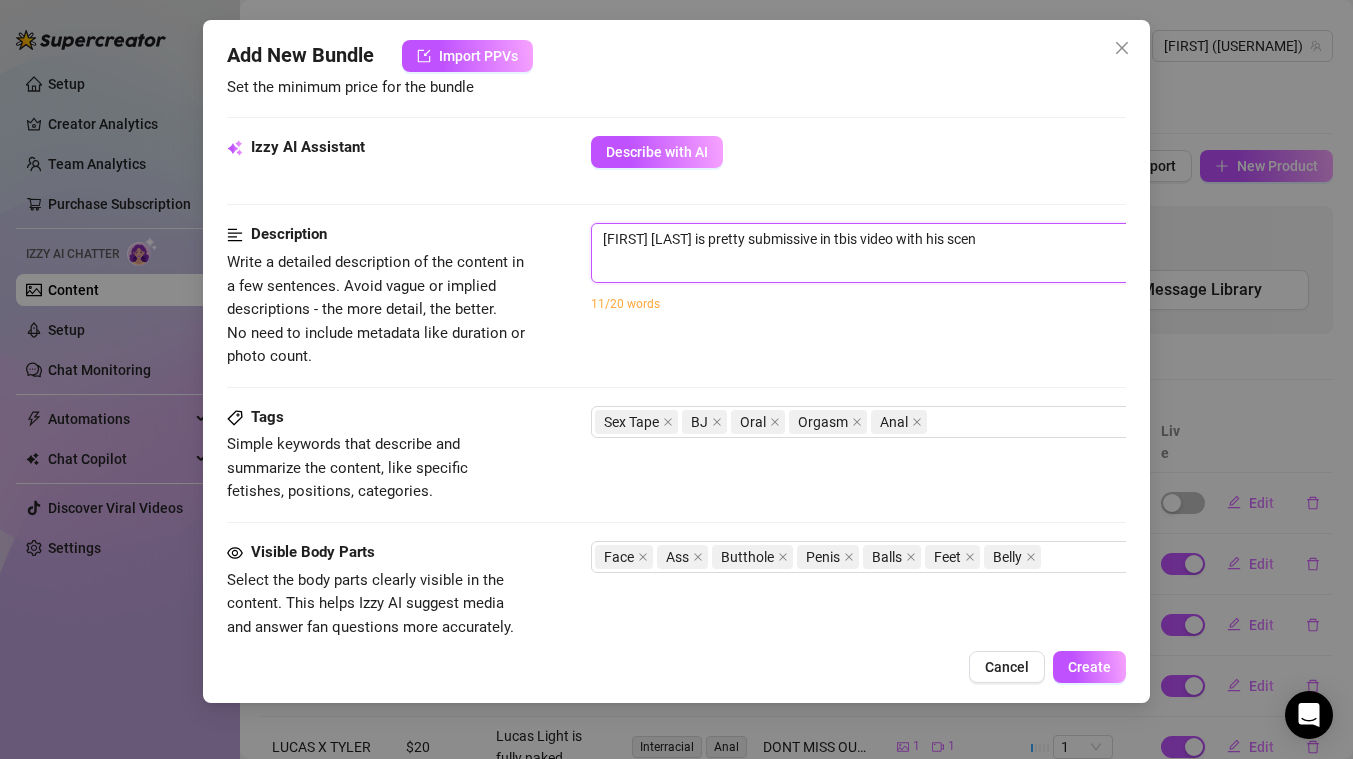 type on "[FIRST] [LAST] is pretty submissive in tbis video with his scene" 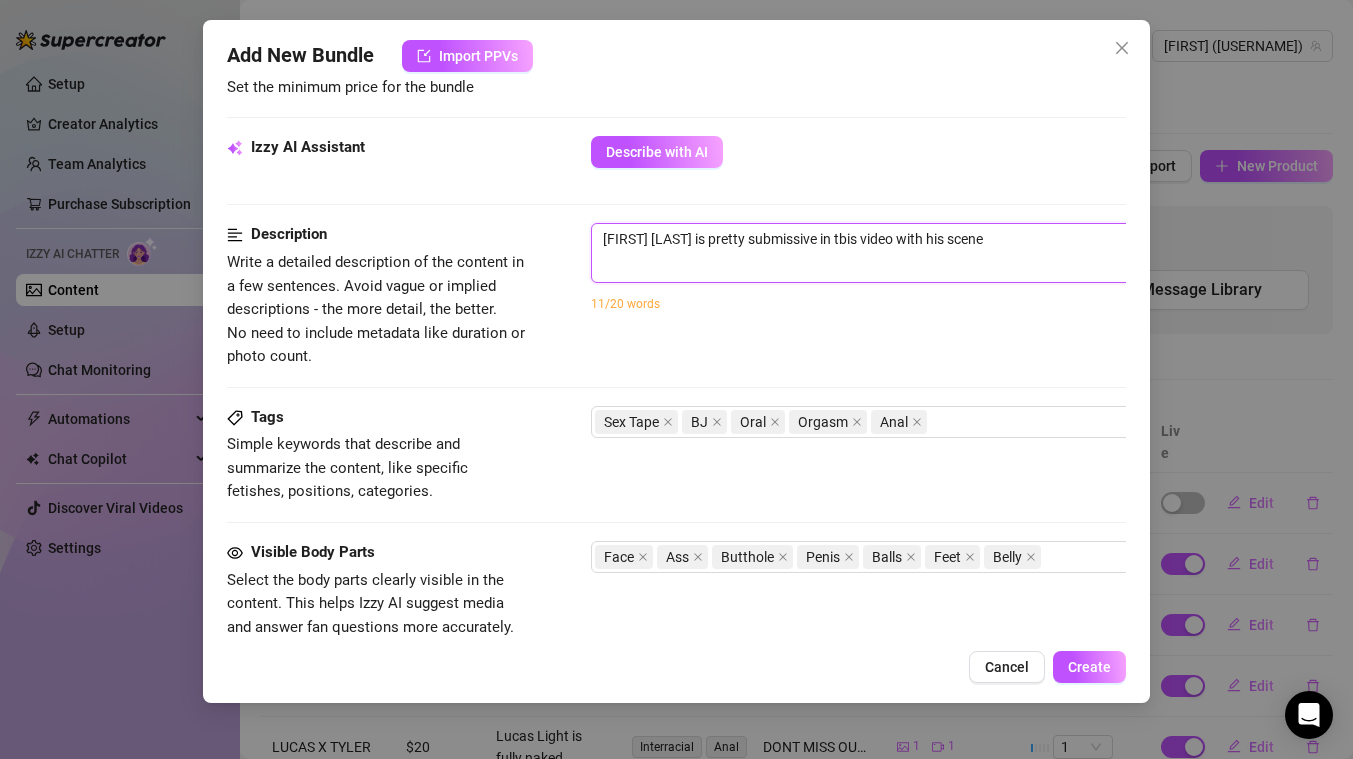 type on "[FIRST] [LAST] is pretty submissive in tbis video with his scene" 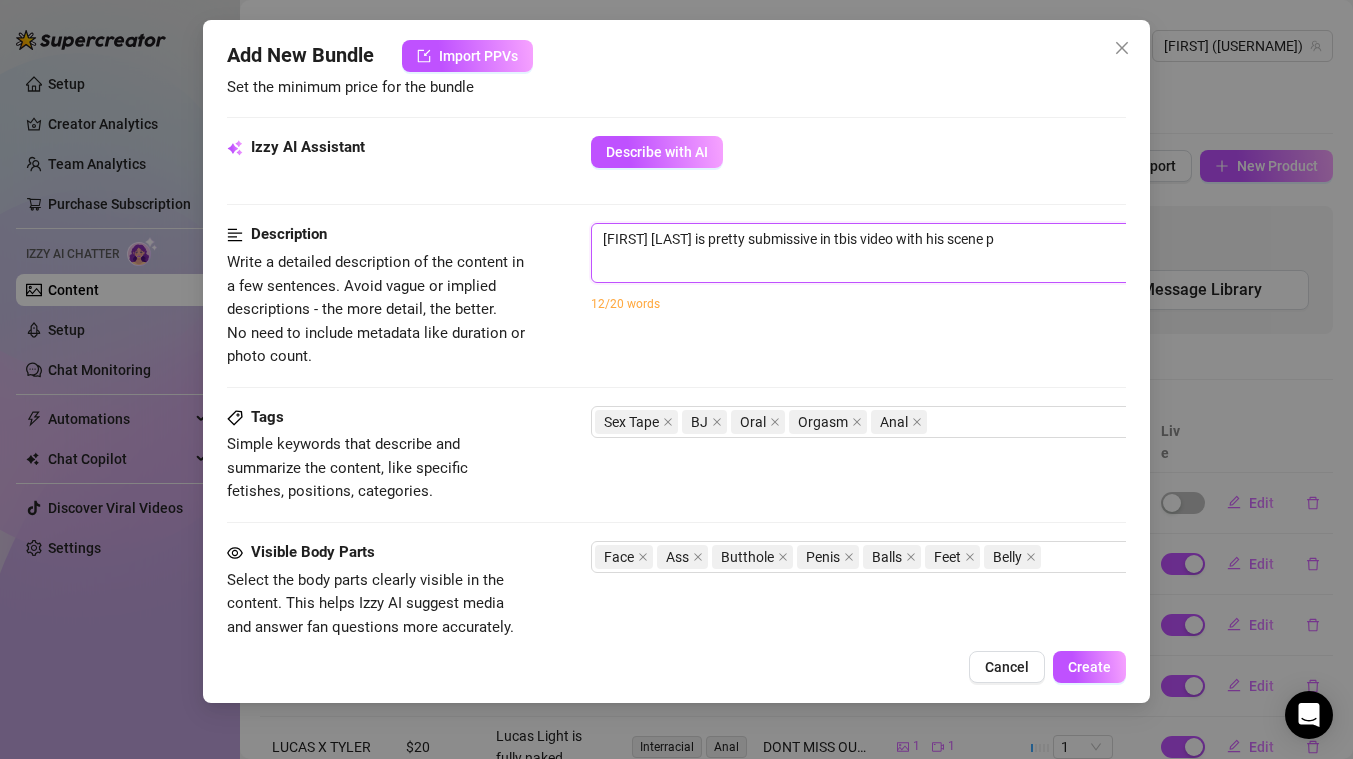 type on "[FIRST] [LAST] is pretty submissive in tbis video with his scene pa" 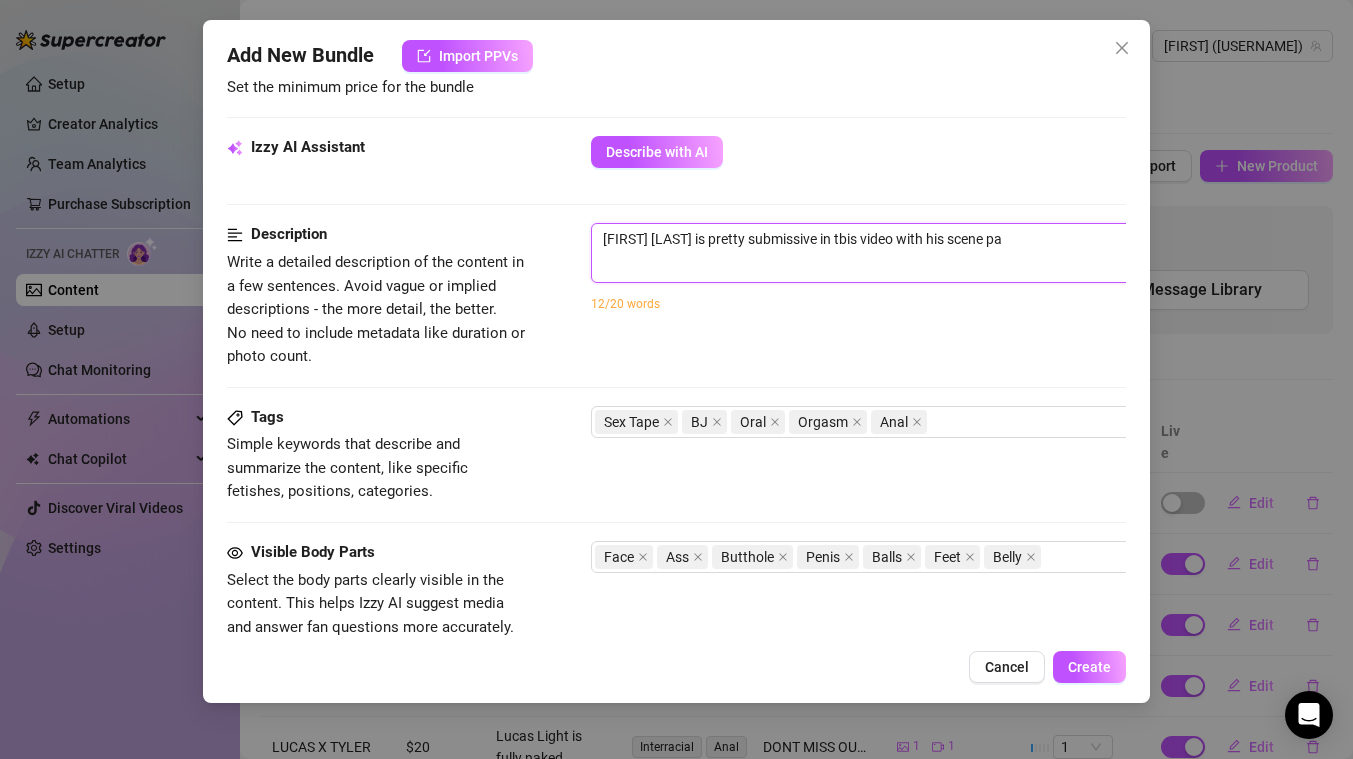 type on "[FIRST] [LAST] is pretty submissive in tbis video with his scene par" 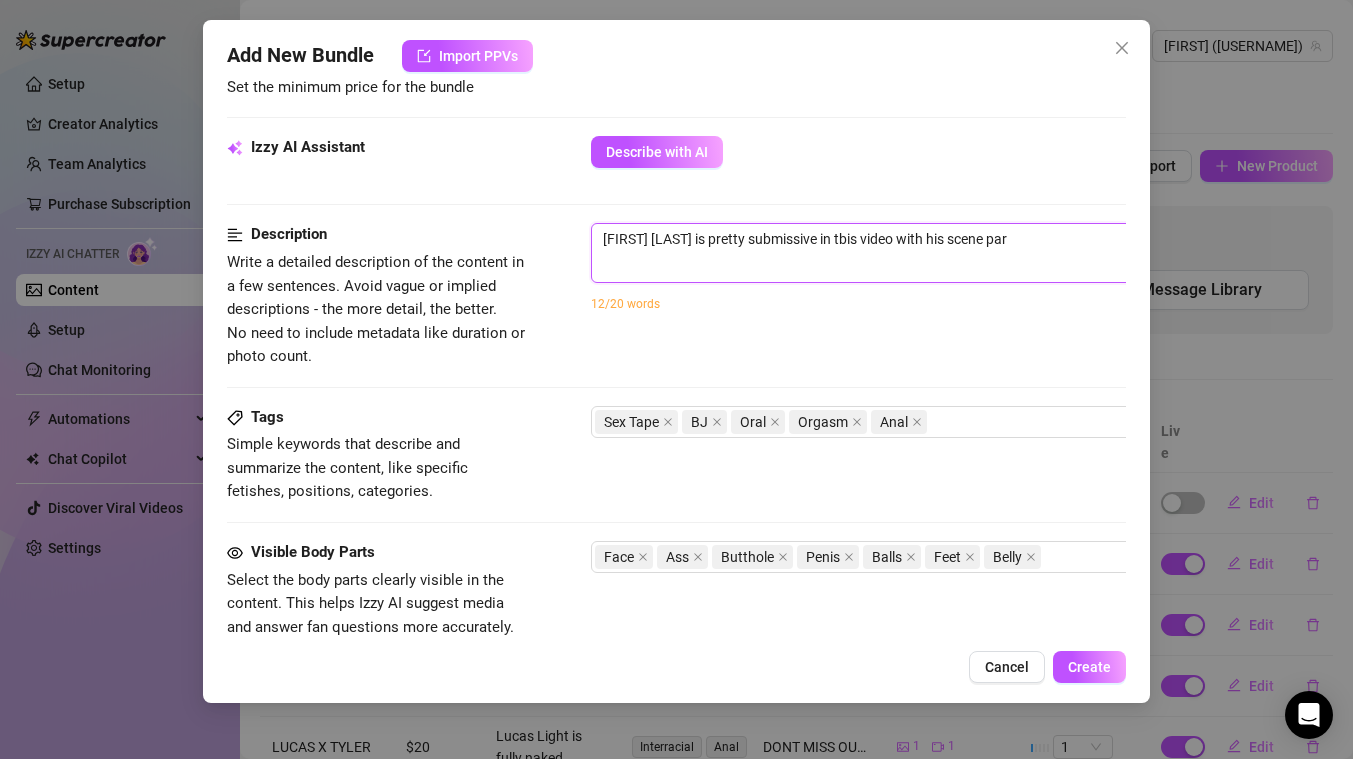 type on "[FIRST] [LAST] is pretty submissive in tbis video with his scene part" 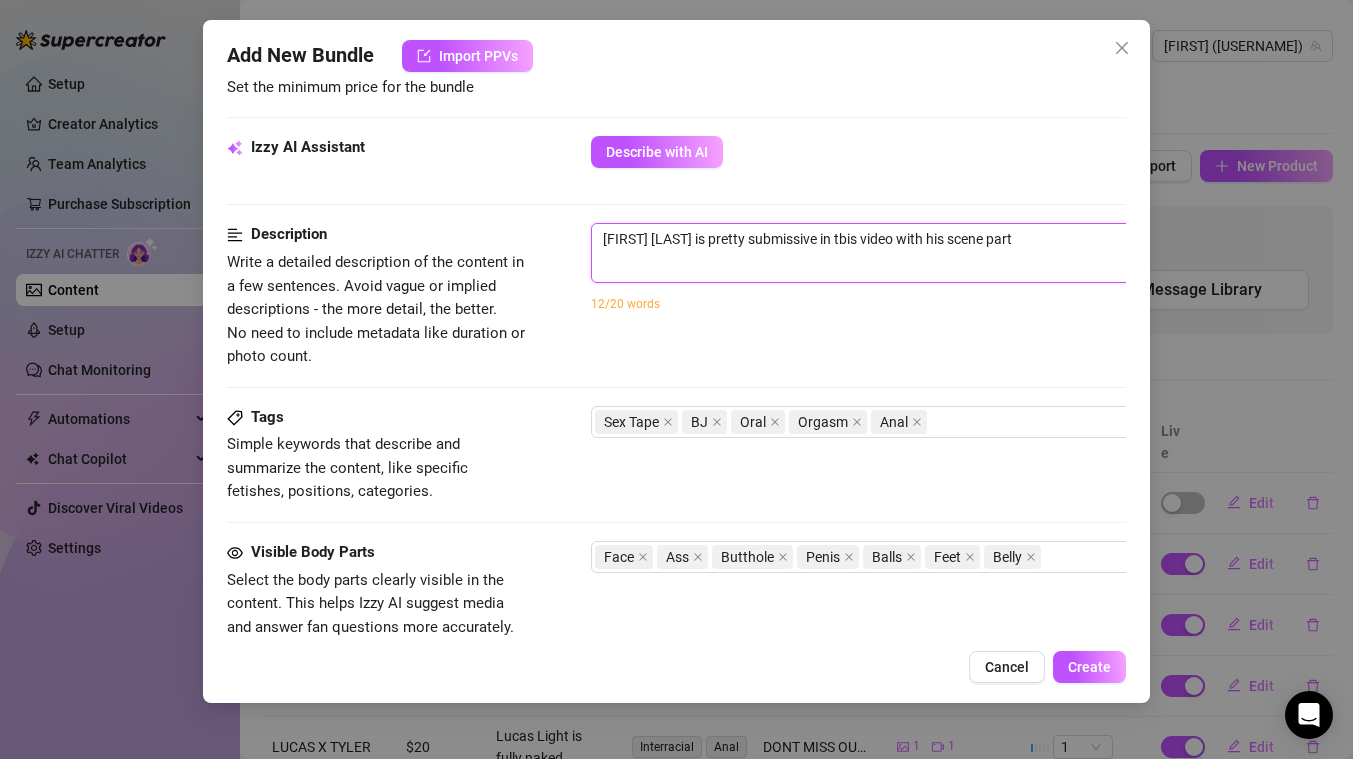 type on "[FIRST] [LAST] is pretty submissive in tbis video with his scene parter" 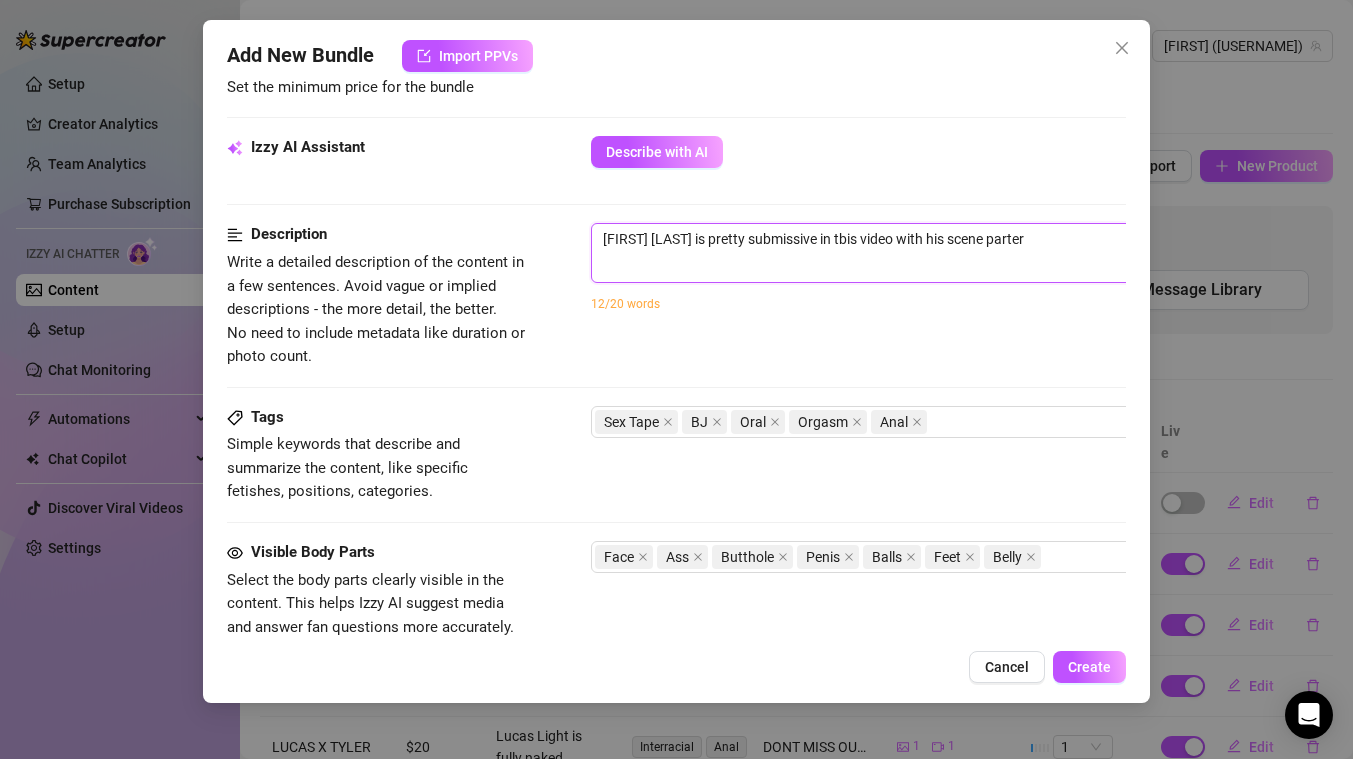 type on "[FIRST] [LAST] is pretty submissive in tbis video with his scene parter" 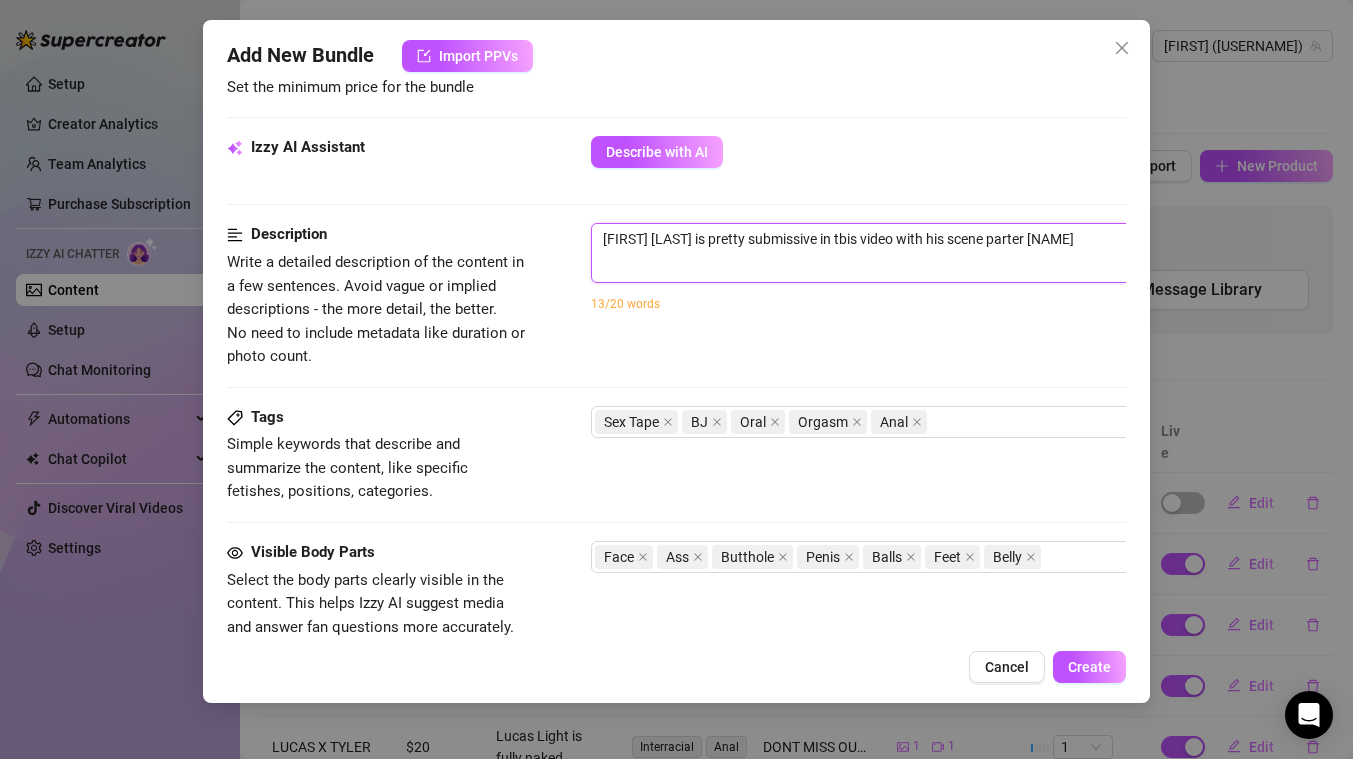 type on "[FIRST] [LAST] is pretty submissive in tbis video with his scene parter Mi" 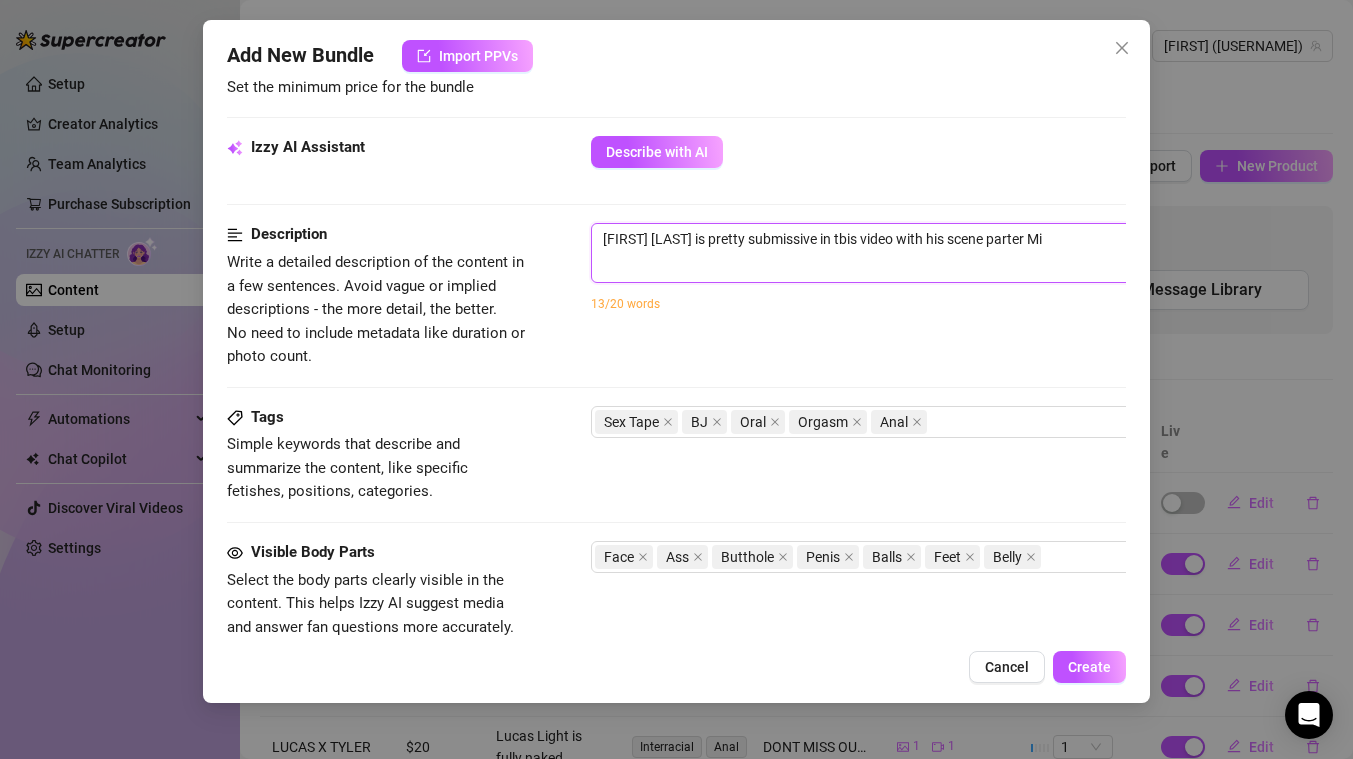 type on "[FIRST] [LAST] is pretty submissive in tbis video with his scene parter Mis" 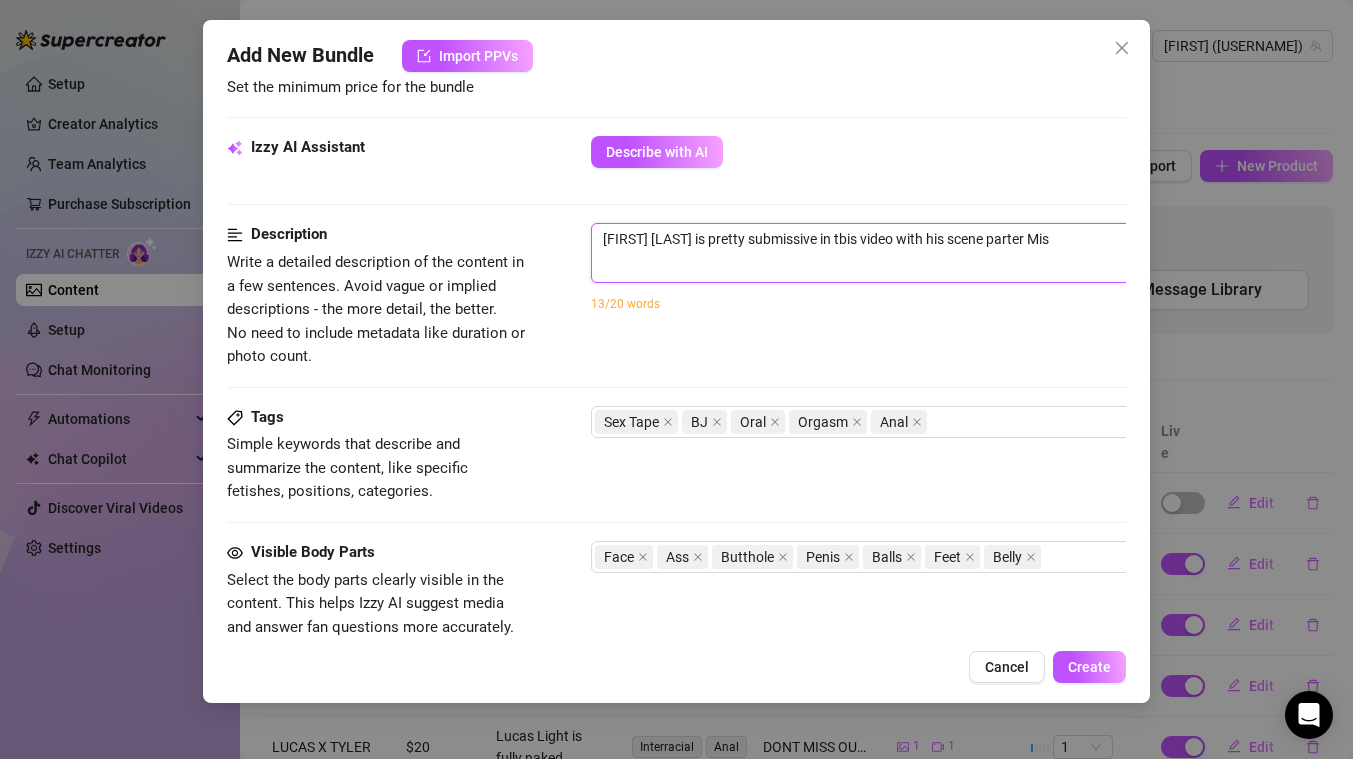 type on "[FIRST] [LAST] is pretty submissive in tbis video with his scene parter Mist" 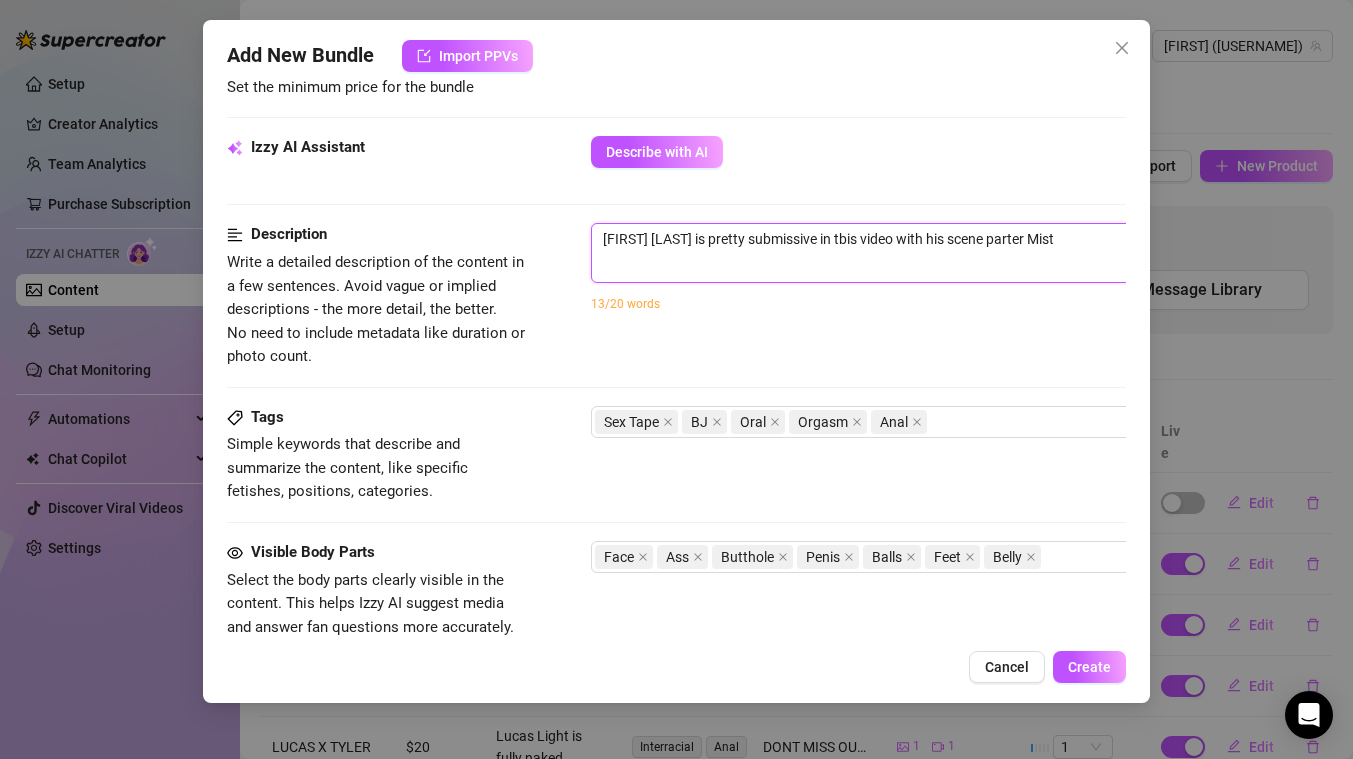 type on "[FIRST] [LAST] is pretty submissive in tbis video with his scene parter [NAME]" 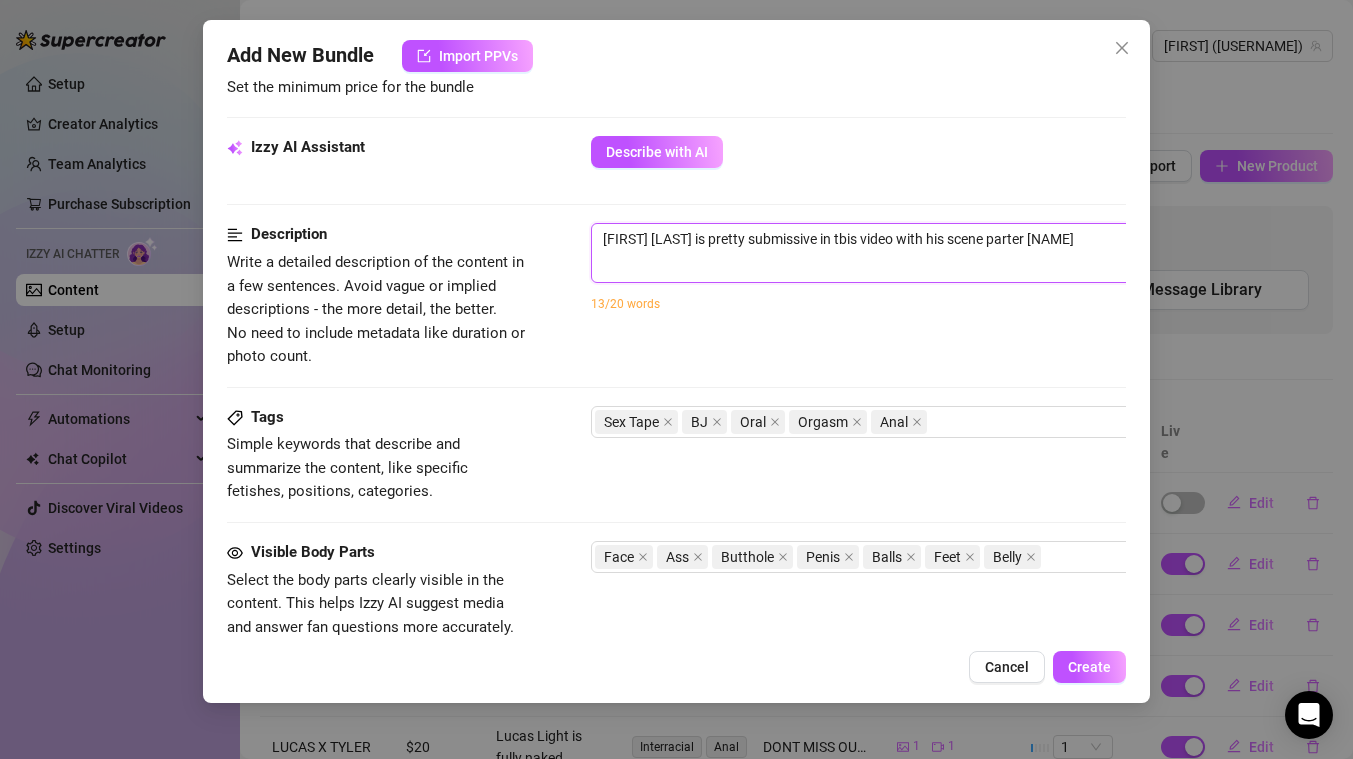 type on "[FIRST] [LAST] is pretty submissive in tbis video with his scene parter [NAME]" 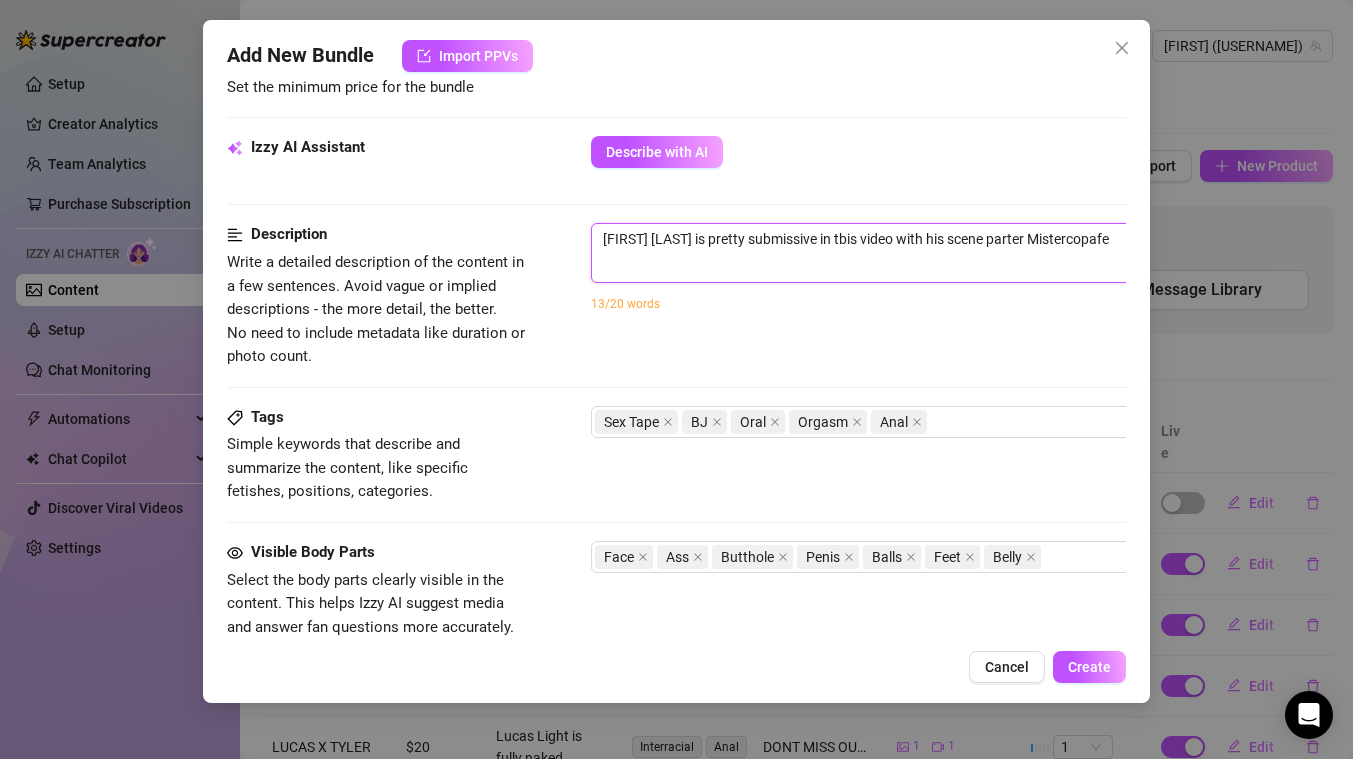type on "[FIRST] [LAST] is pretty submissive in tbis video with his scene parter [NAME]" 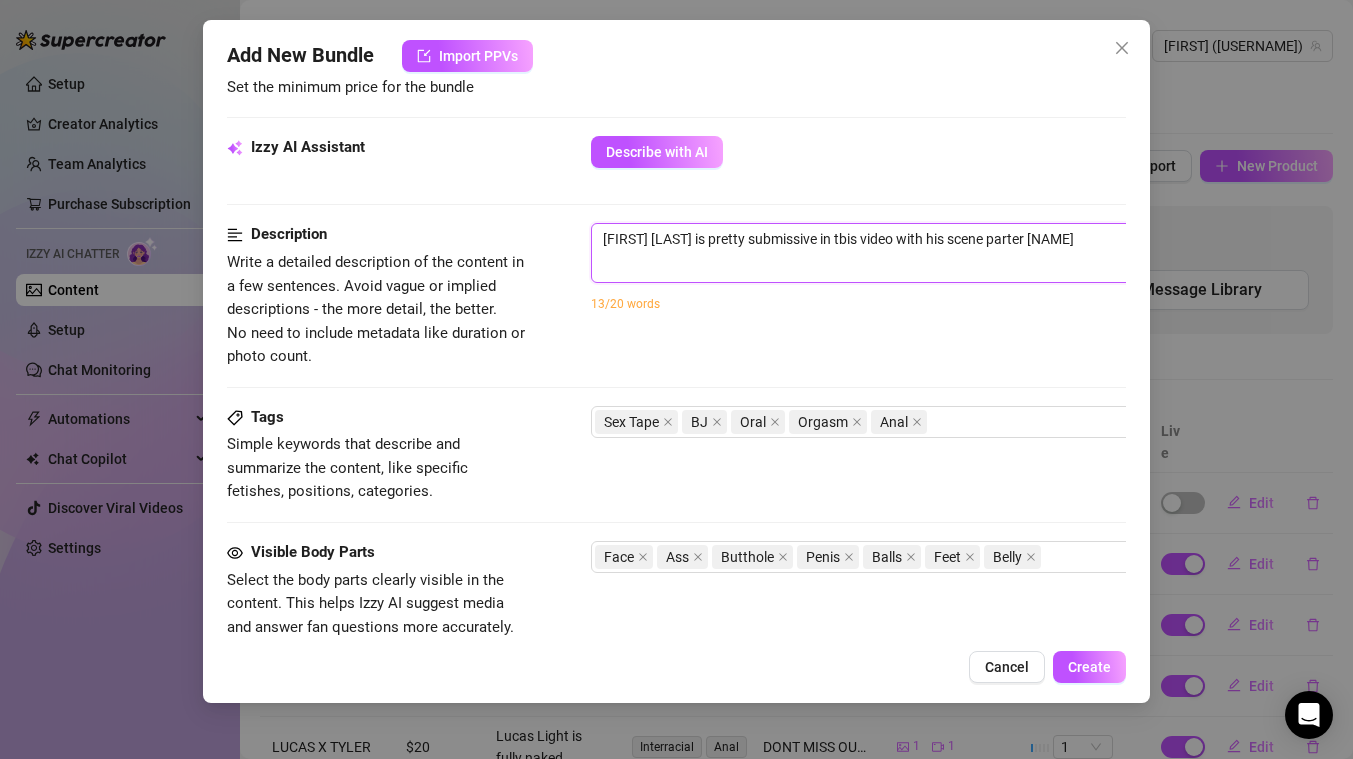 type on "[FIRST] [LAST] is pretty submissive in tbis video with his scene parter [NAME]" 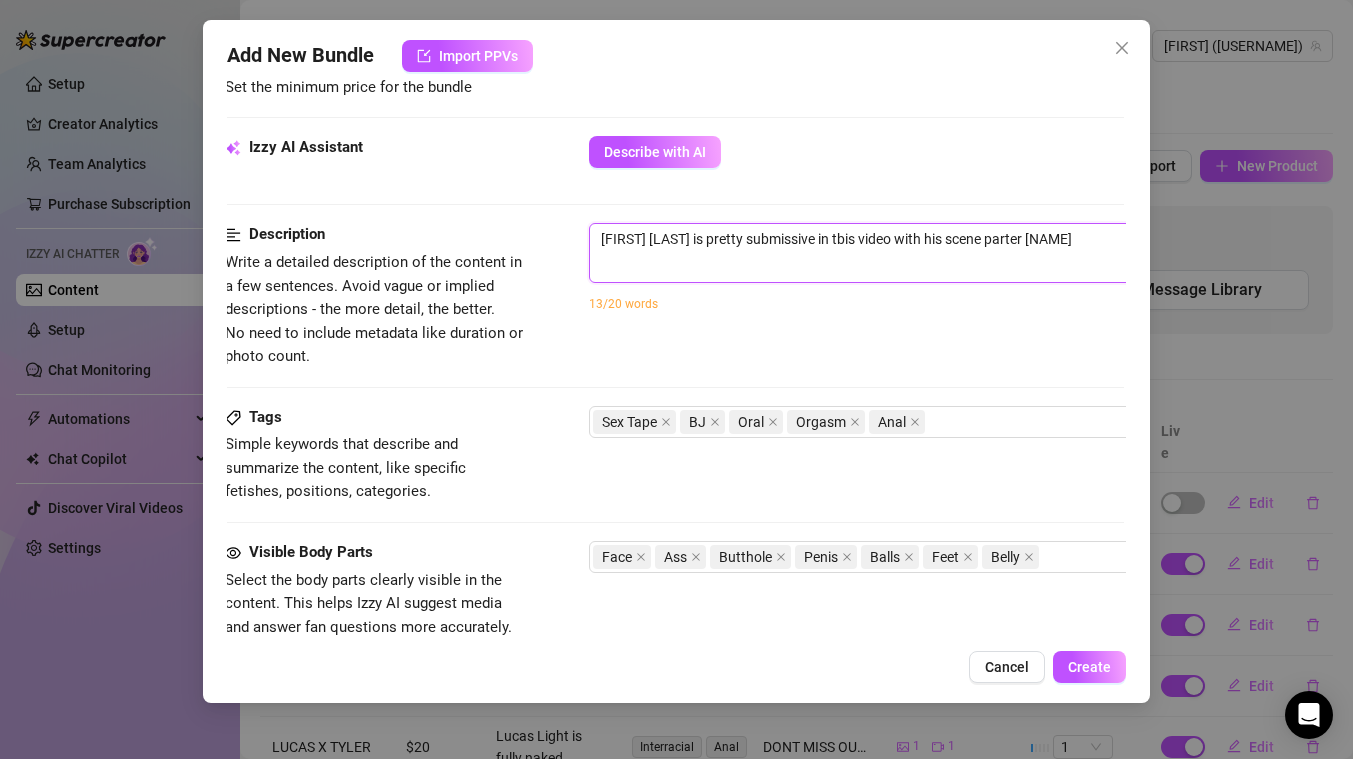 type on "[FIRST] [LAST] is pretty submissive in tbis video with his scene parter [NAME]" 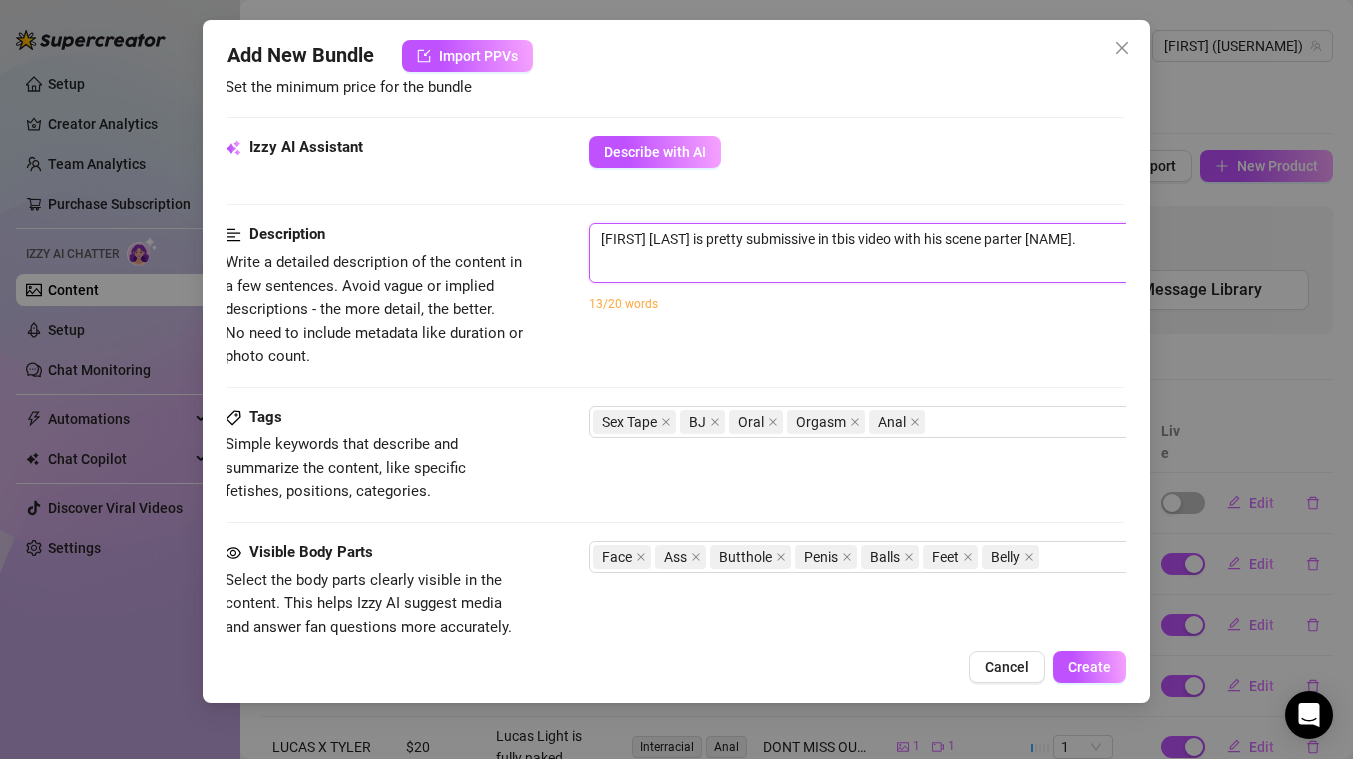type on "[FIRST] [LAST] is pretty submissive in tbis video with his scene parter [NAME]." 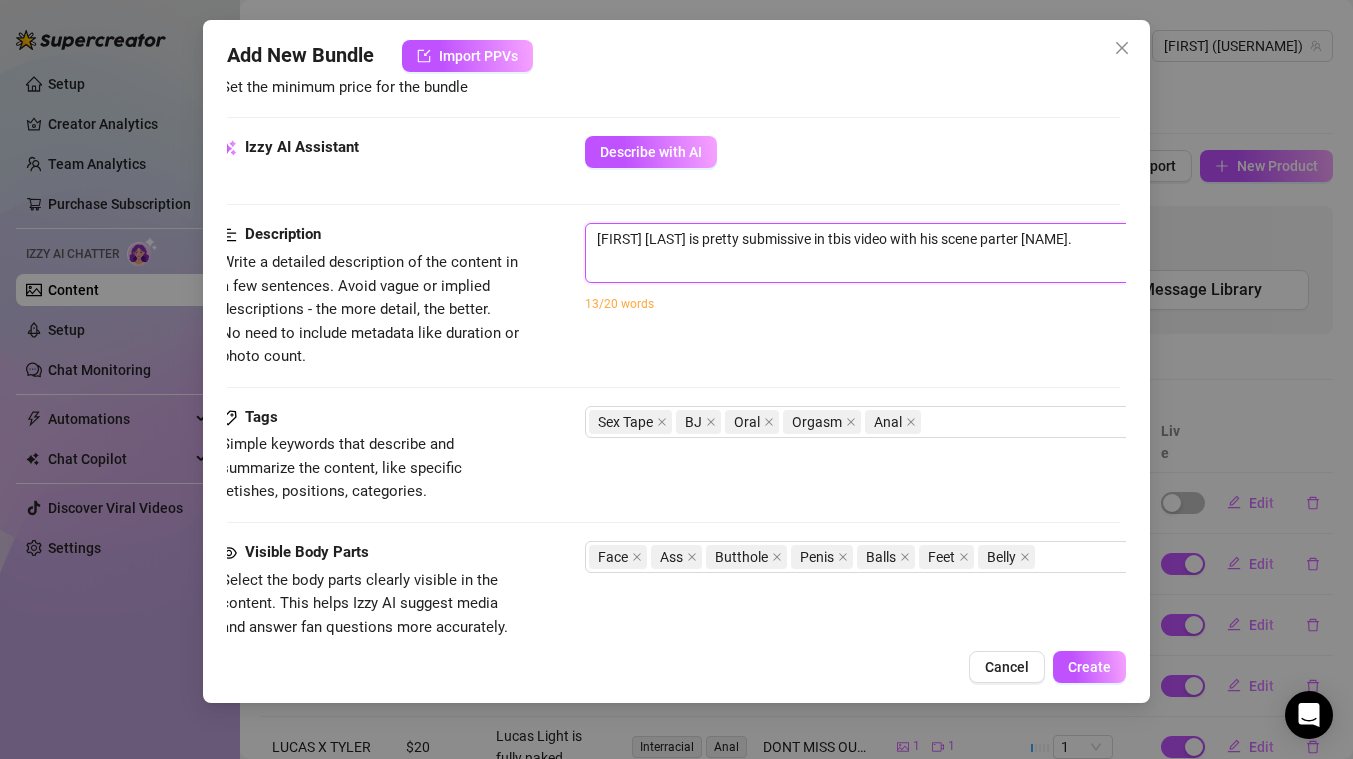 type on "[FIRST] [LAST] is pretty submissive in tbis video with his scene parter [NAME]. T" 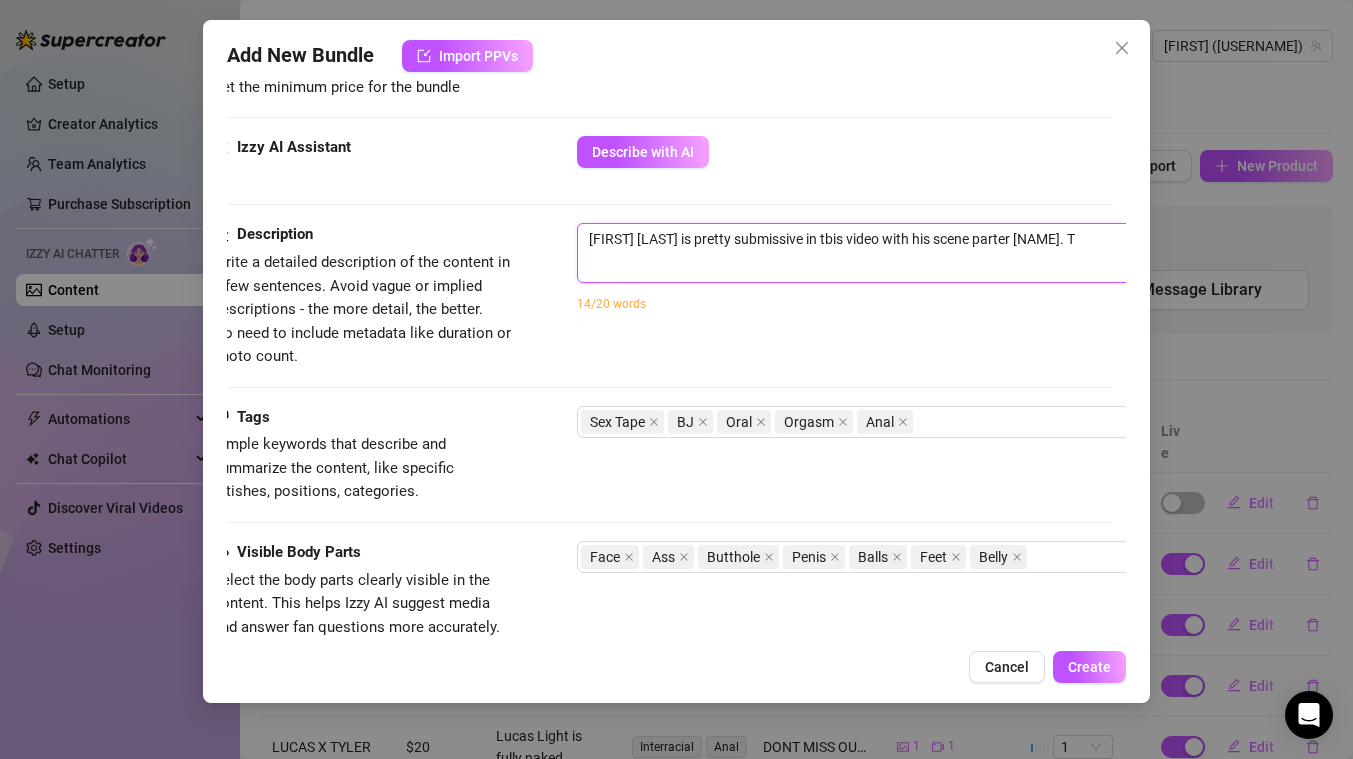 type 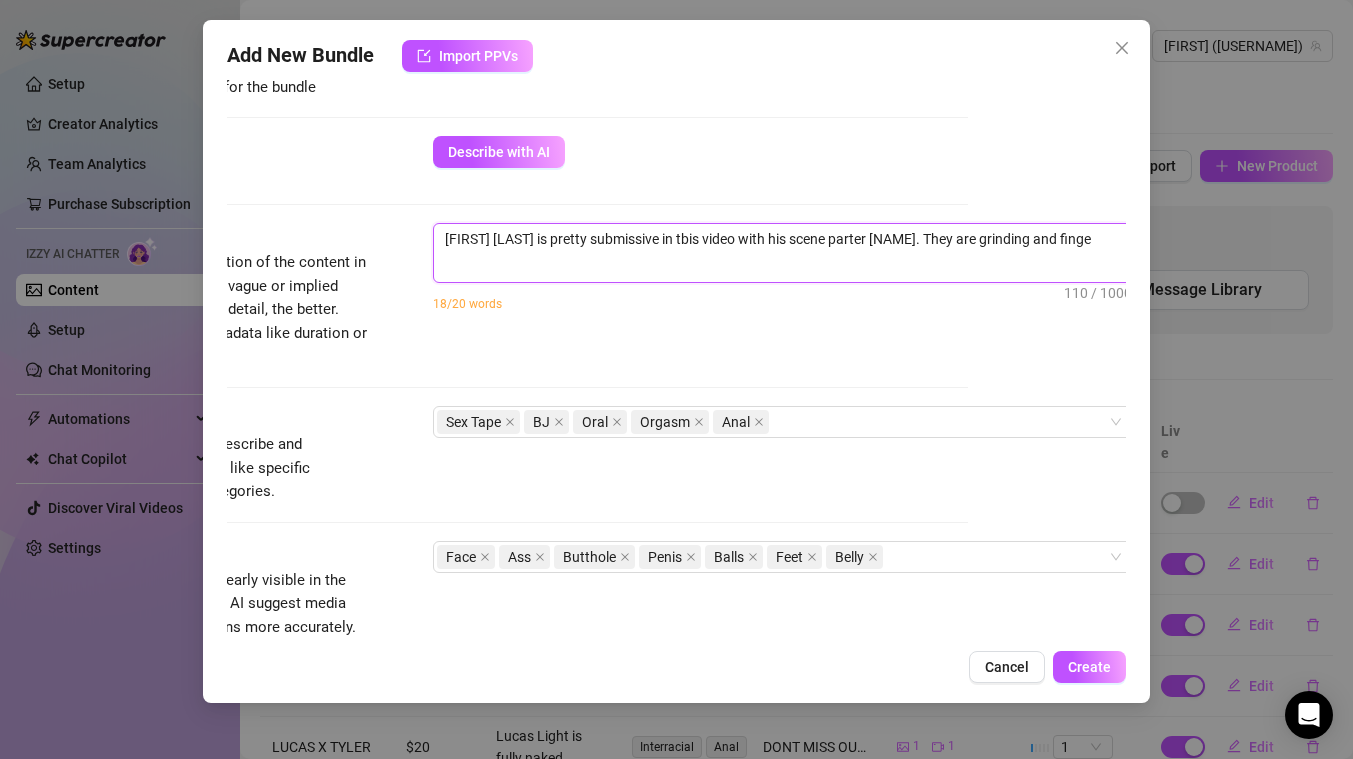 scroll, scrollTop: 678, scrollLeft: 166, axis: both 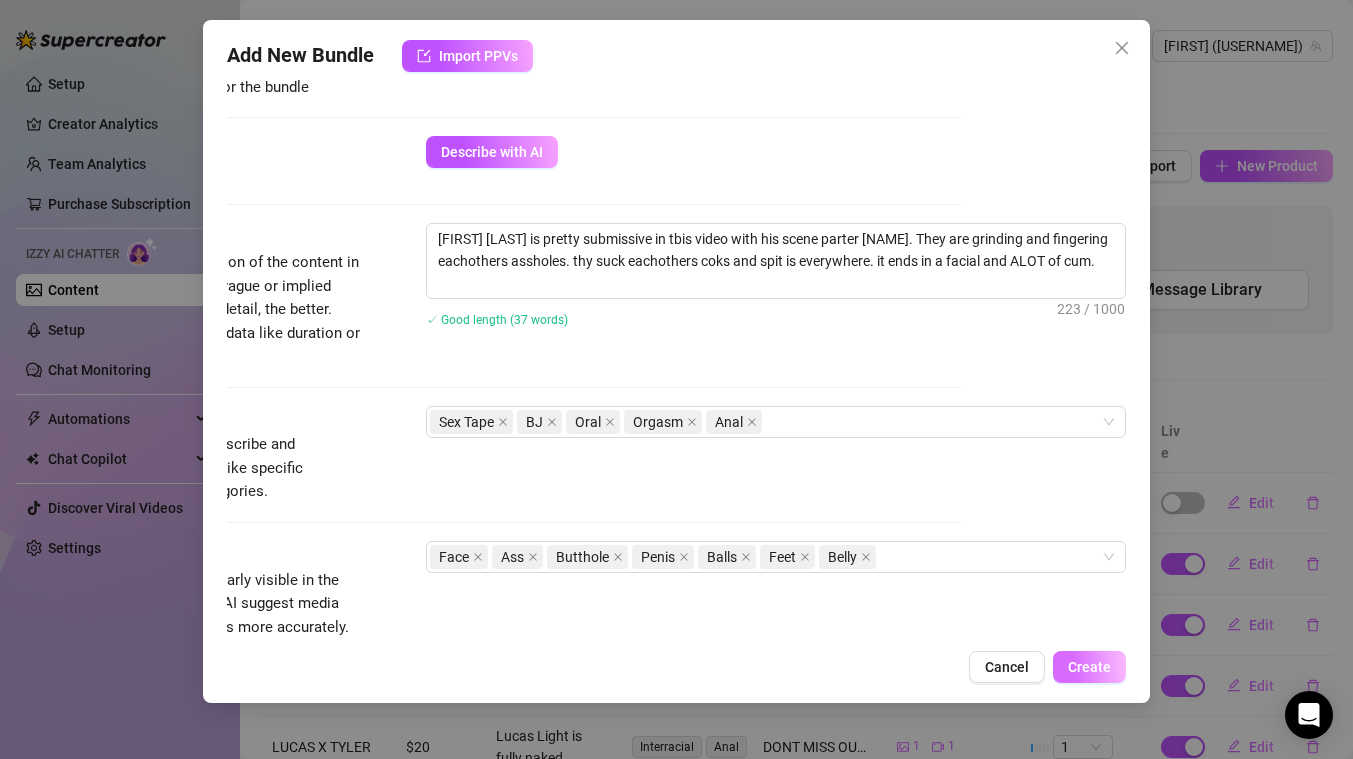 click on "Create" at bounding box center (1089, 667) 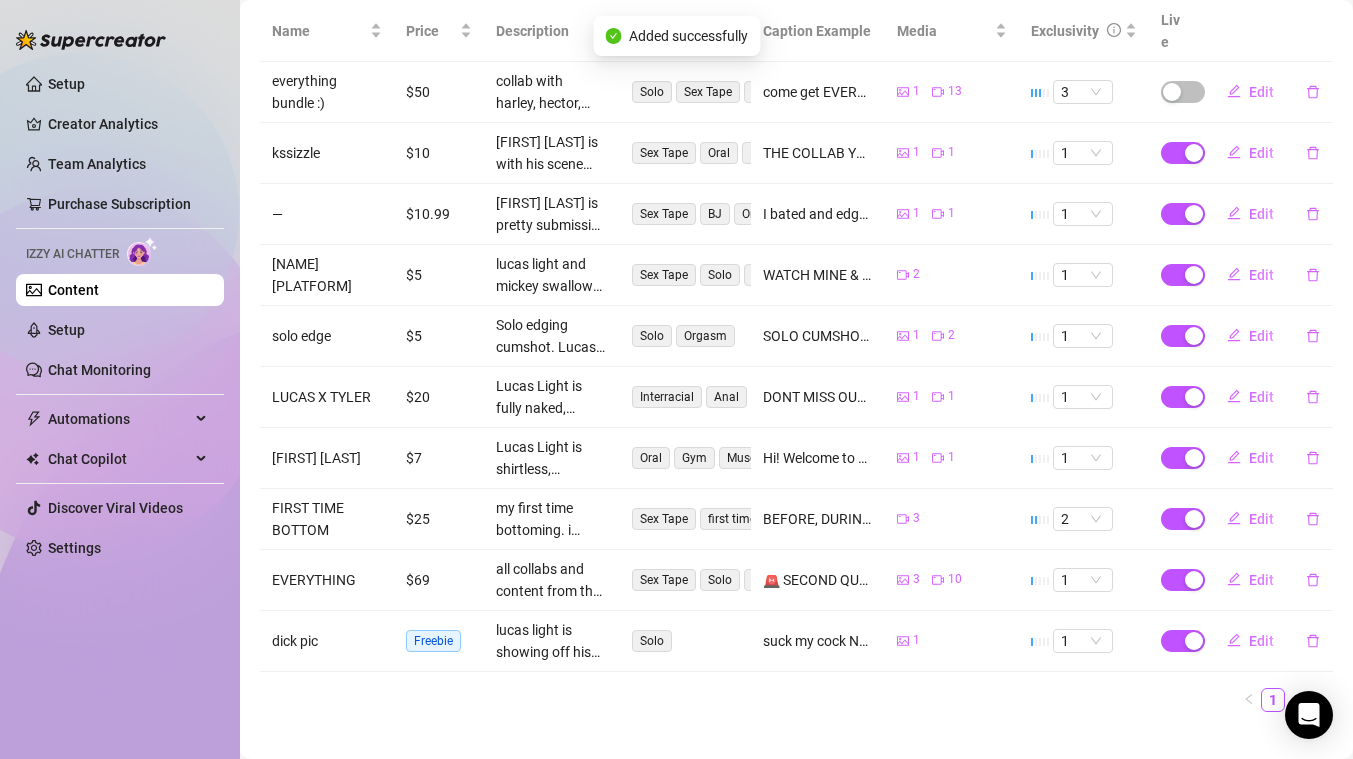 scroll, scrollTop: 413, scrollLeft: 0, axis: vertical 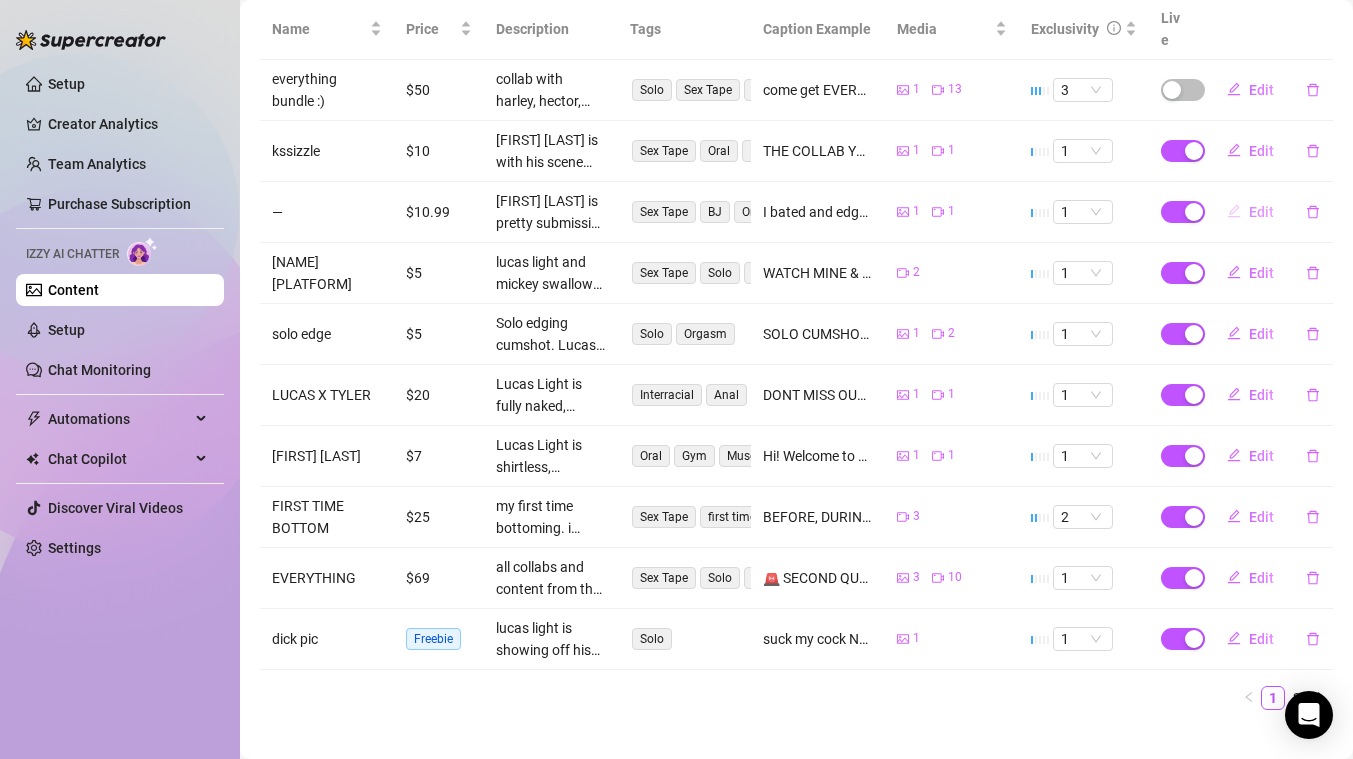 click on "Edit" at bounding box center (1261, 212) 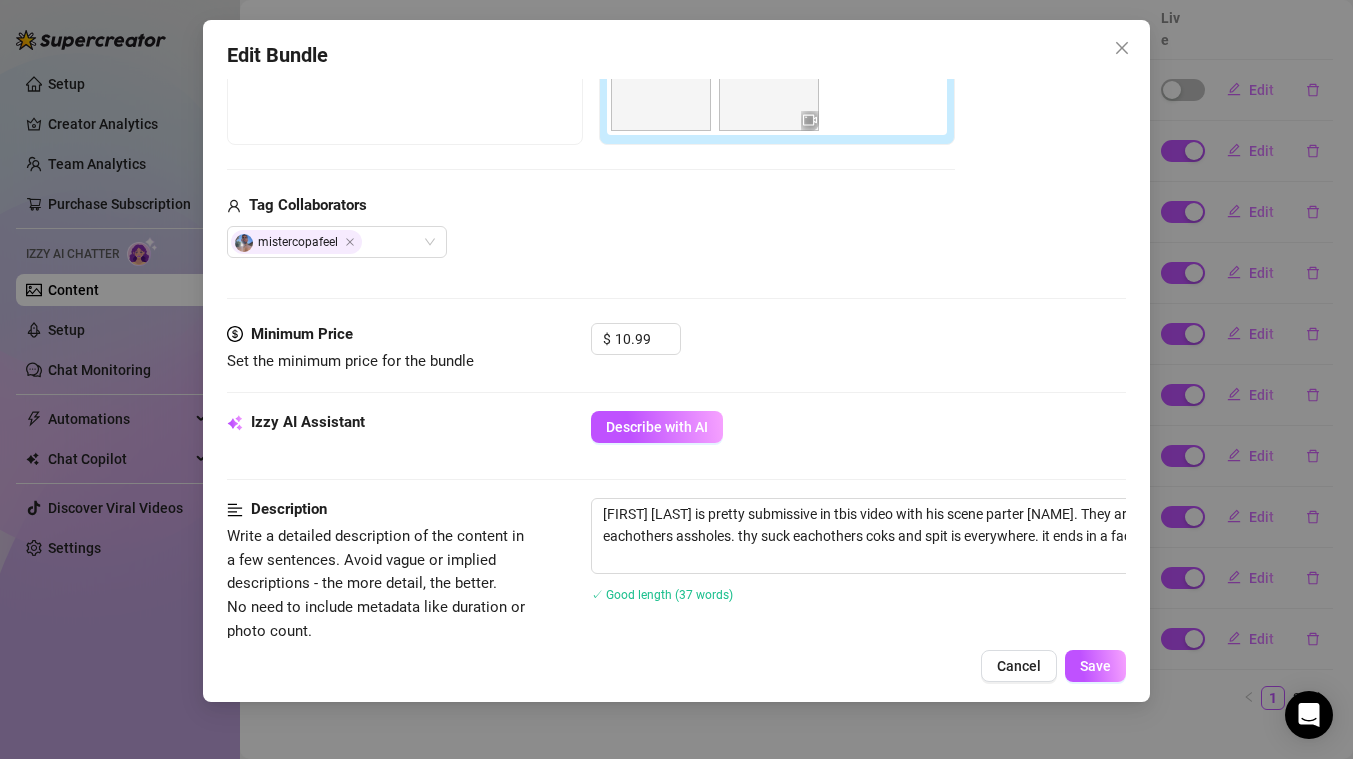 scroll, scrollTop: 422, scrollLeft: 0, axis: vertical 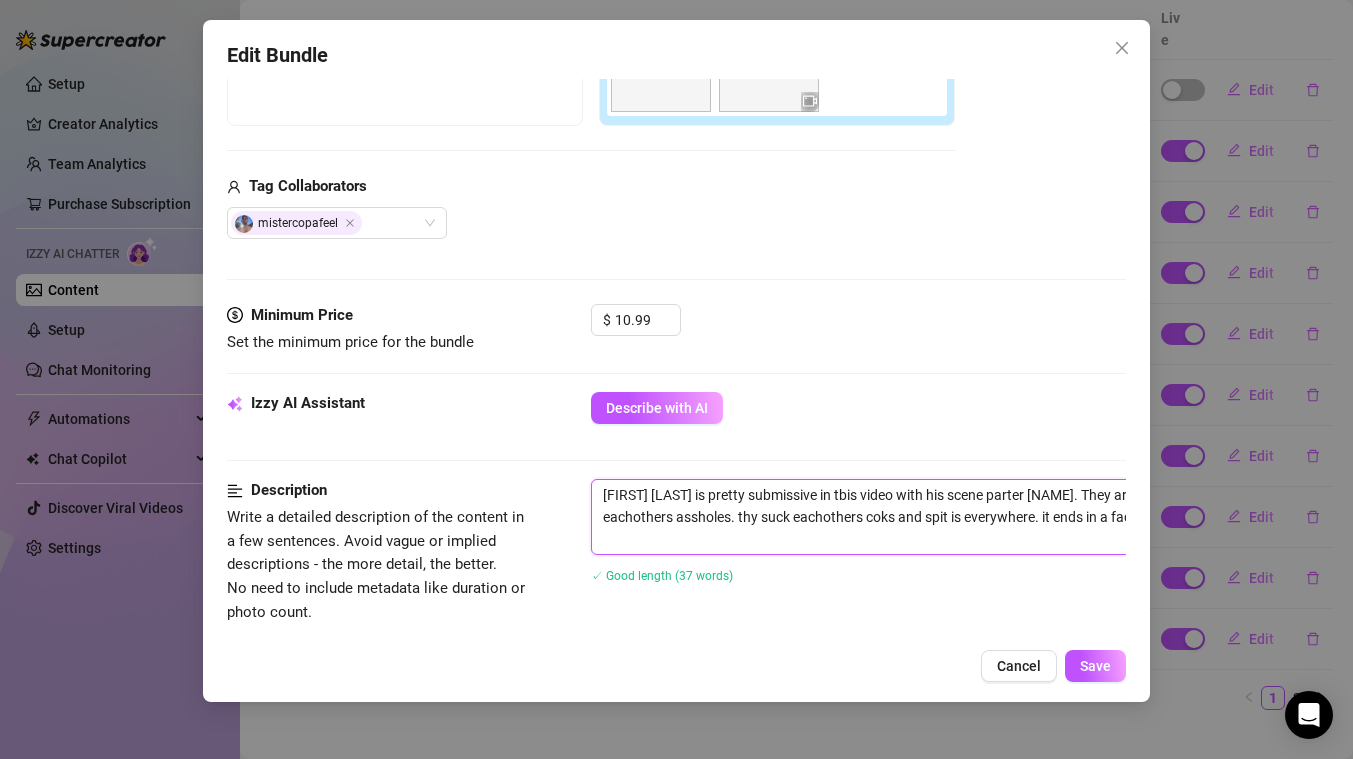 click on "[FIRST] [LAST] is pretty submissive in tbis video with his scene parter [NAME]. They are grinding and fingering eachothers assholes. thy suck eachothers coks and spit is everywhere. it ends in a facial and ALOT of cum." at bounding box center (941, 517) 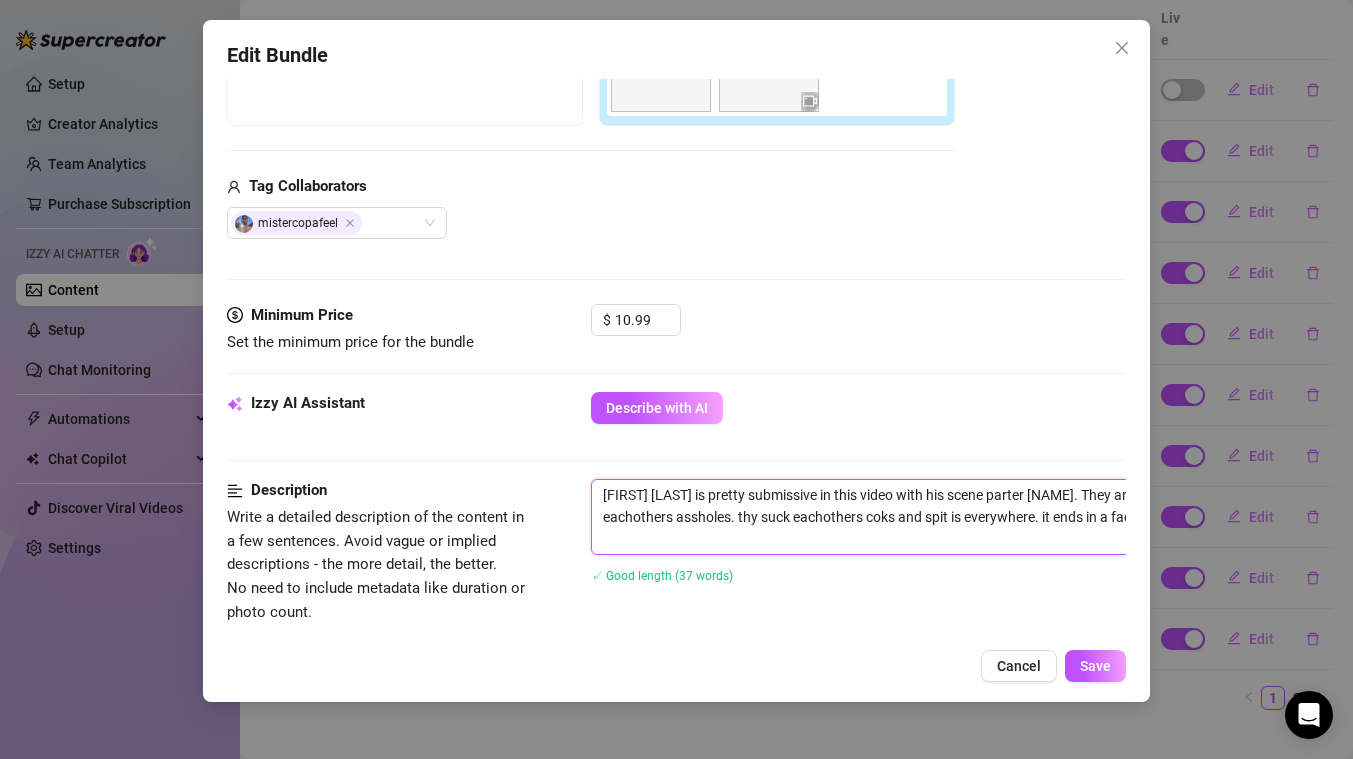 click on "[FIRST] [LAST] is pretty submissive in this video with his scene parter [NAME]. They are grinding and fingering eachothers assholes. thy suck eachothers coks and spit is everywhere. it ends in a facial and ALOT of cum." at bounding box center [941, 517] 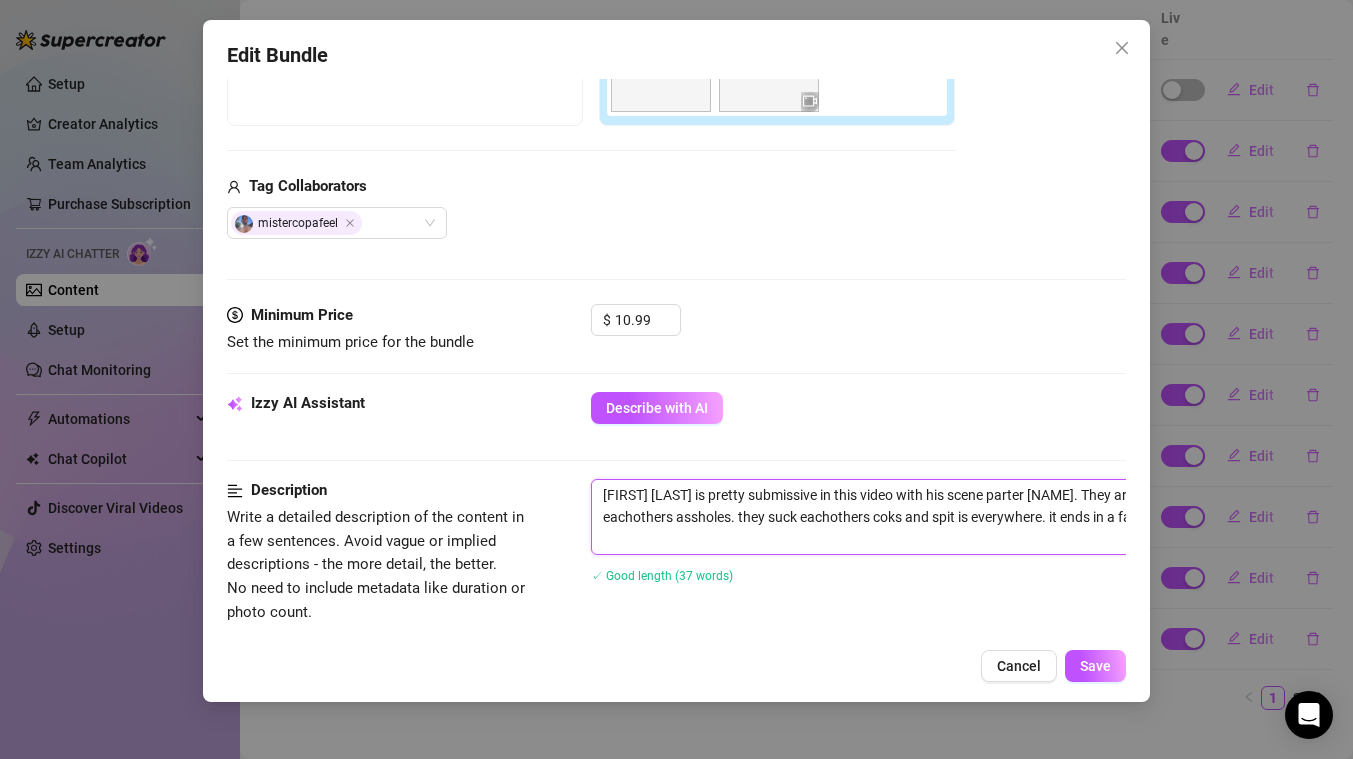 click on "[FIRST] [LAST] is pretty submissive in this video with his scene parter [NAME]. They are grinding and fingering eachothers assholes. they suck eachothers coks and spit is everywhere. it ends in a facial and ALOT of cum." at bounding box center [941, 517] 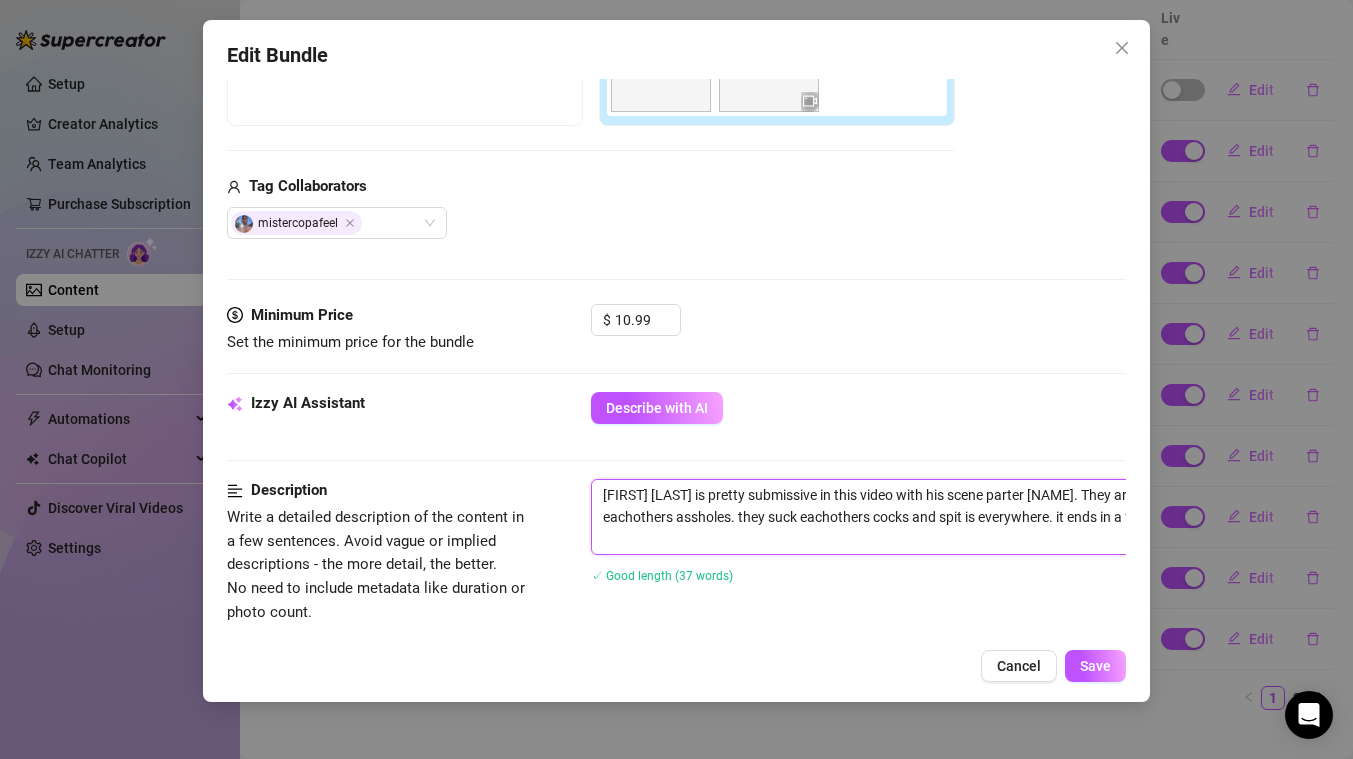 click on "[FIRST] [LAST] is pretty submissive in this video with his scene parter [NAME]. They are grinding and fingering eachothers assholes. they suck eachothers cocks and spit is everywhere. it ends in a facial and ALOT of cum." at bounding box center (941, 517) 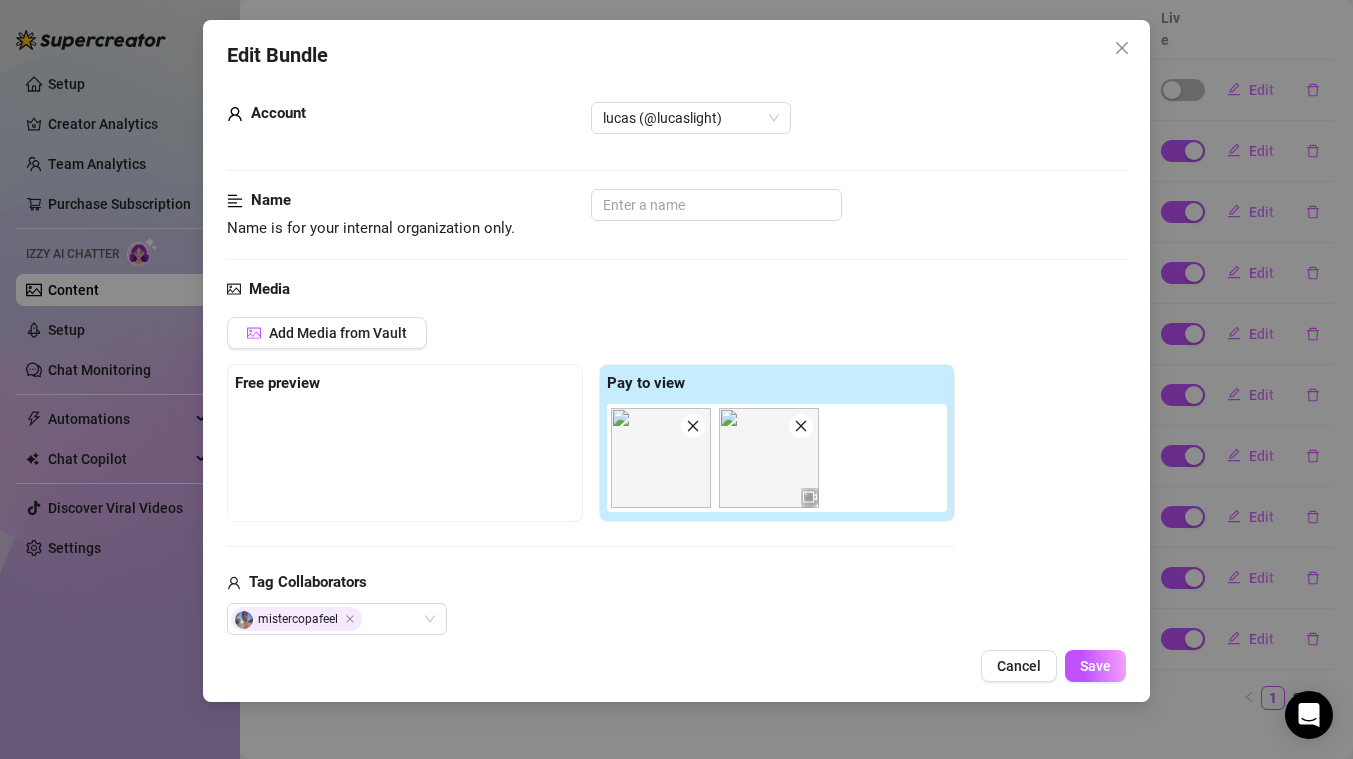 scroll, scrollTop: 0, scrollLeft: 0, axis: both 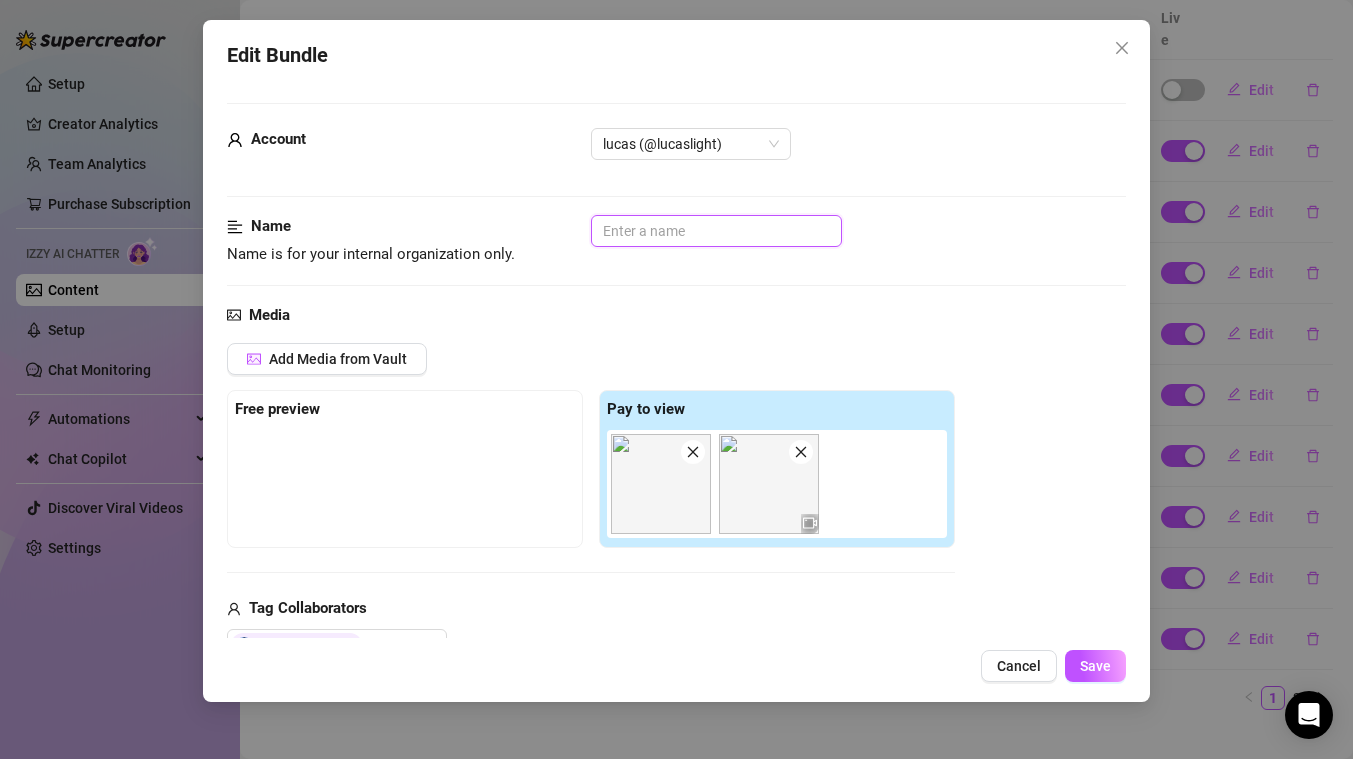 click at bounding box center (716, 231) 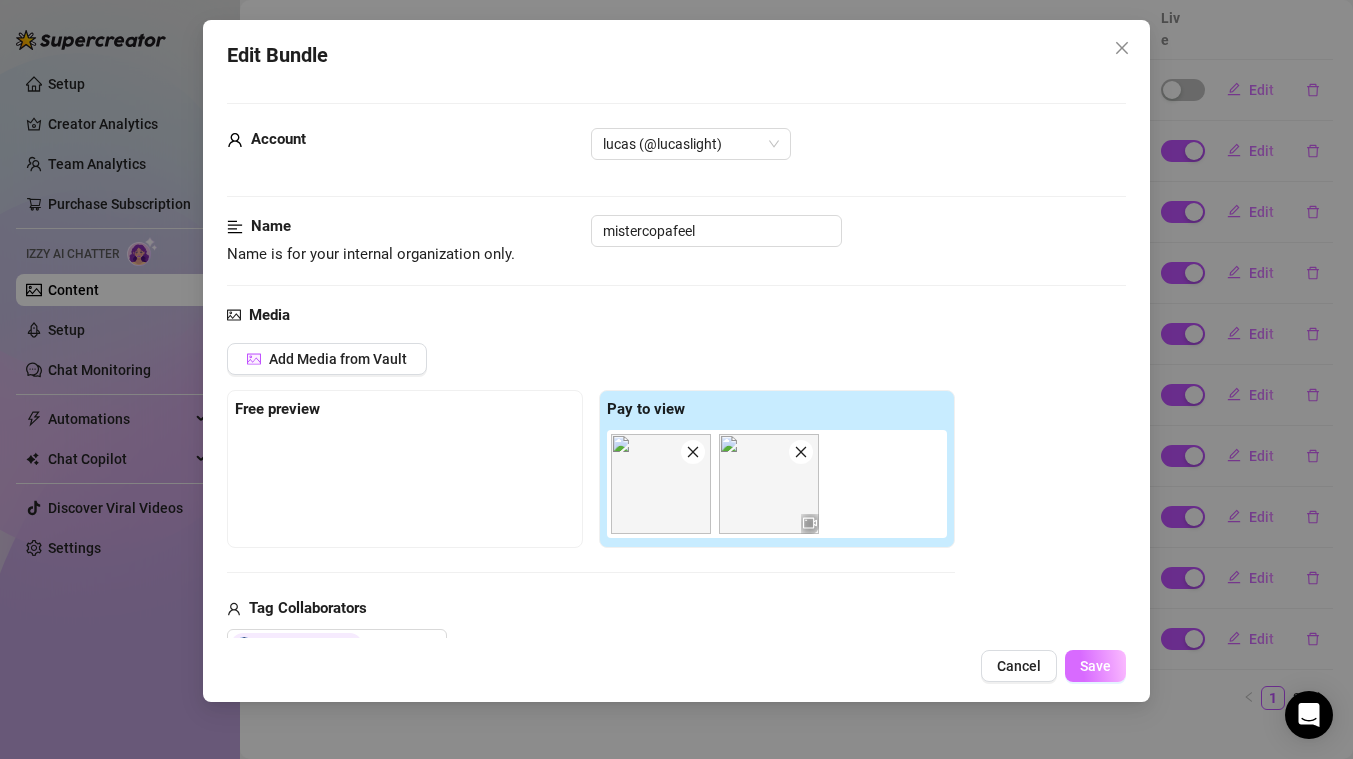 click on "Save" at bounding box center (1095, 666) 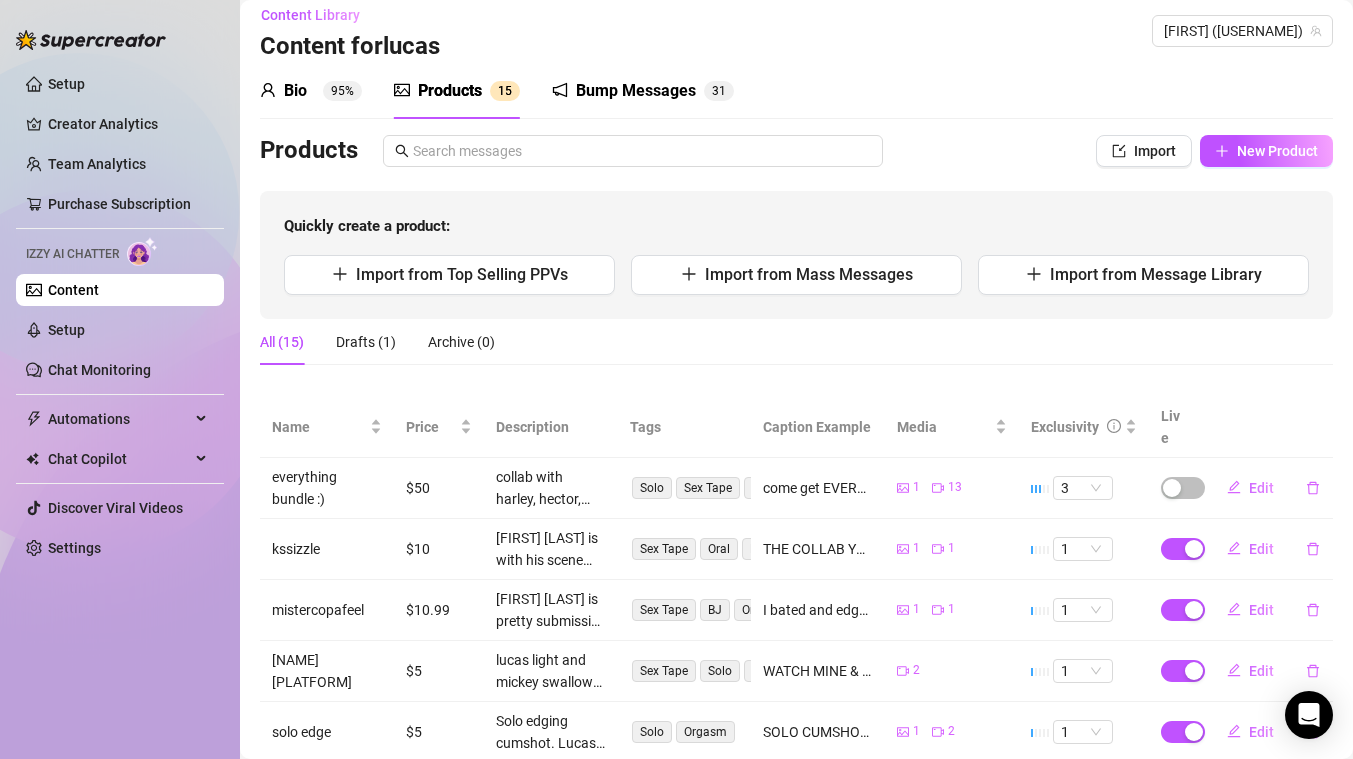 scroll, scrollTop: 14, scrollLeft: 0, axis: vertical 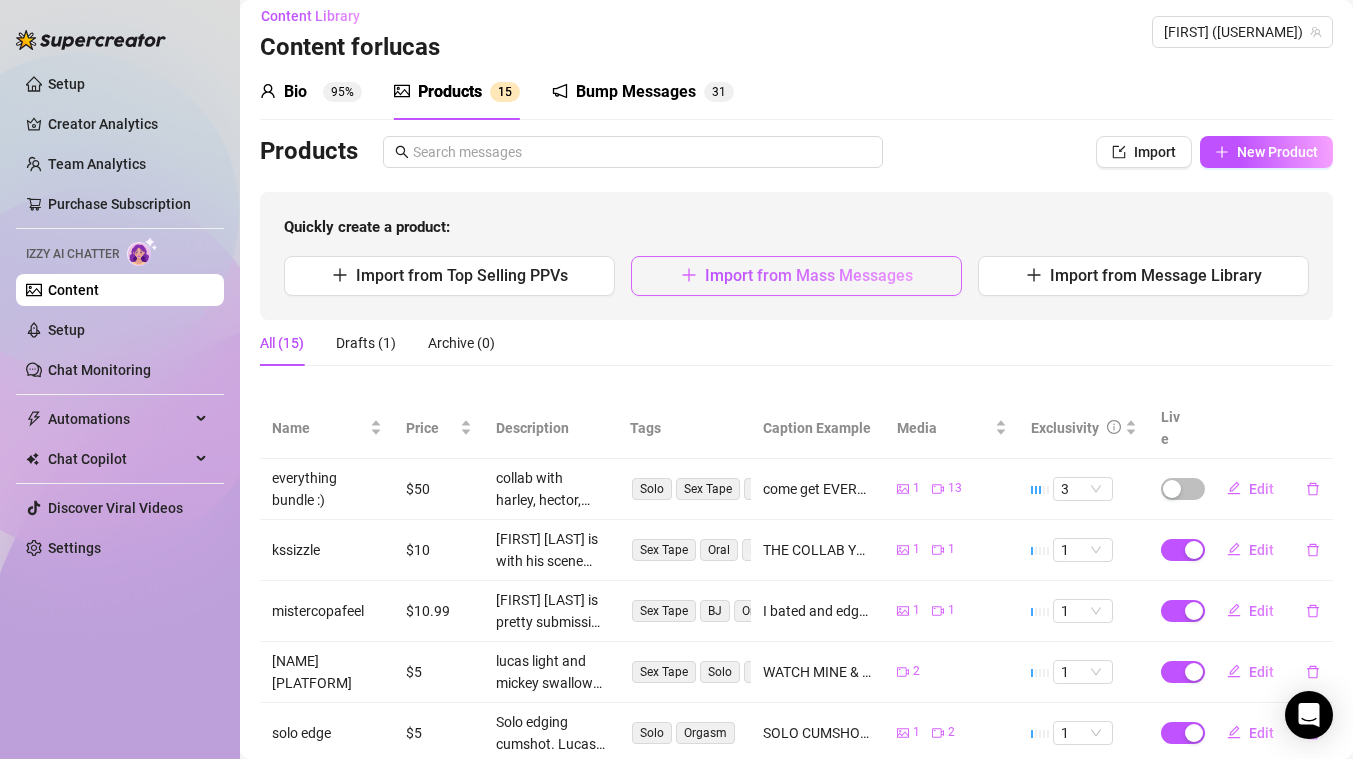 click on "Import from Mass Messages" at bounding box center (809, 275) 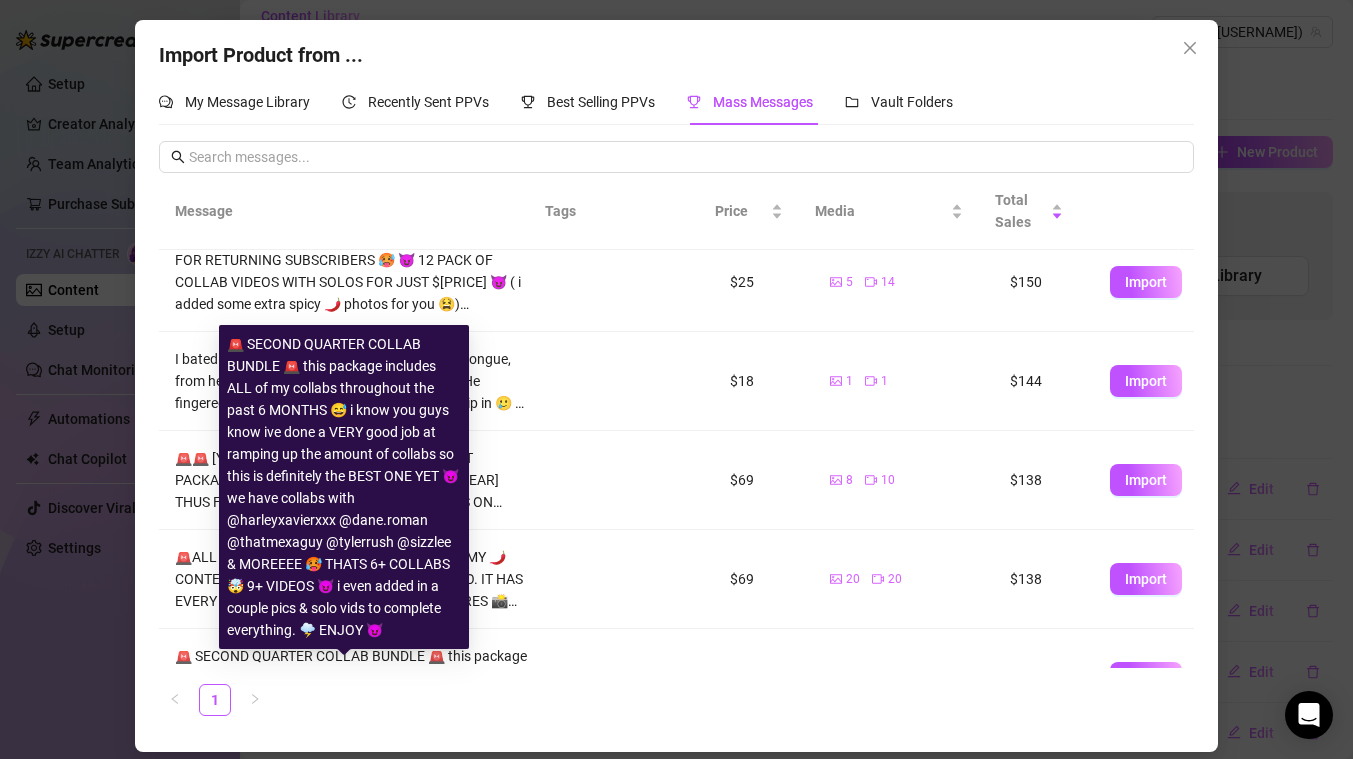 scroll, scrollTop: 0, scrollLeft: 0, axis: both 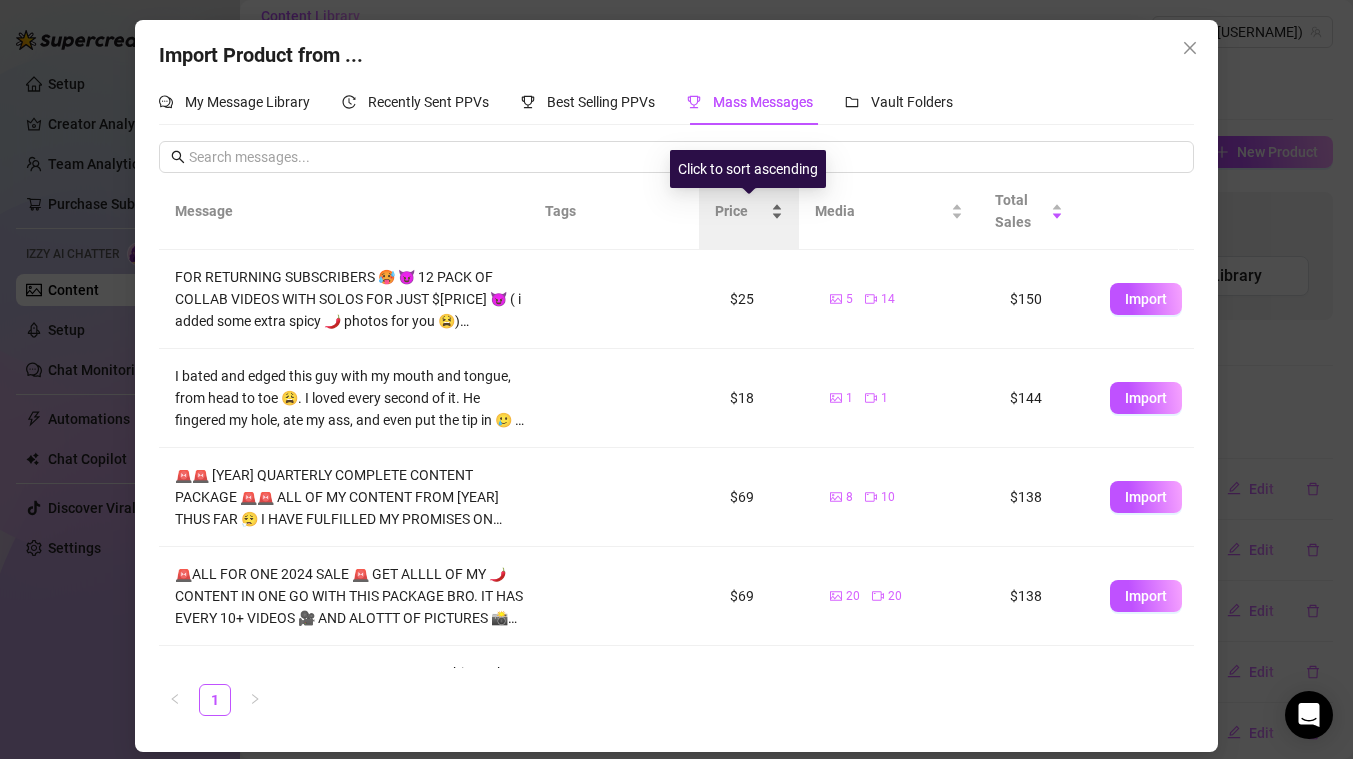 click on "Price" at bounding box center (749, 211) 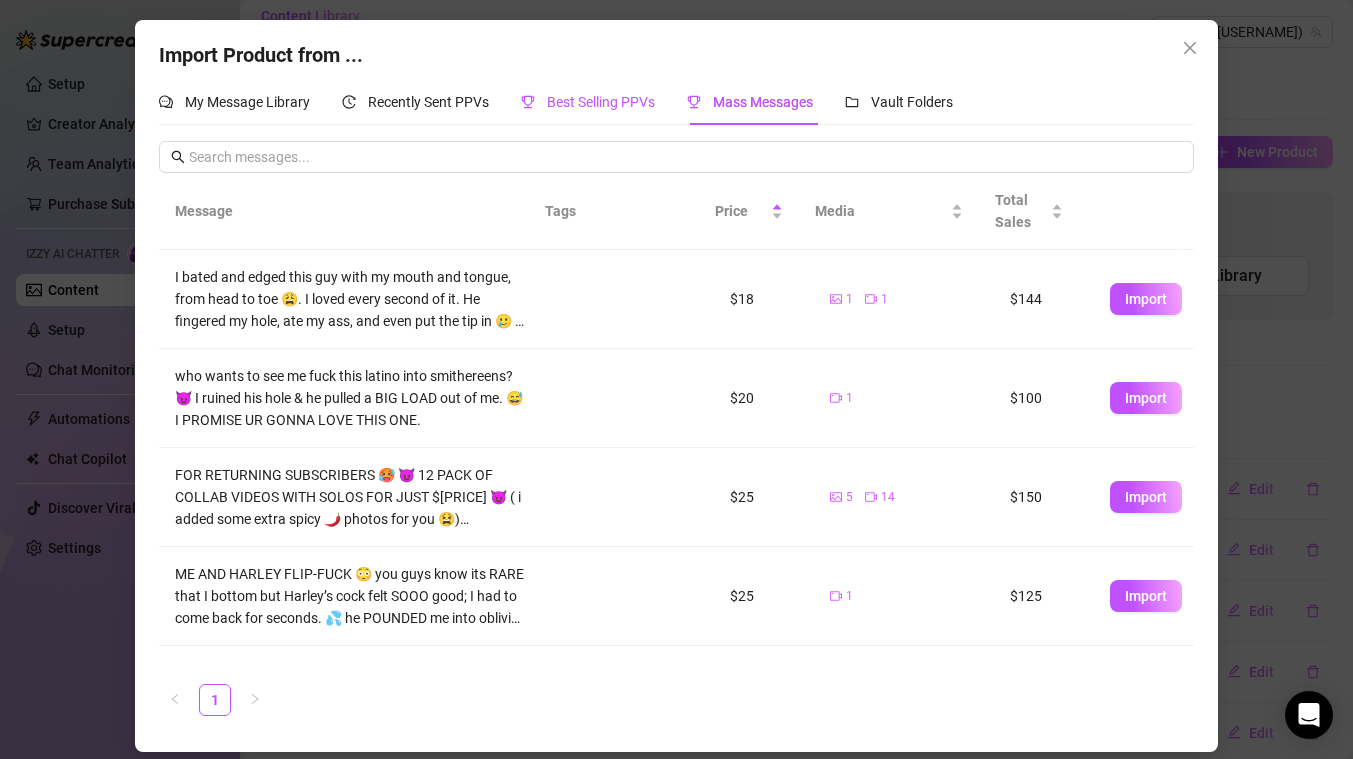 click on "Best Selling PPVs" at bounding box center [601, 102] 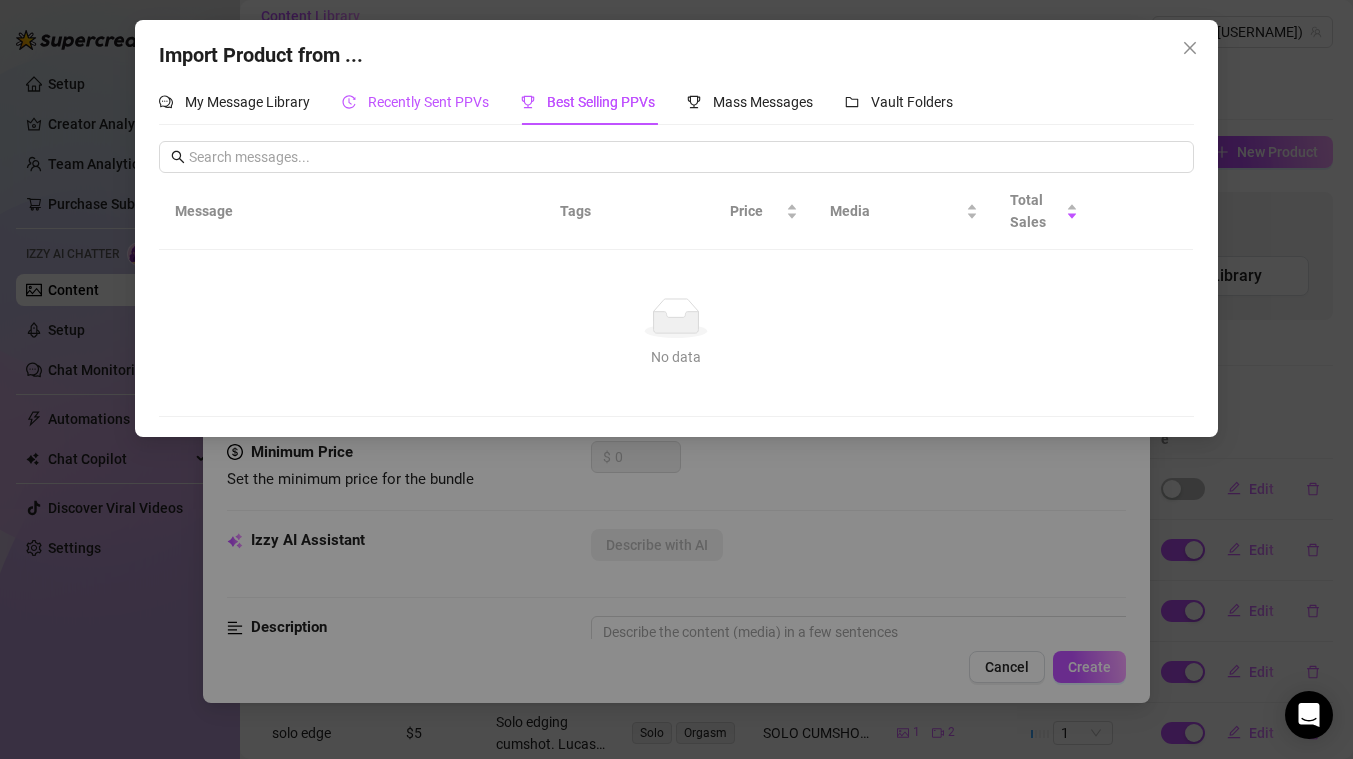 click on "Recently Sent PPVs" at bounding box center (428, 102) 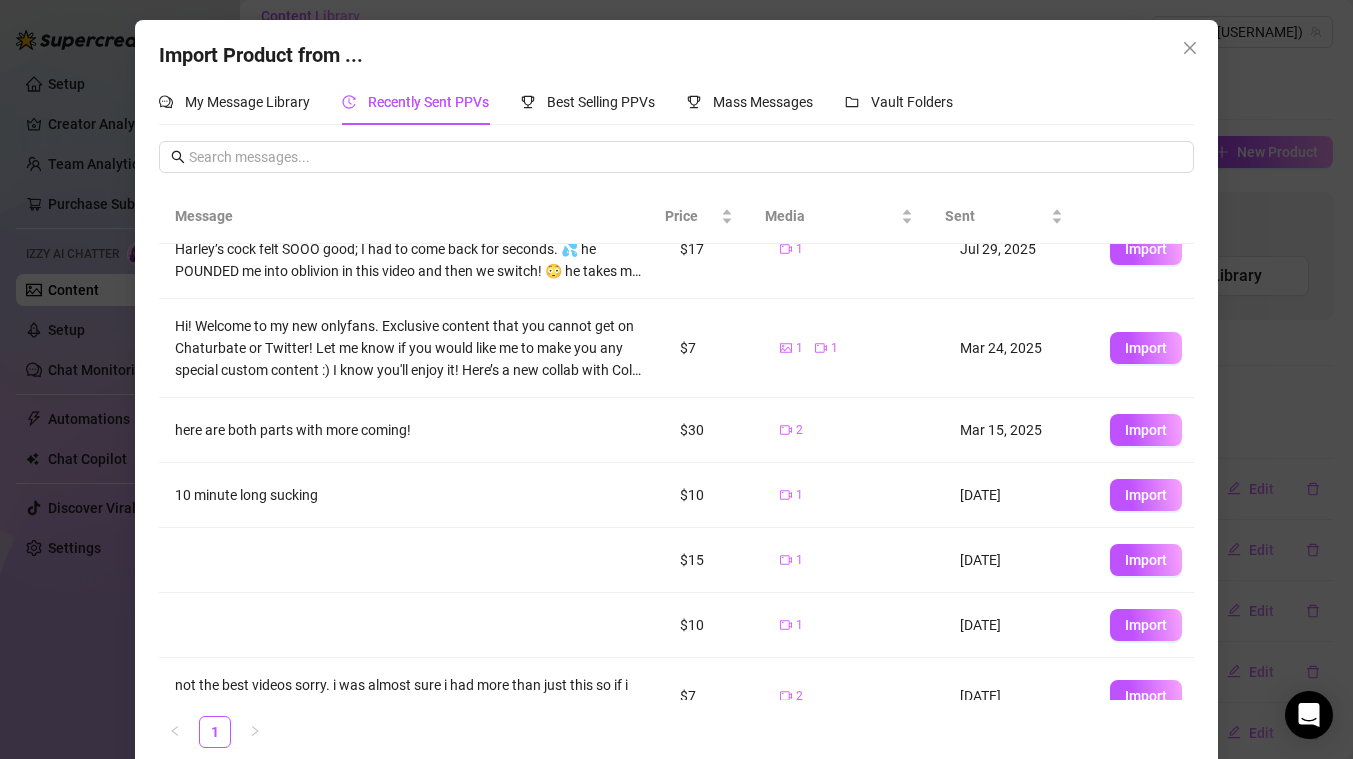 scroll, scrollTop: 0, scrollLeft: 0, axis: both 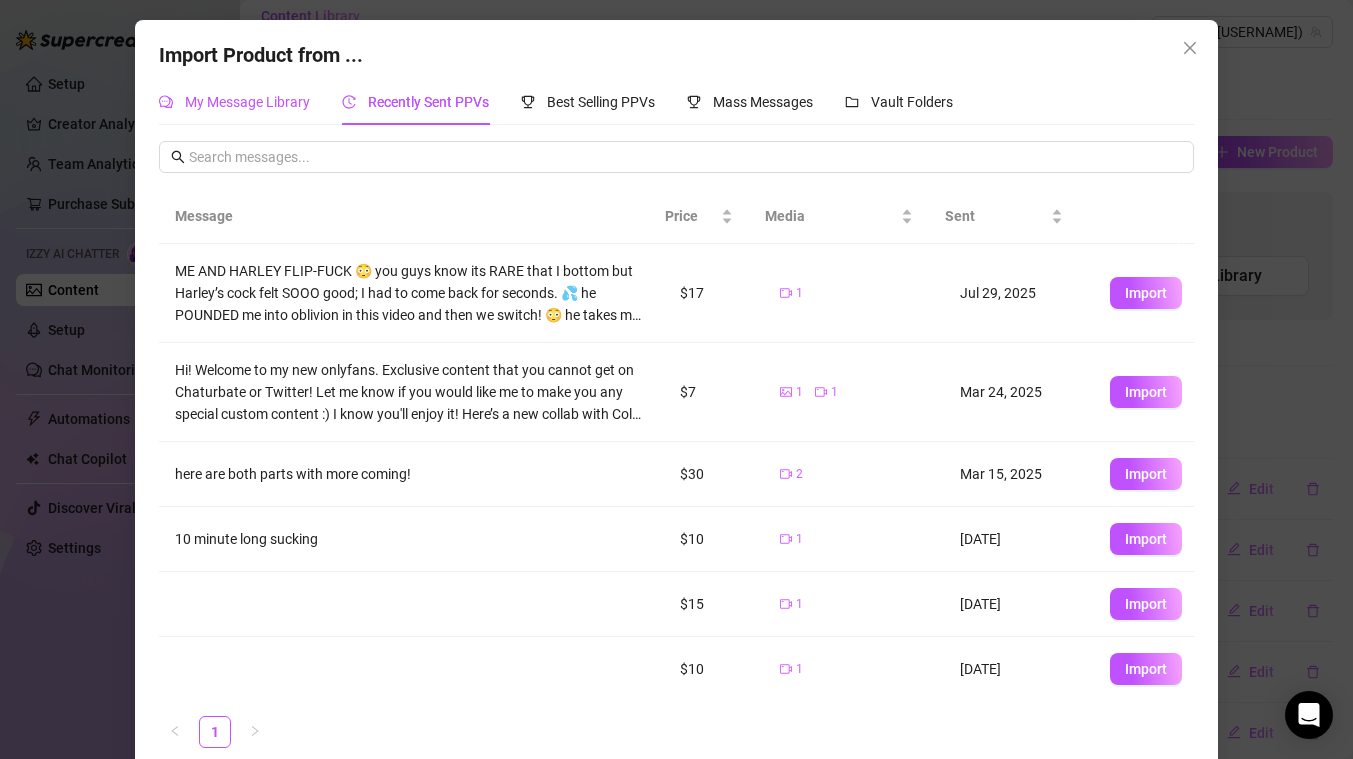 click on "My Message Library" at bounding box center (247, 102) 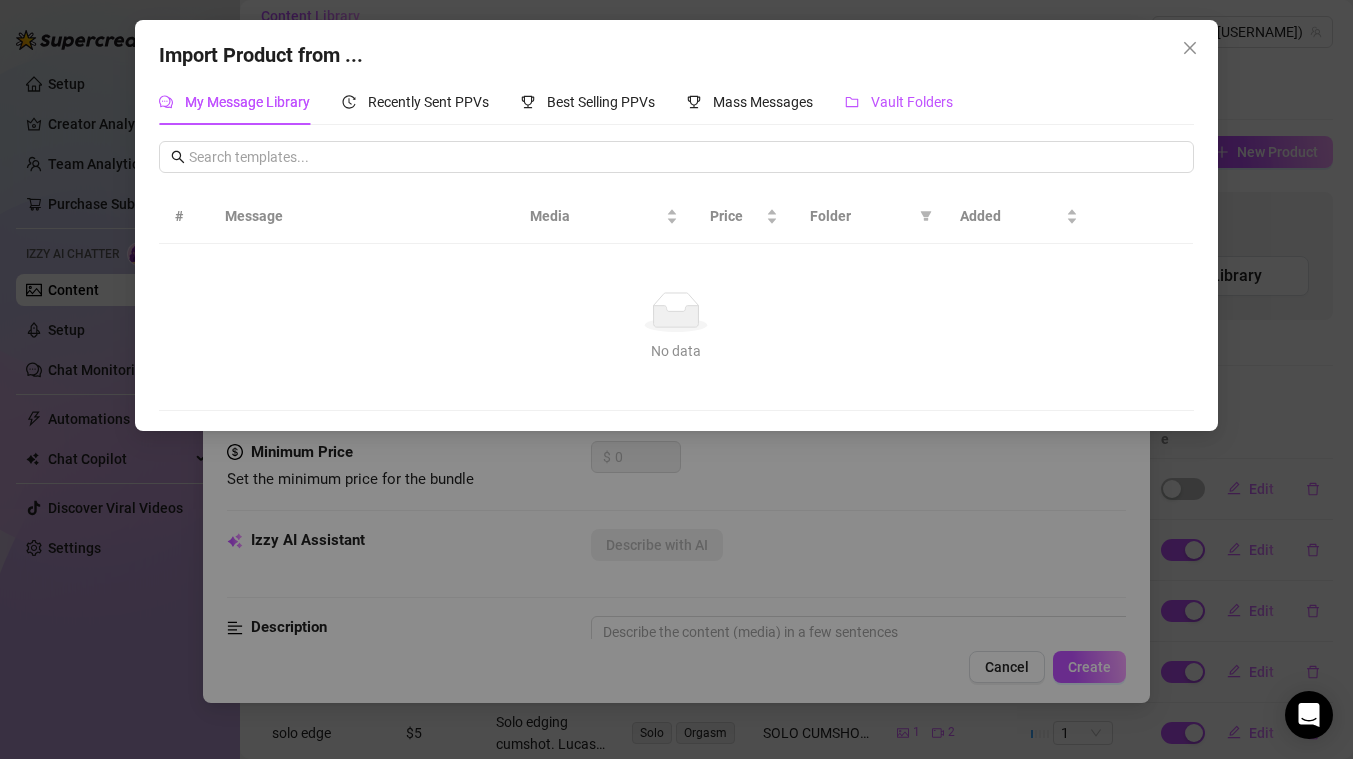 click on "Vault Folders" at bounding box center [912, 102] 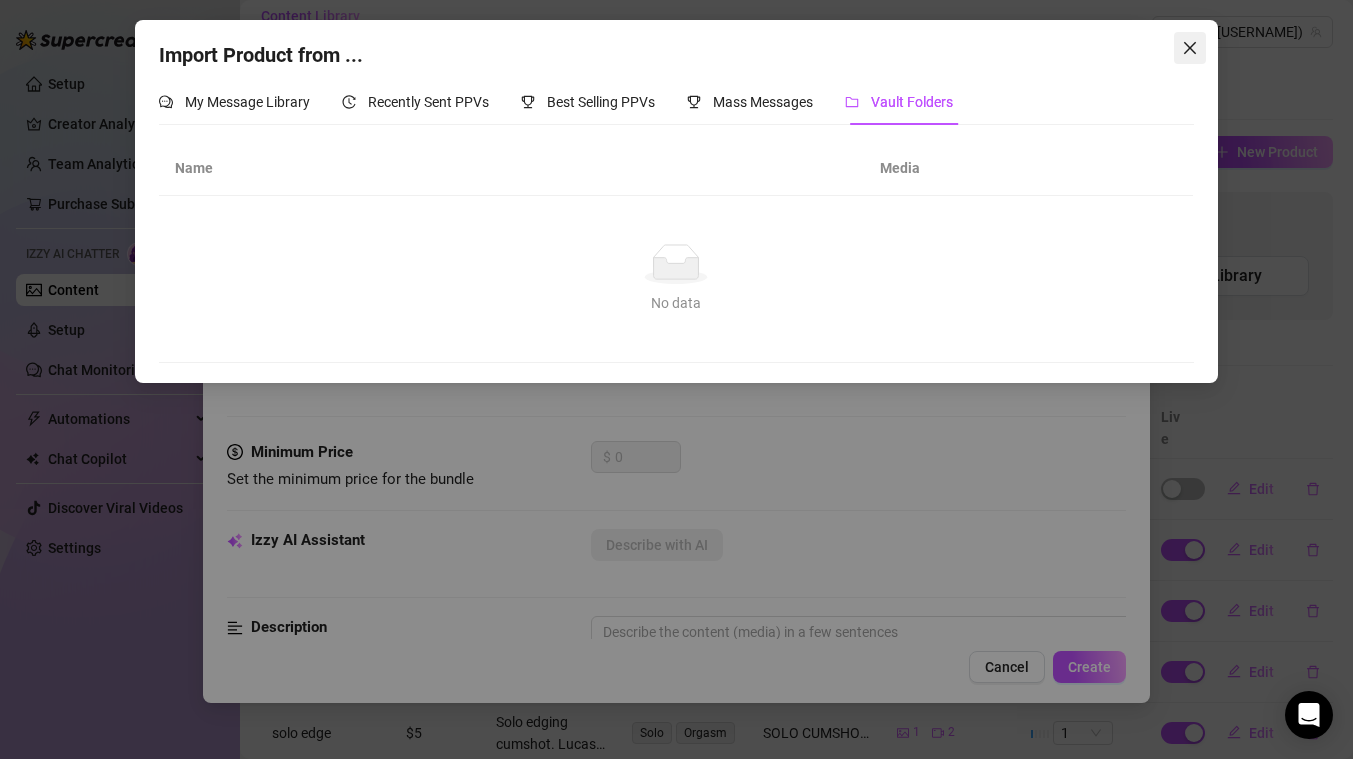 click 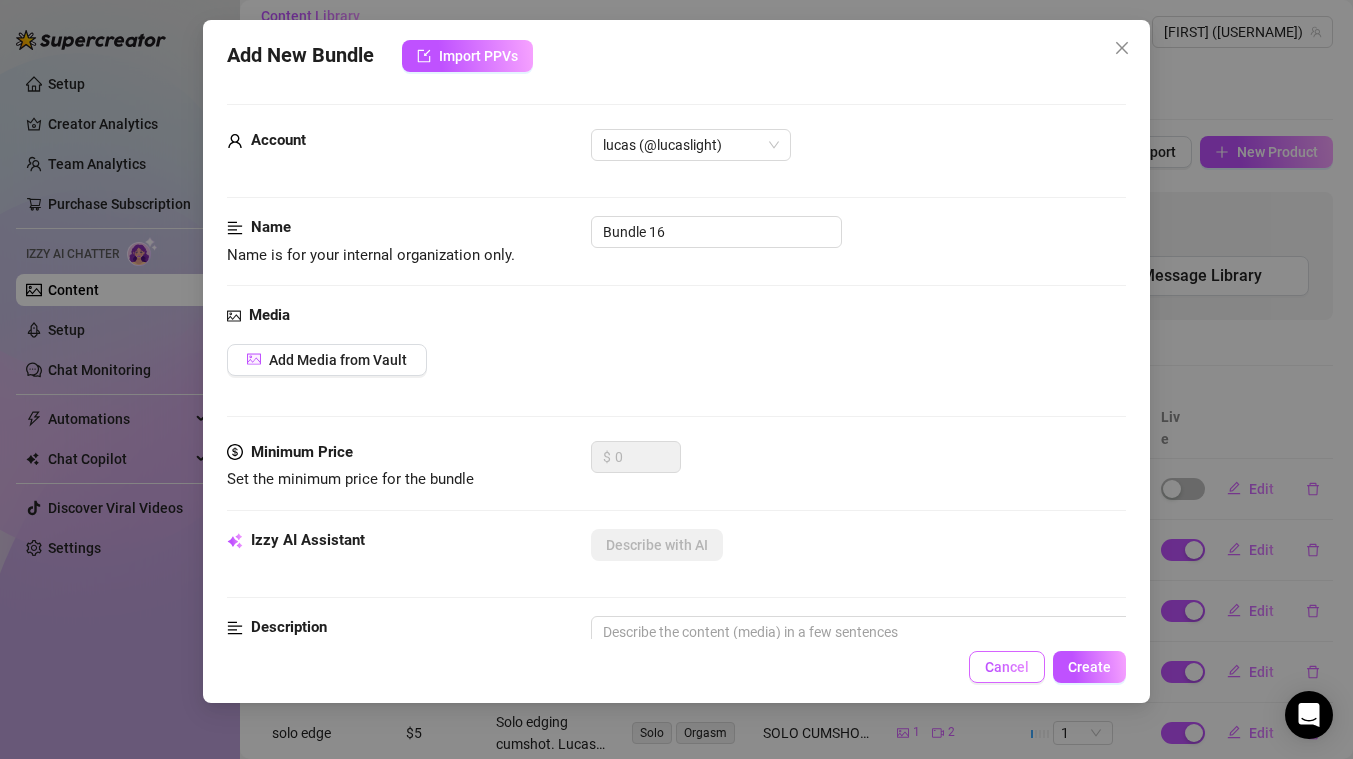 click on "Cancel" at bounding box center (1007, 667) 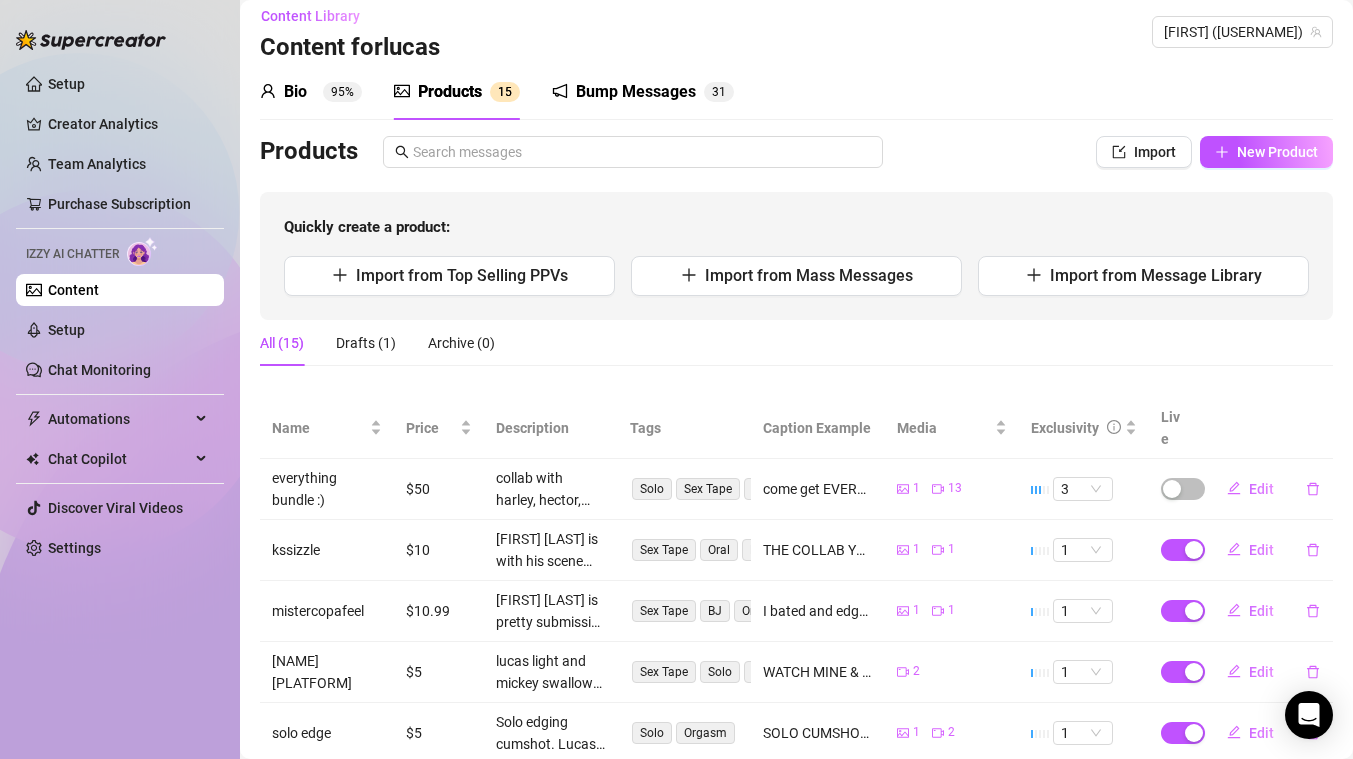 click on "95%" at bounding box center (342, 92) 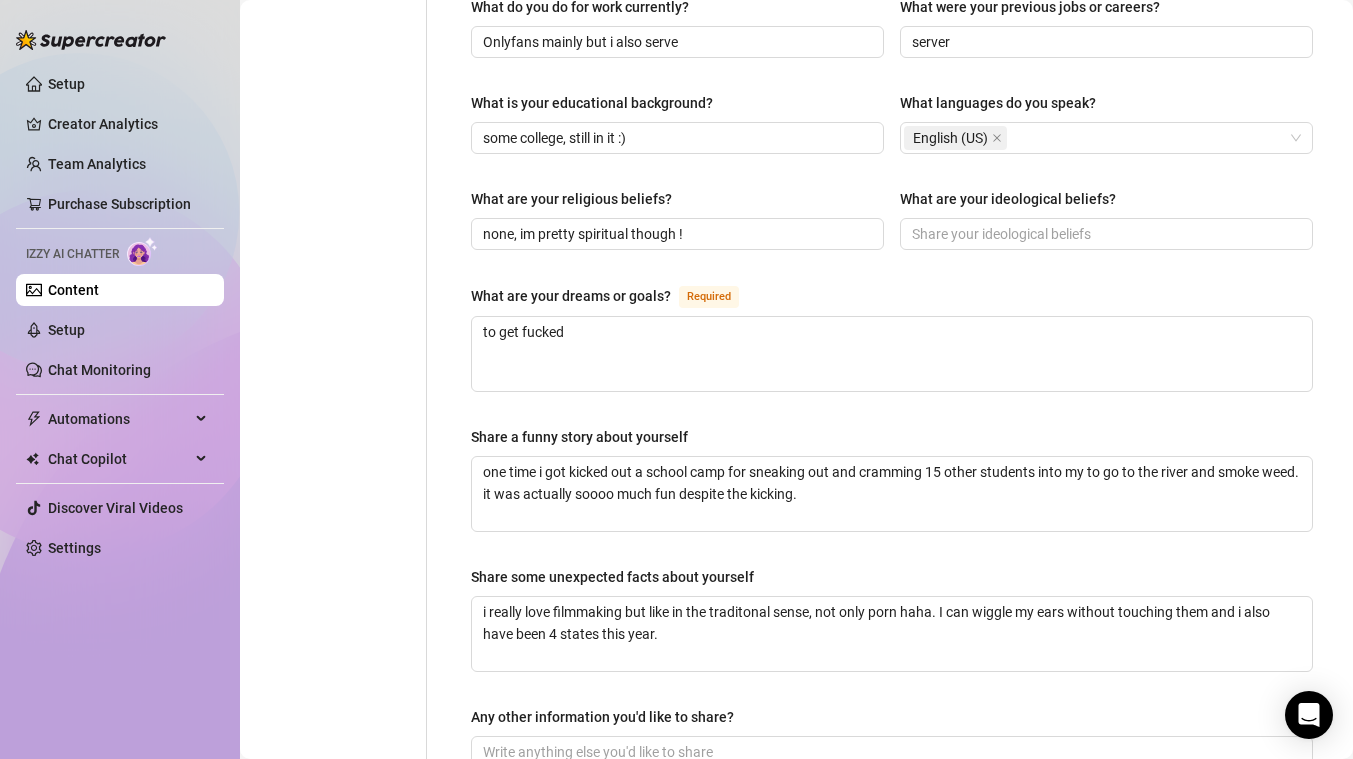 scroll, scrollTop: 1115, scrollLeft: 0, axis: vertical 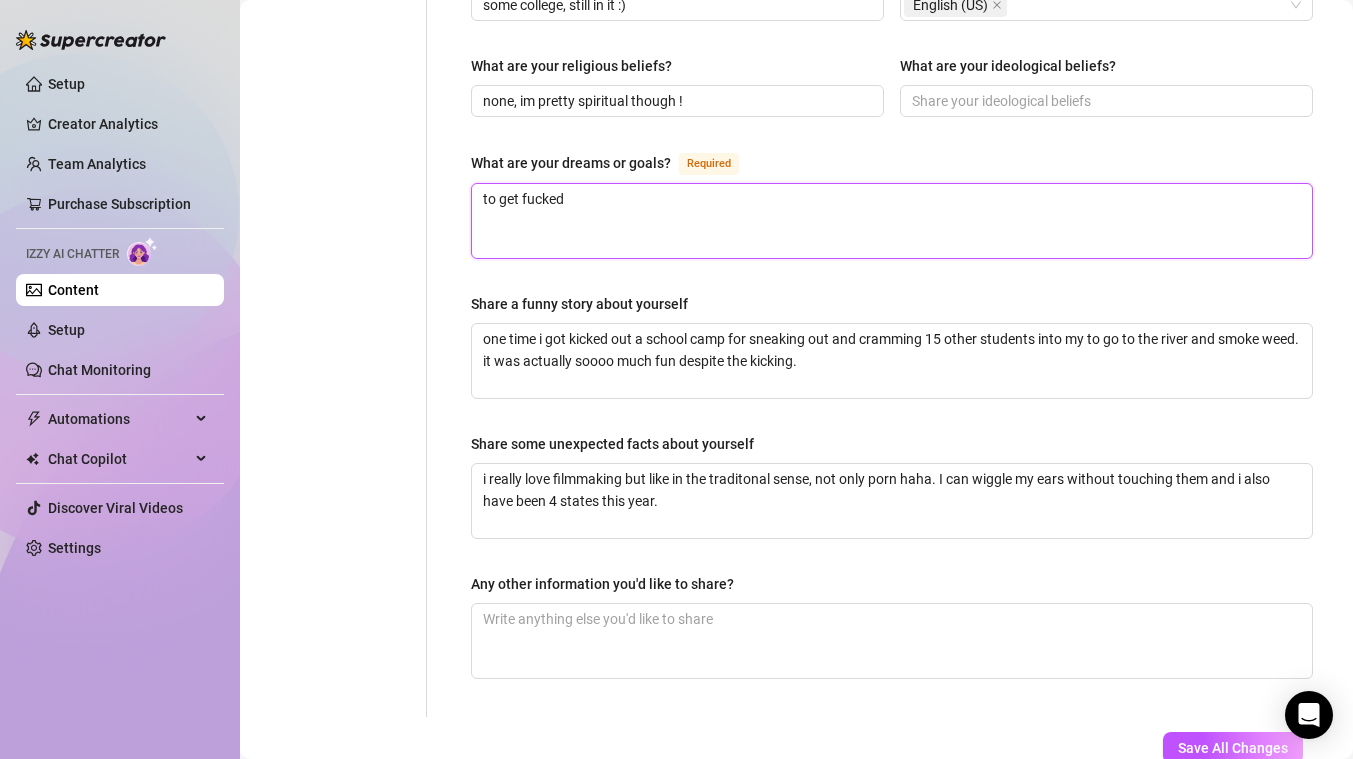 click on "to get fucked" at bounding box center [892, 221] 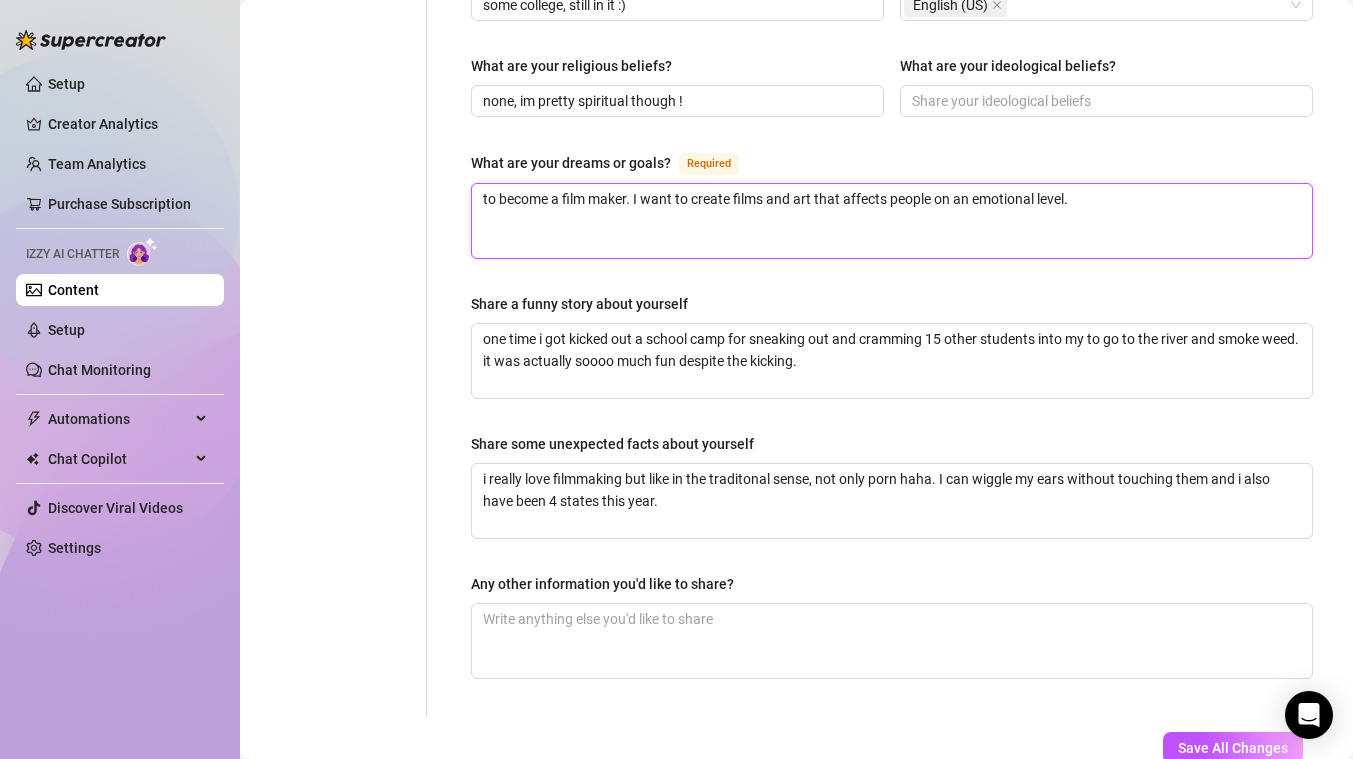 click on "to become a film maker. I want to create films and art that affects people on an emotional level." at bounding box center [892, 221] 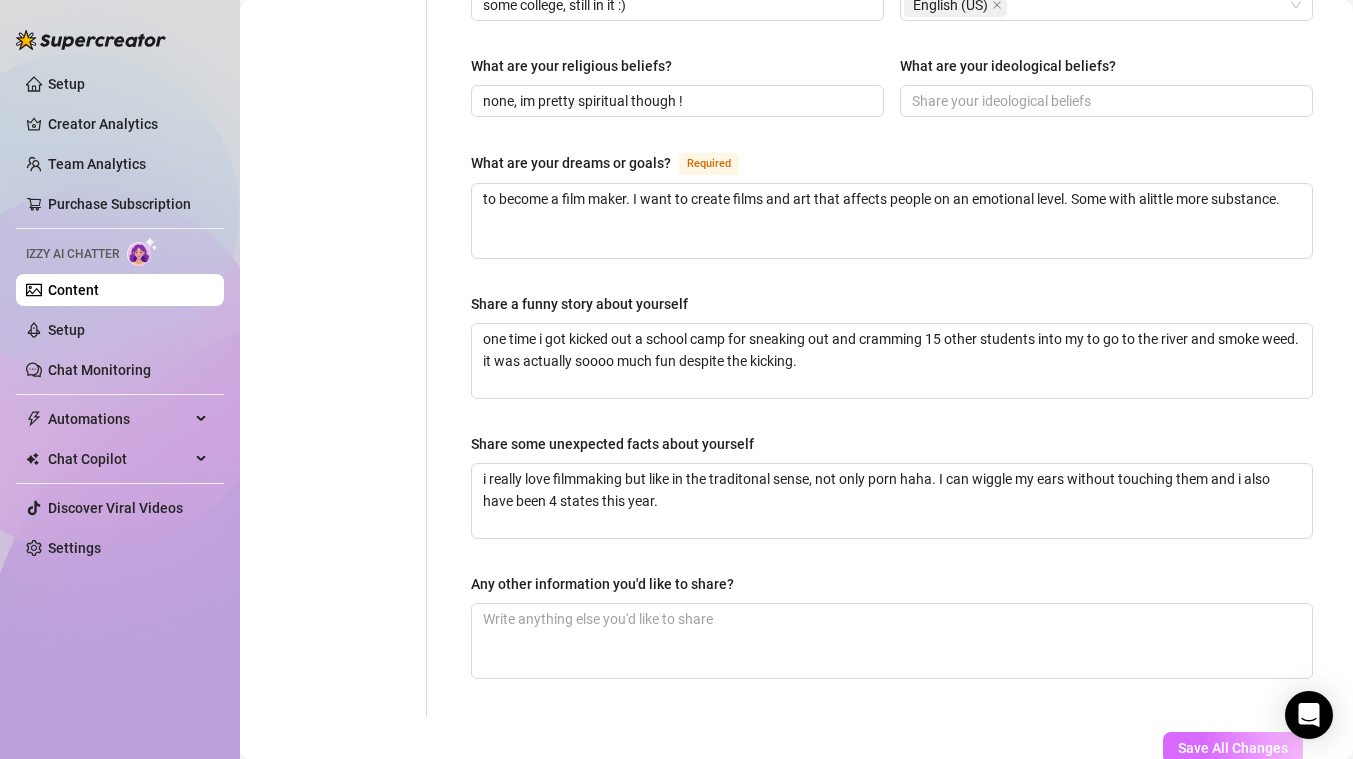 click on "Save All Changes" at bounding box center [1233, 748] 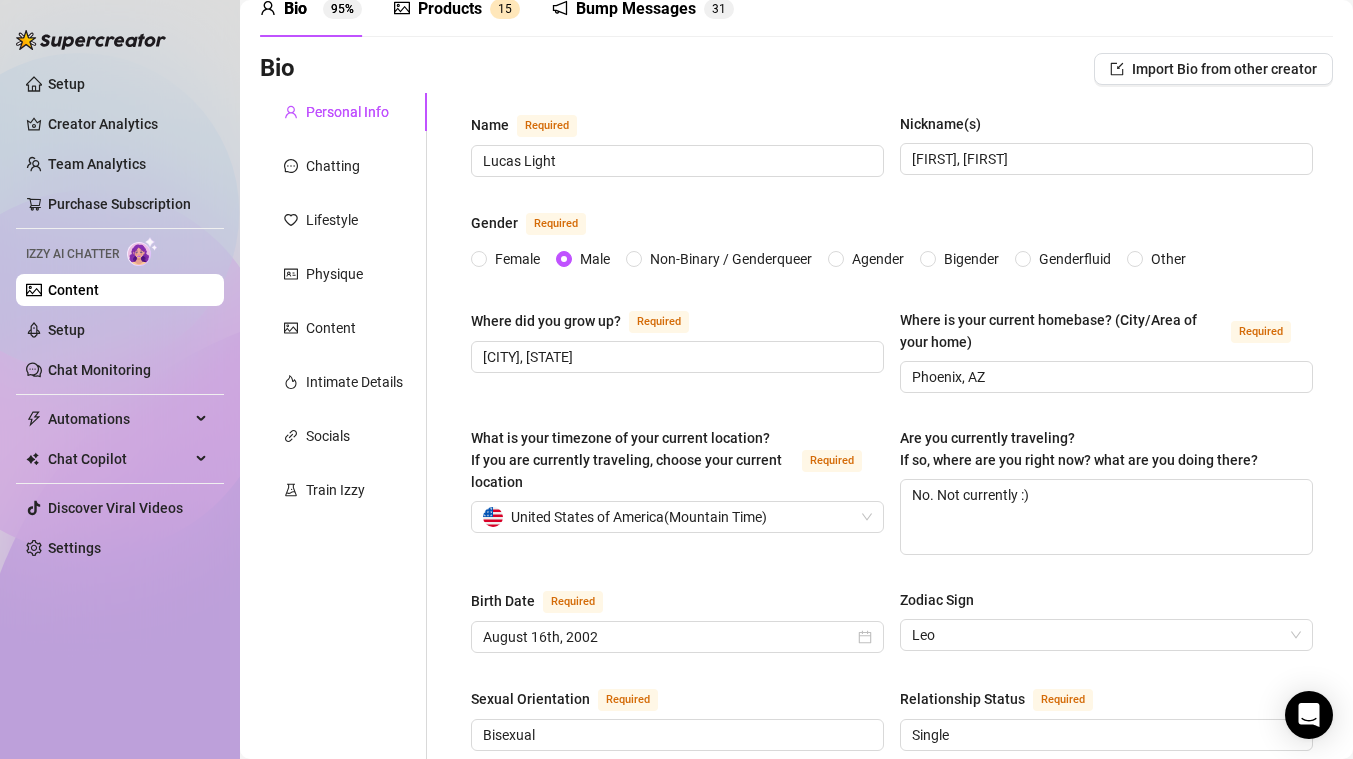 scroll, scrollTop: 105, scrollLeft: 0, axis: vertical 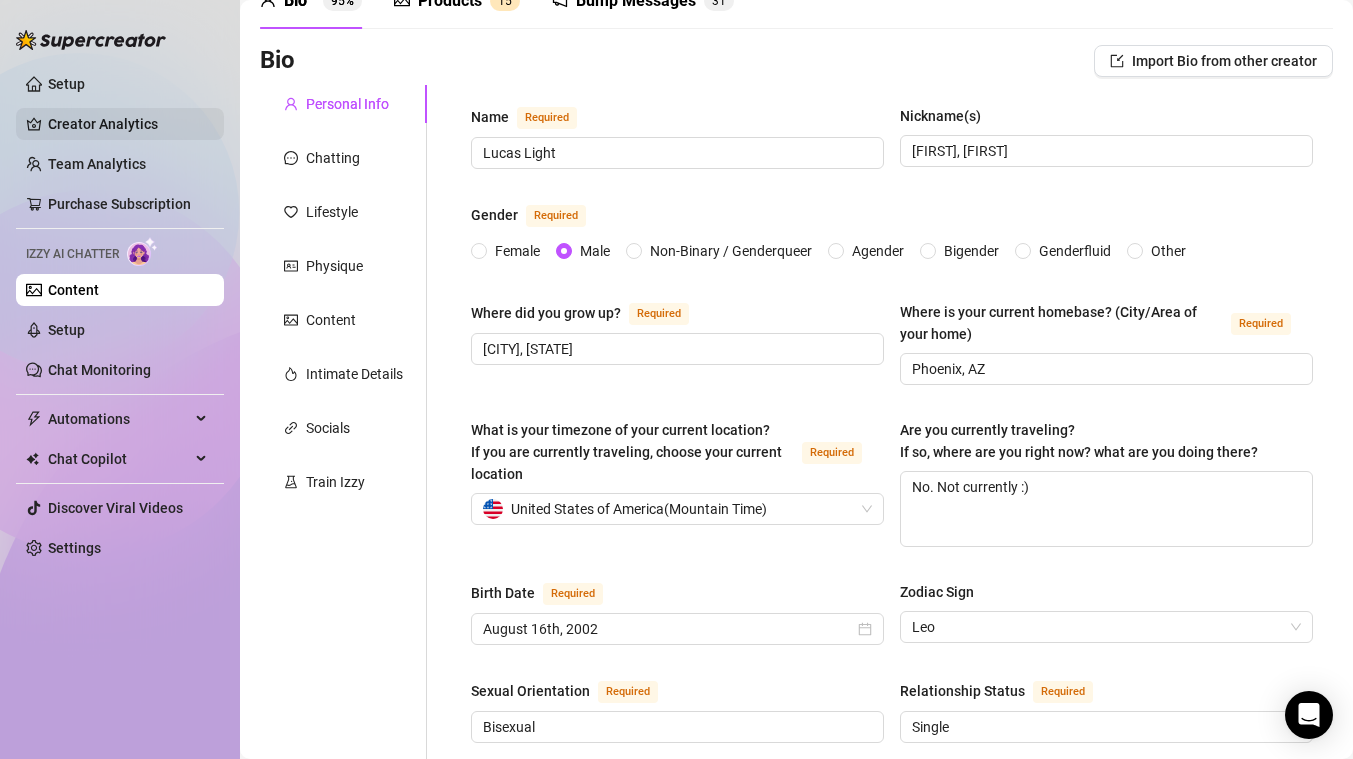 click on "Creator Analytics" at bounding box center [128, 124] 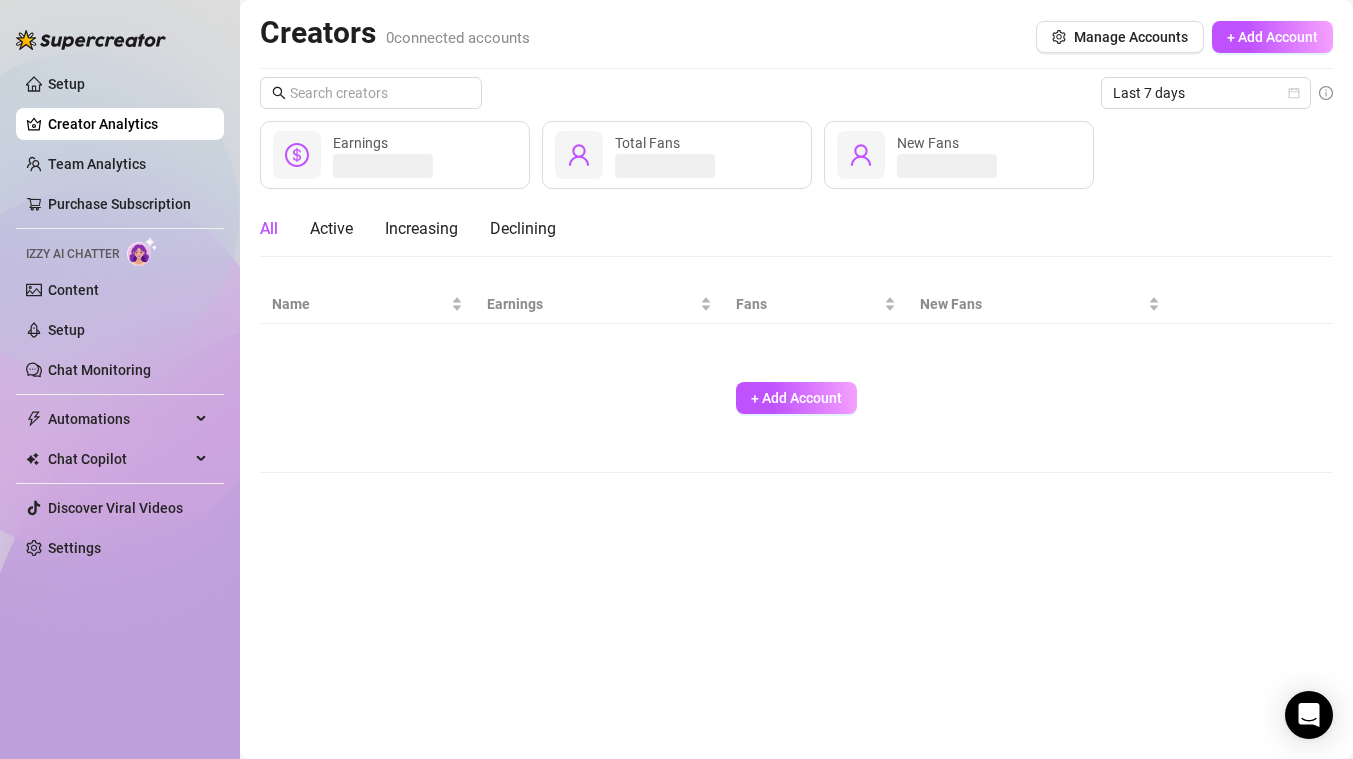 scroll, scrollTop: 0, scrollLeft: 0, axis: both 